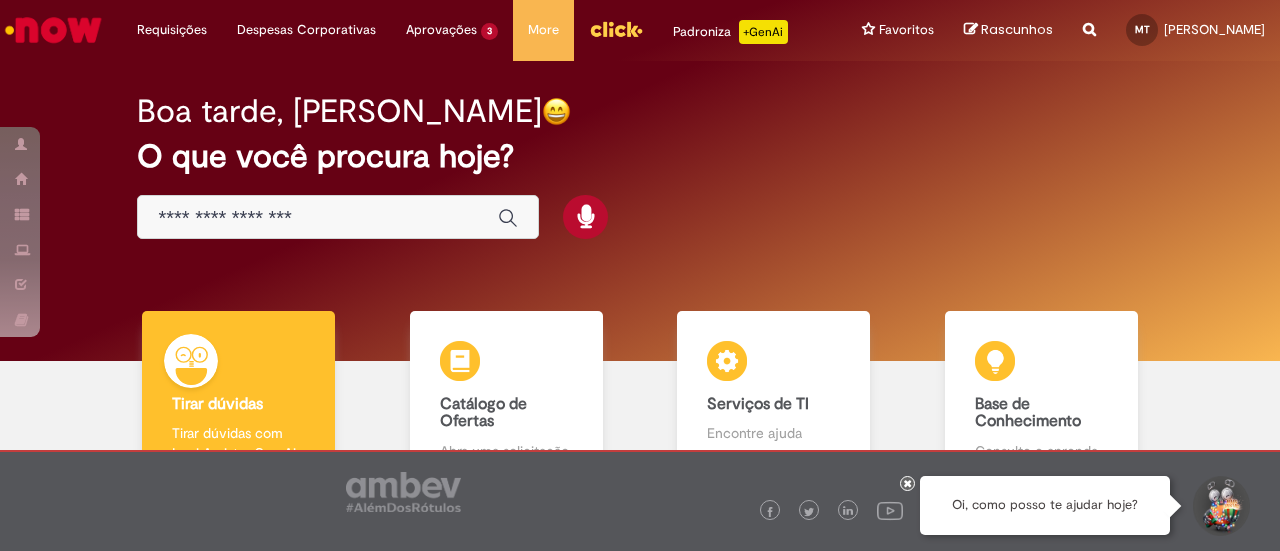 scroll, scrollTop: 0, scrollLeft: 0, axis: both 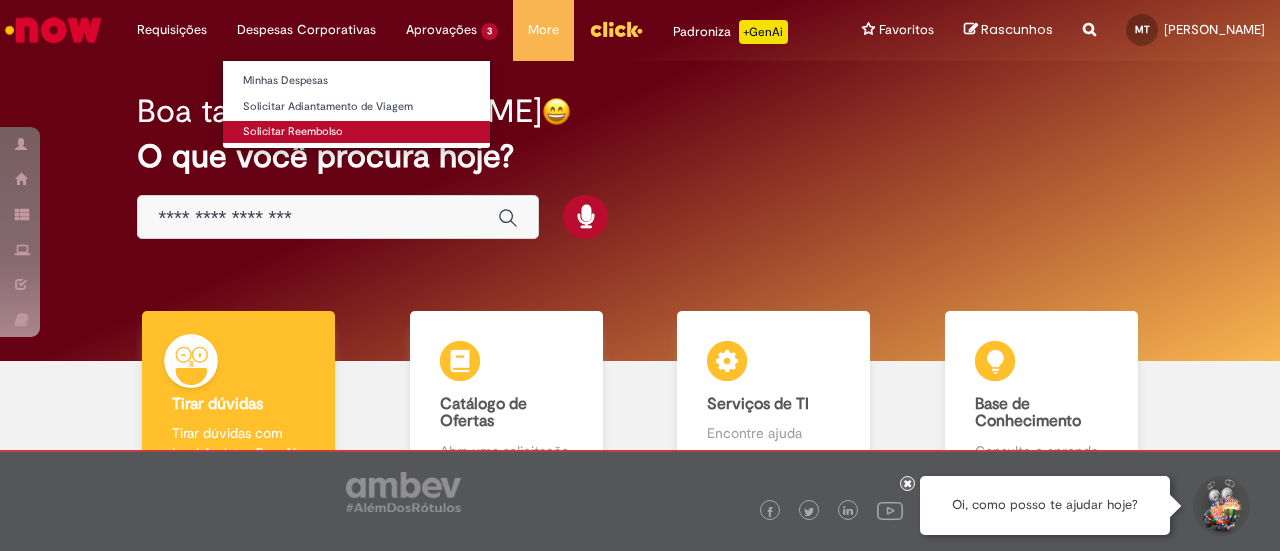 click on "Solicitar Reembolso" at bounding box center [356, 132] 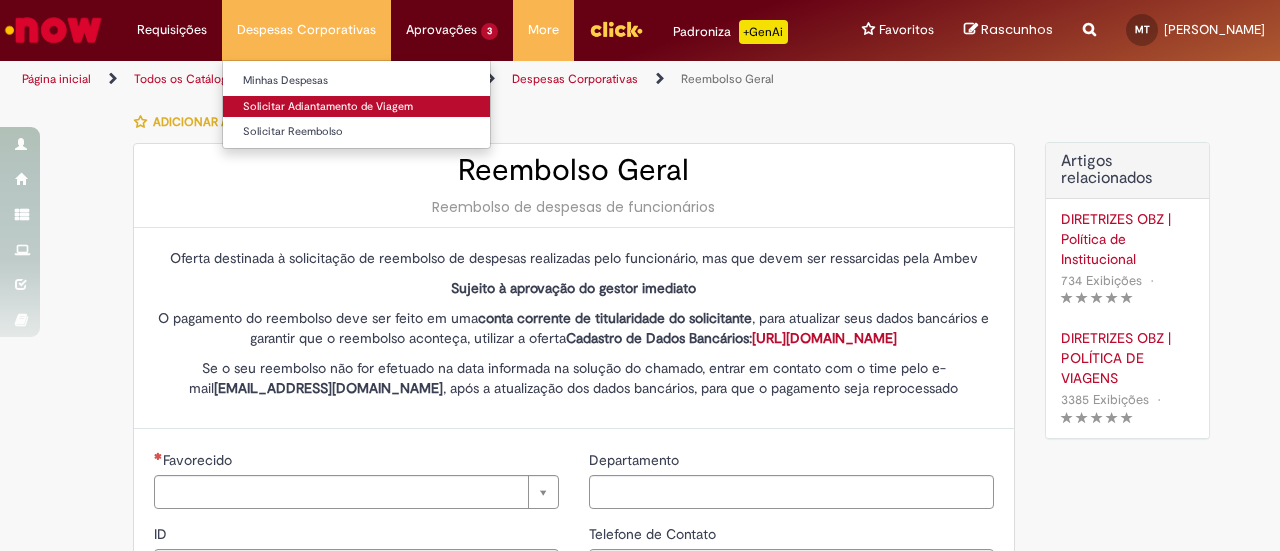 type on "********" 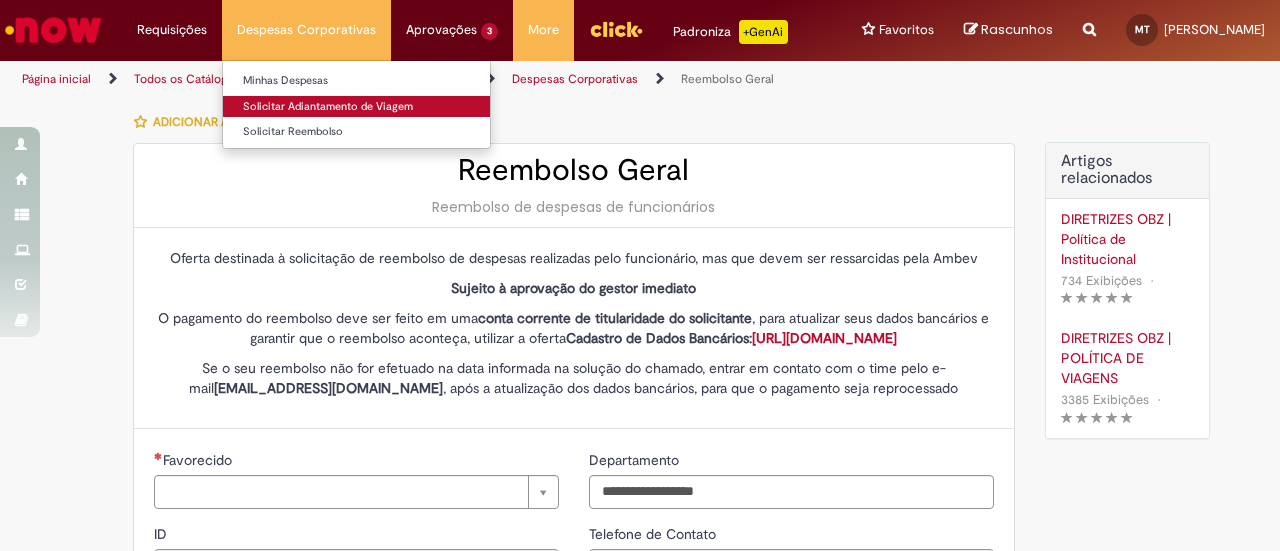 type on "**********" 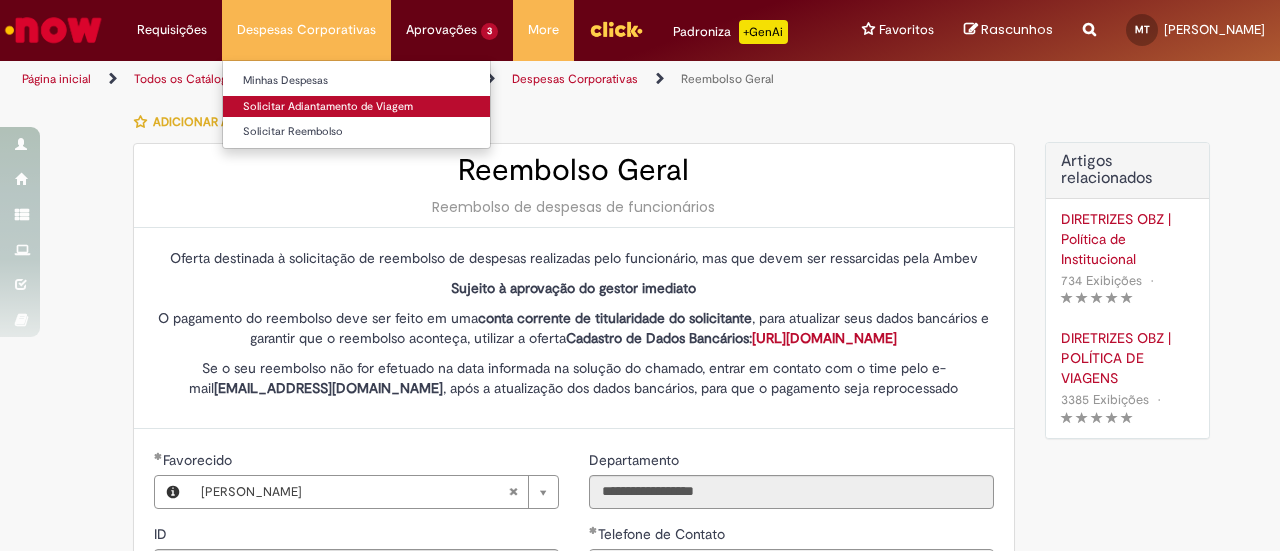 type on "**********" 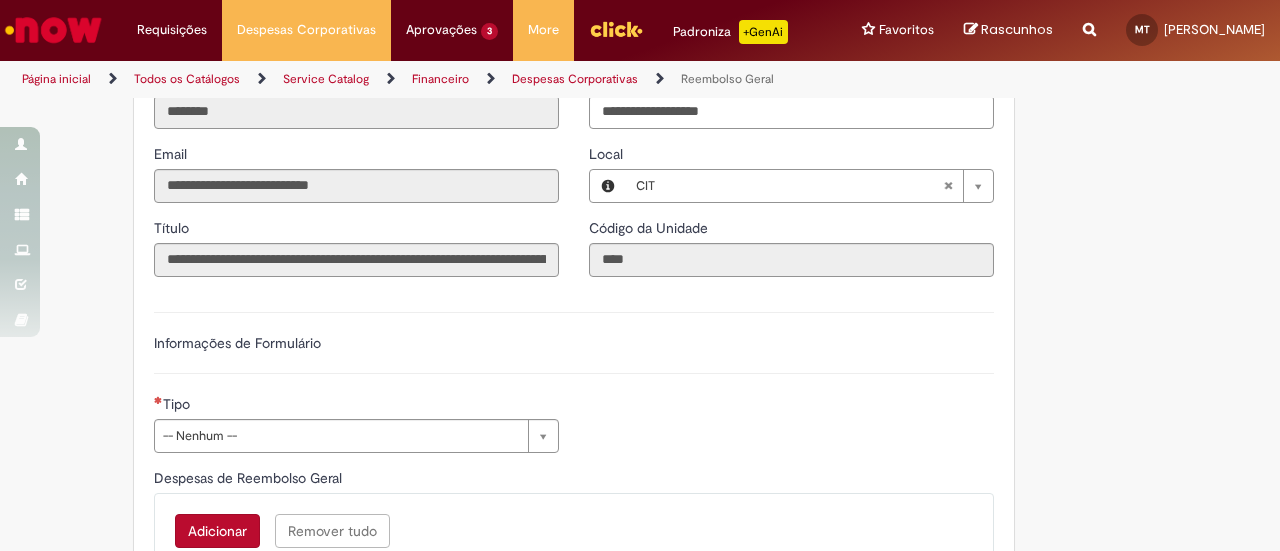 scroll, scrollTop: 500, scrollLeft: 0, axis: vertical 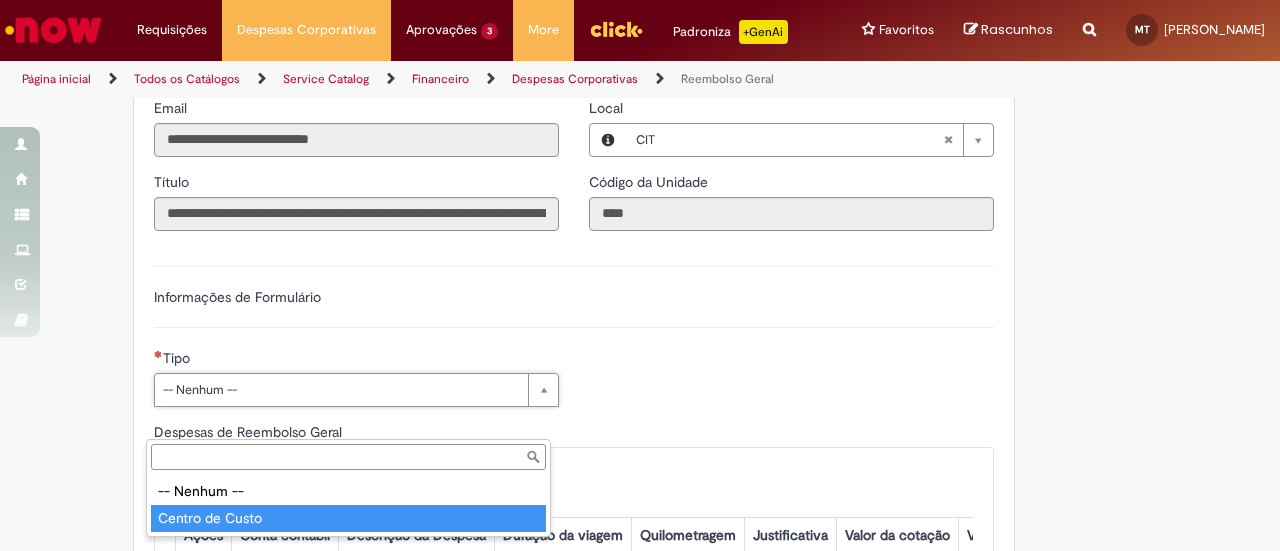 type on "**********" 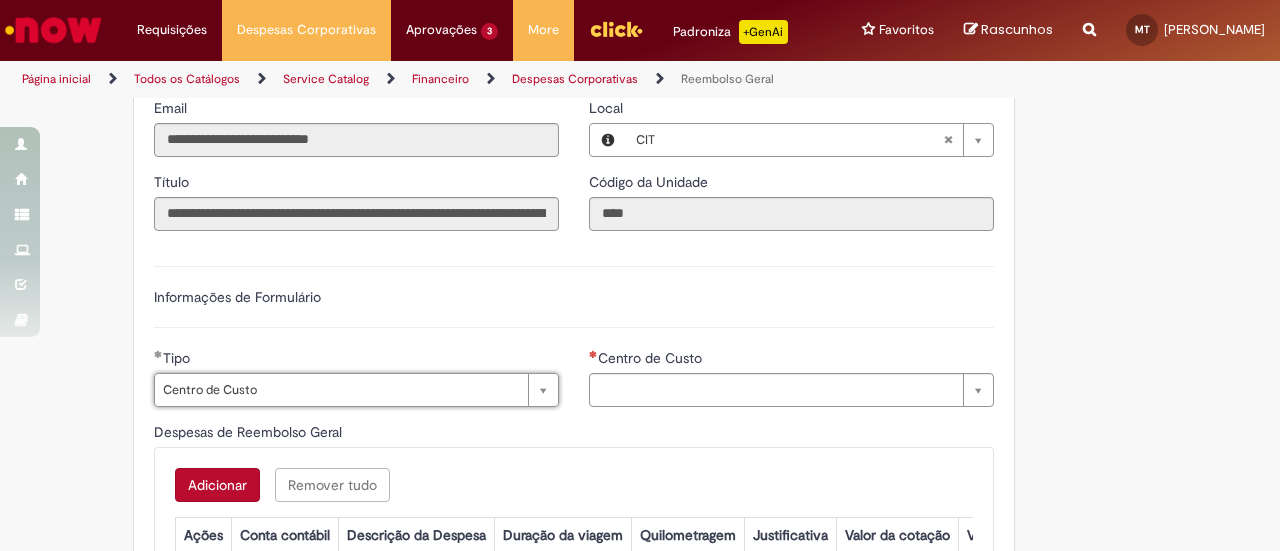 type on "**********" 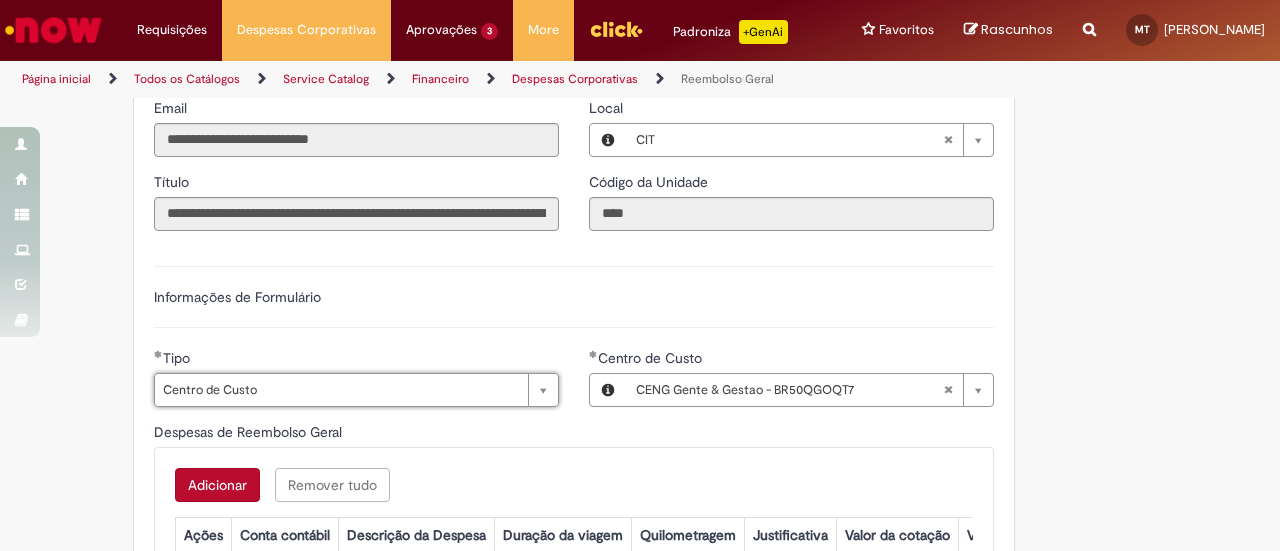 type 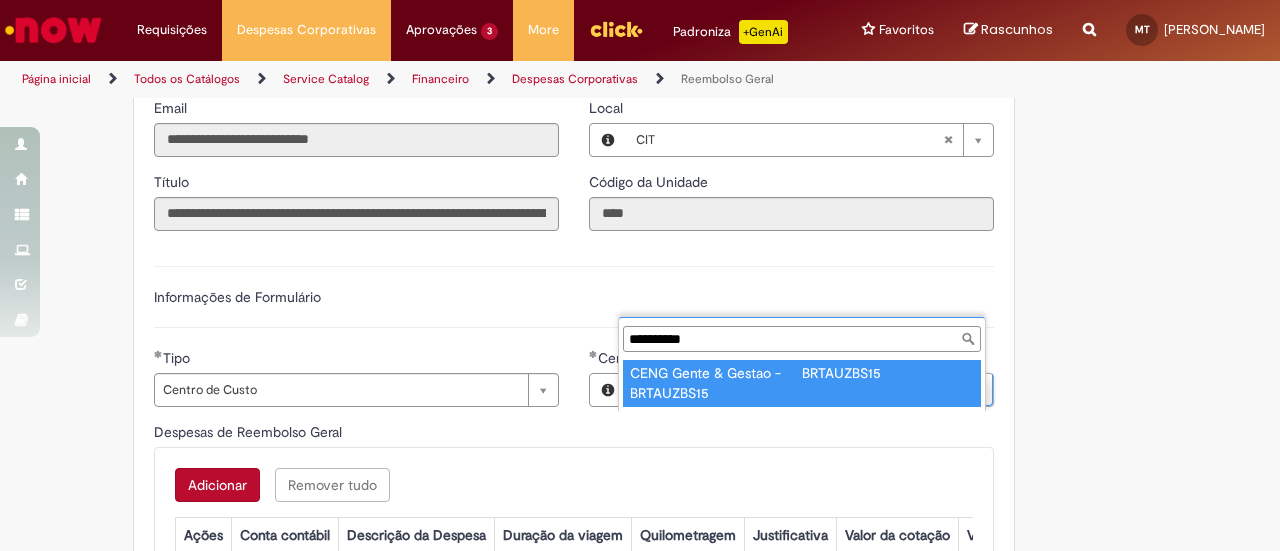type on "**********" 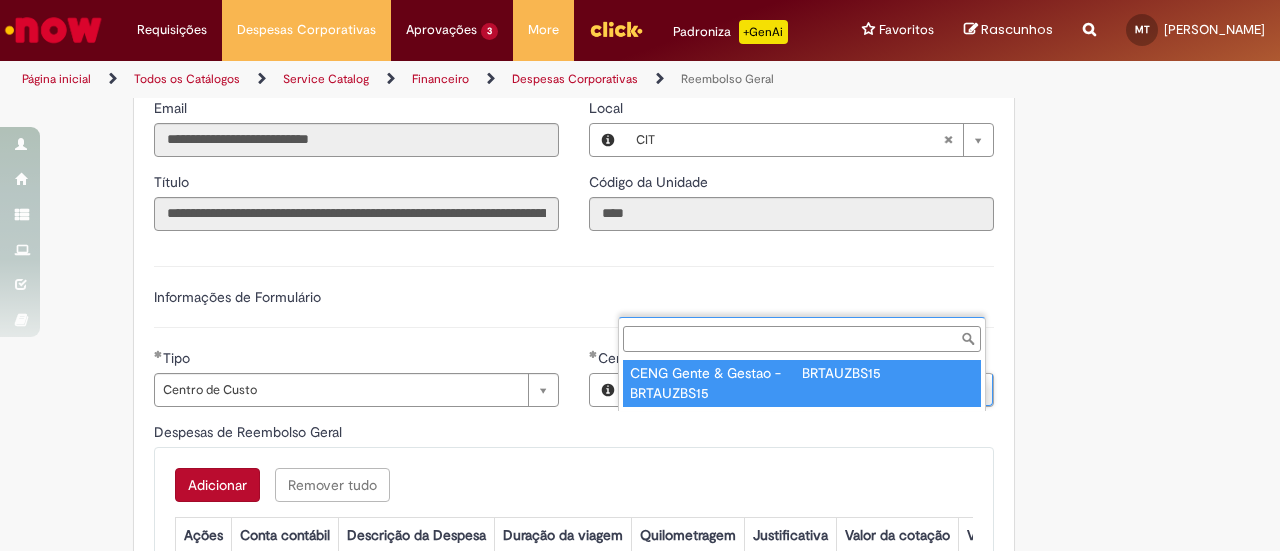 scroll, scrollTop: 0, scrollLeft: 234, axis: horizontal 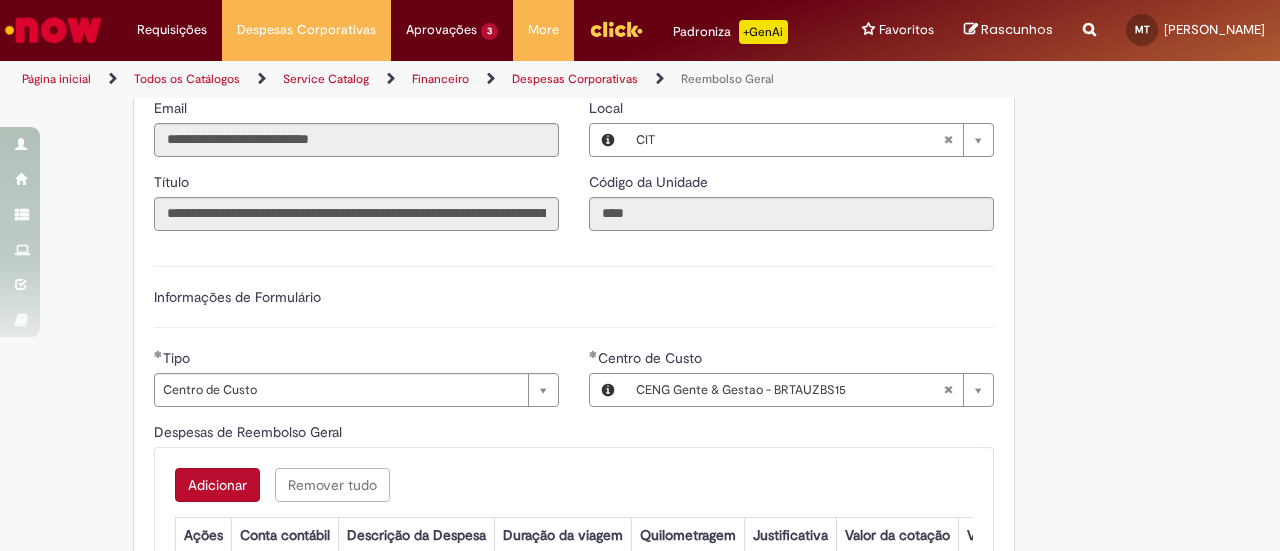 click on "Adicionar a Favoritos
Reembolso Geral
Reembolso de despesas de funcionários
Oferta destinada à solicitação de reembolso de despesas realizadas pelo funcionário, mas que devem ser ressarcidas pela Ambev
Sujeito à aprovação do gestor imediato
O pagamento do reembolso deve ser feito em uma  conta corrente de titularidade do solicitante , para atualizar seus dados bancários e garantir que o reembolso aconteça, utilizar a oferta  Cadastro de Dados Bancários:  https://ambev.service-now.com/ambevnow?id=sc_cat_item&sys_id=d0c9721edbbb2b003383be2df39619e3
Se o seu reembolso não for efetuado na data informada na solução do chamado, entrar em contato com o time pelo e-mail  opreembolsoseadiantamentos@ambev.com.br , após a atualização dos dados bancários, para que o pagamento seja reprocessado
sap a integrar ** Country Code **" at bounding box center (640, 280) 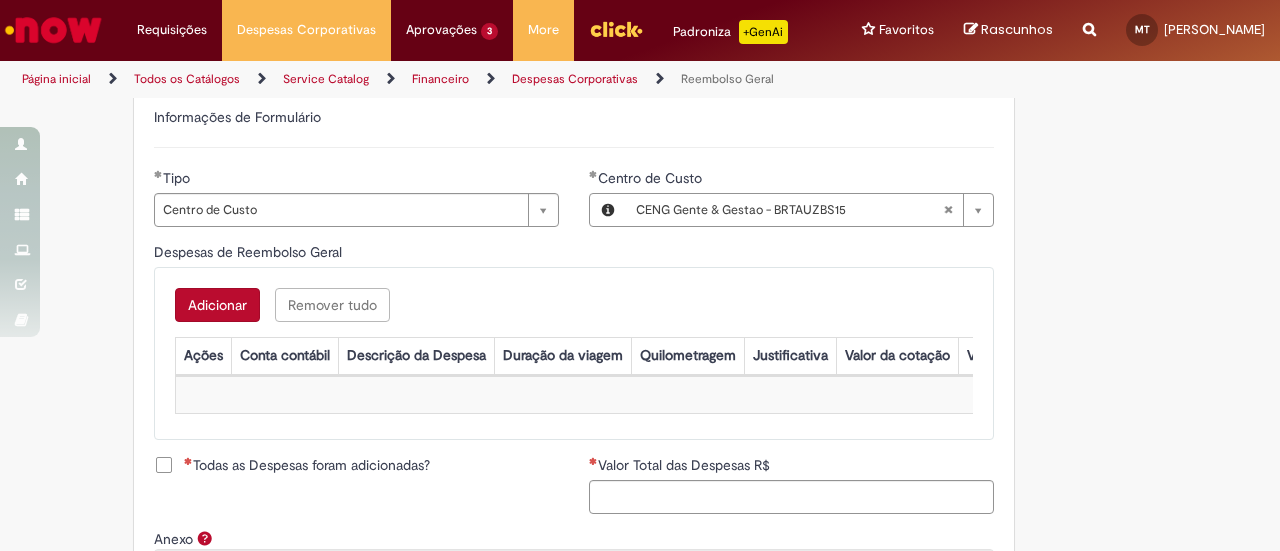 scroll, scrollTop: 700, scrollLeft: 0, axis: vertical 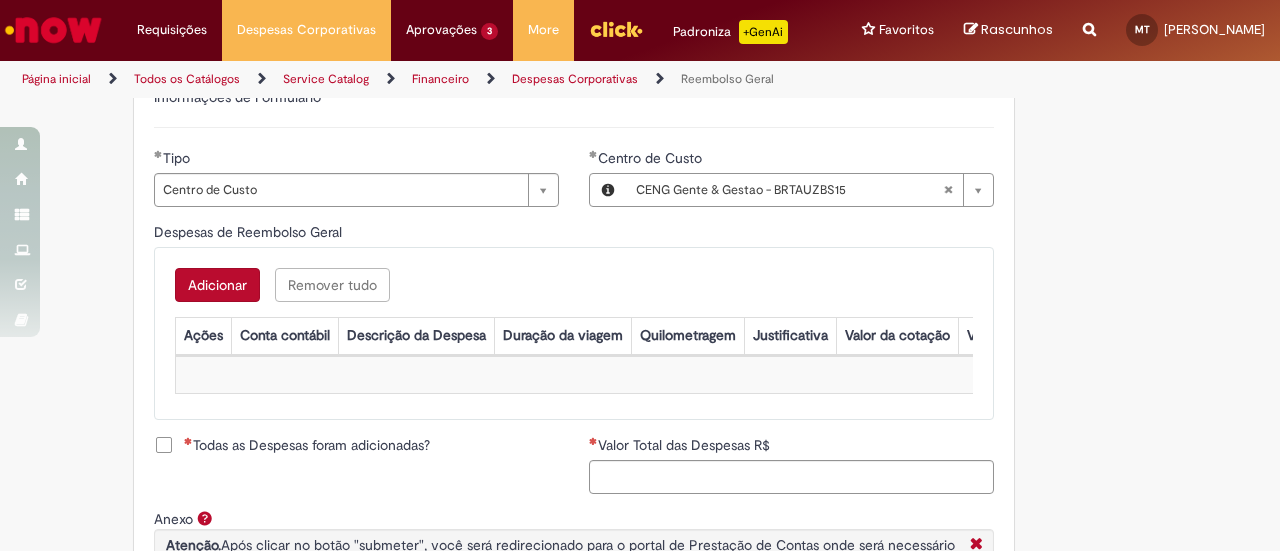 click on "Adicionar" at bounding box center [217, 285] 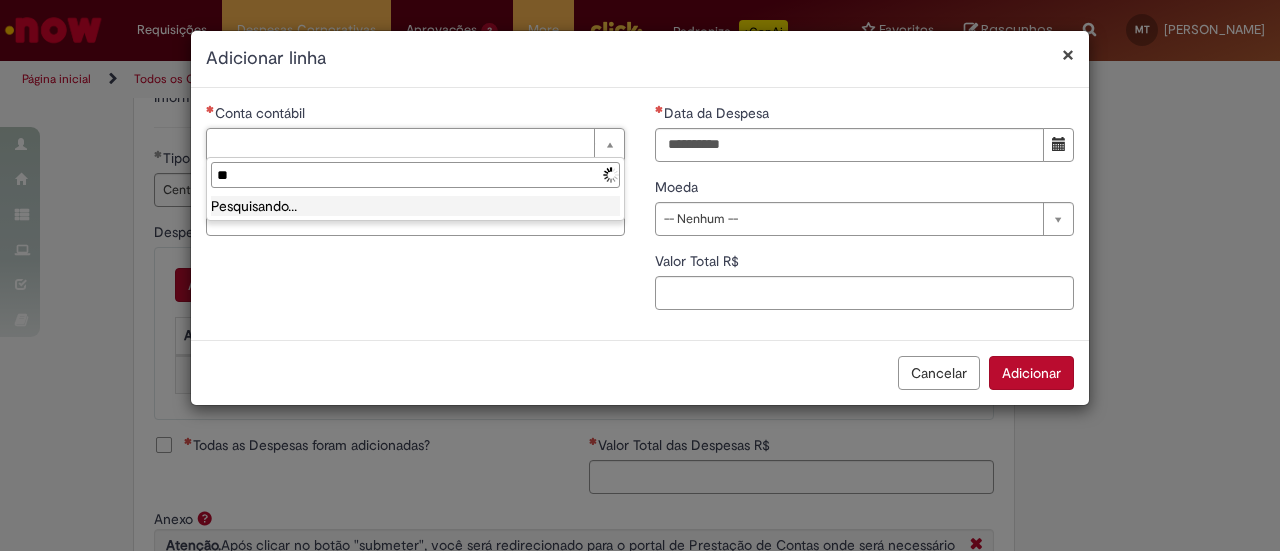 type on "*" 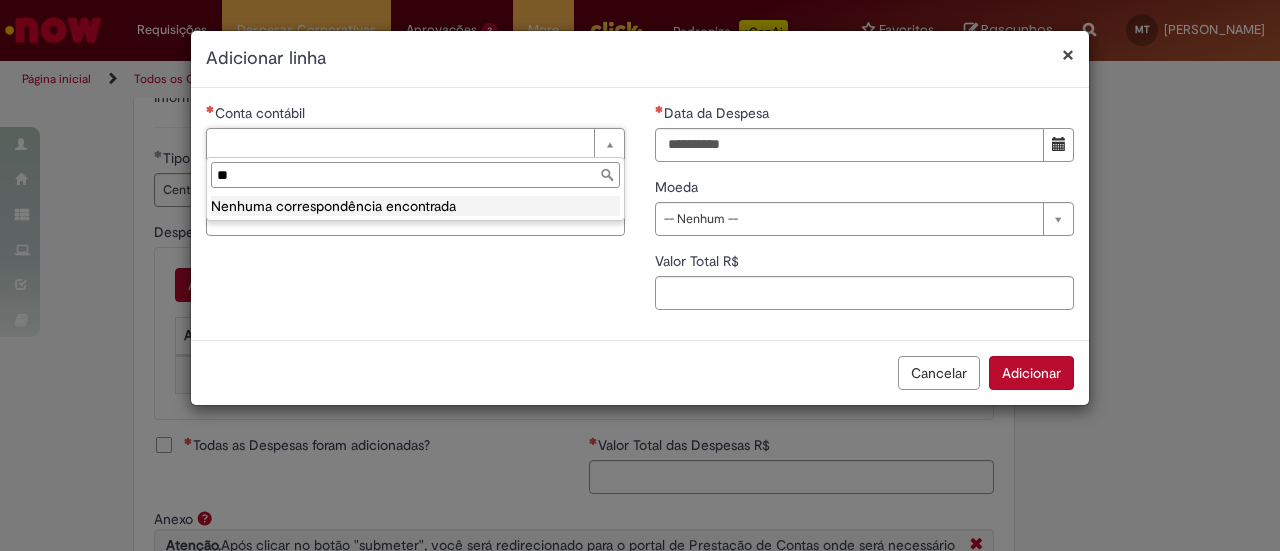 type on "*" 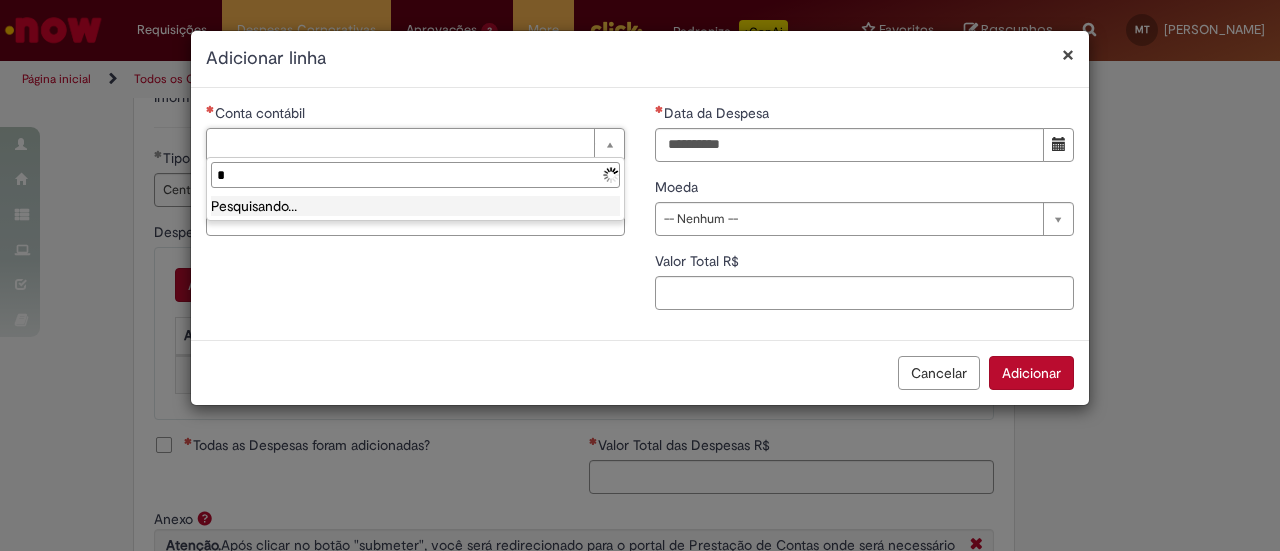type 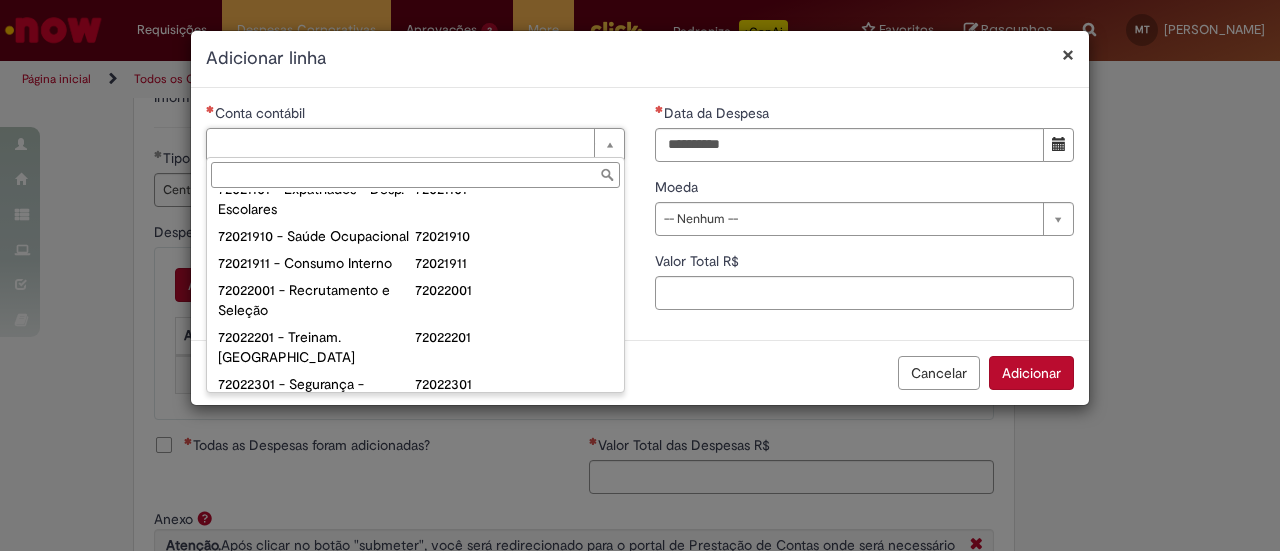 scroll, scrollTop: 40, scrollLeft: 0, axis: vertical 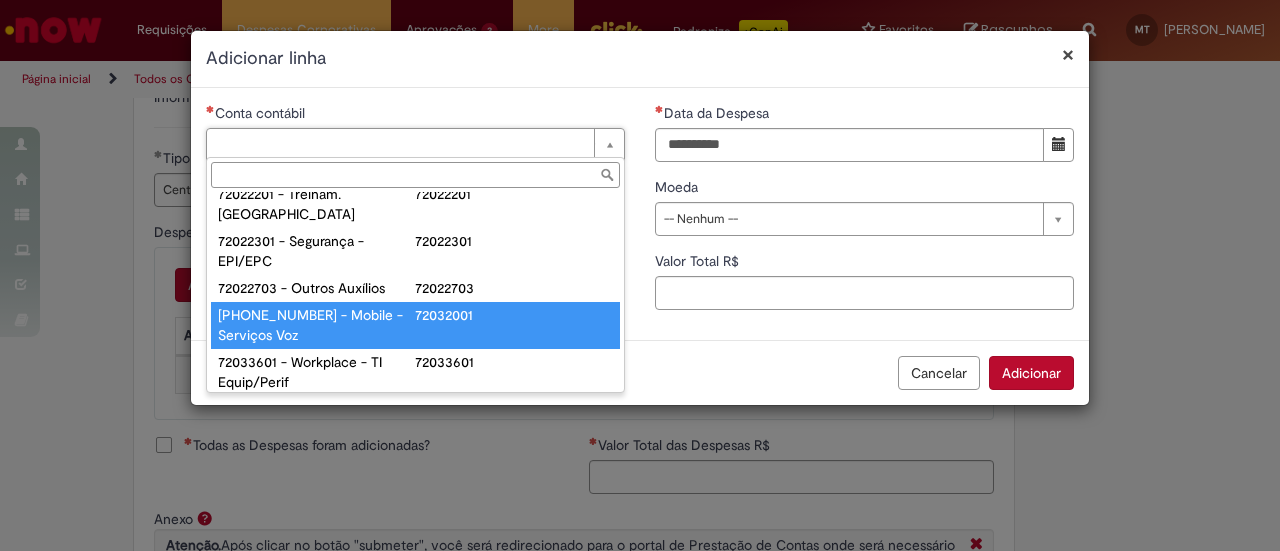 type on "**********" 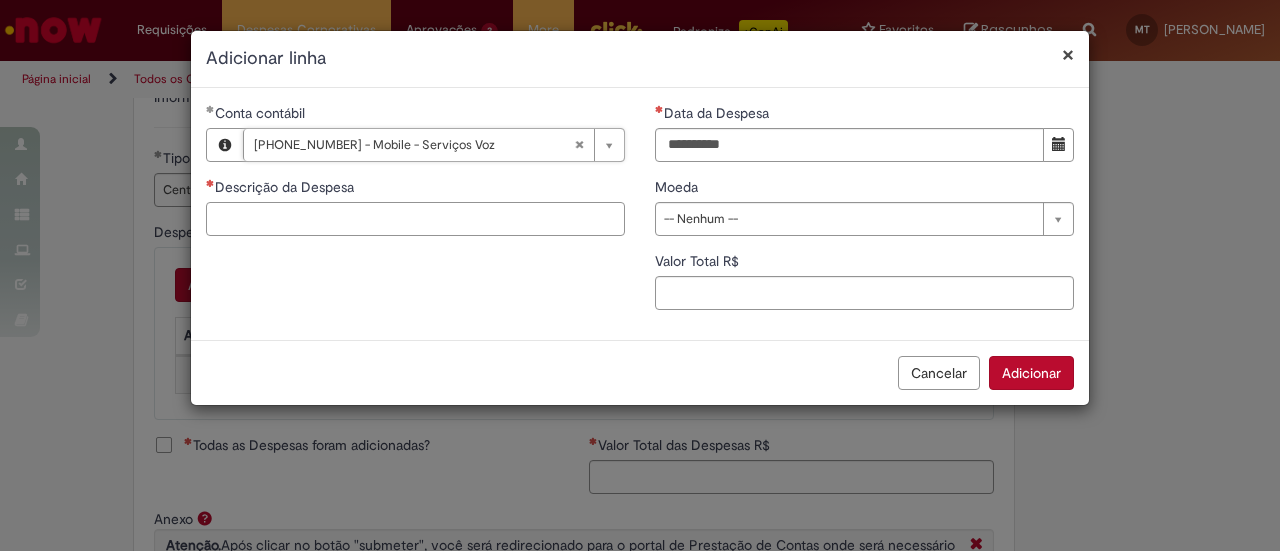click on "Descrição da Despesa" at bounding box center (415, 219) 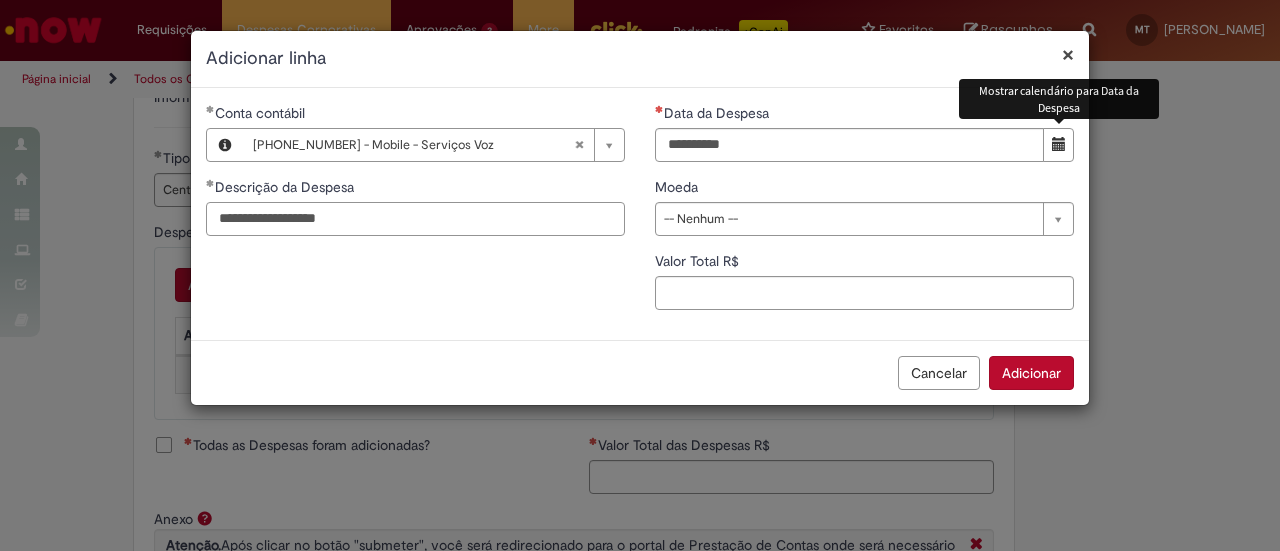 type on "**********" 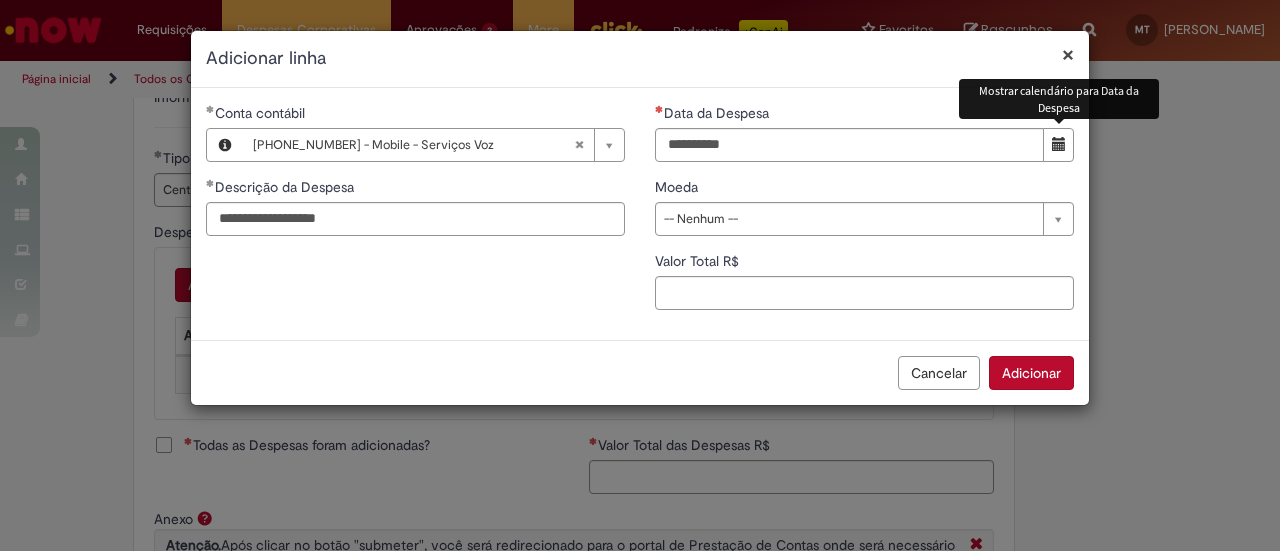 click at bounding box center [1058, 145] 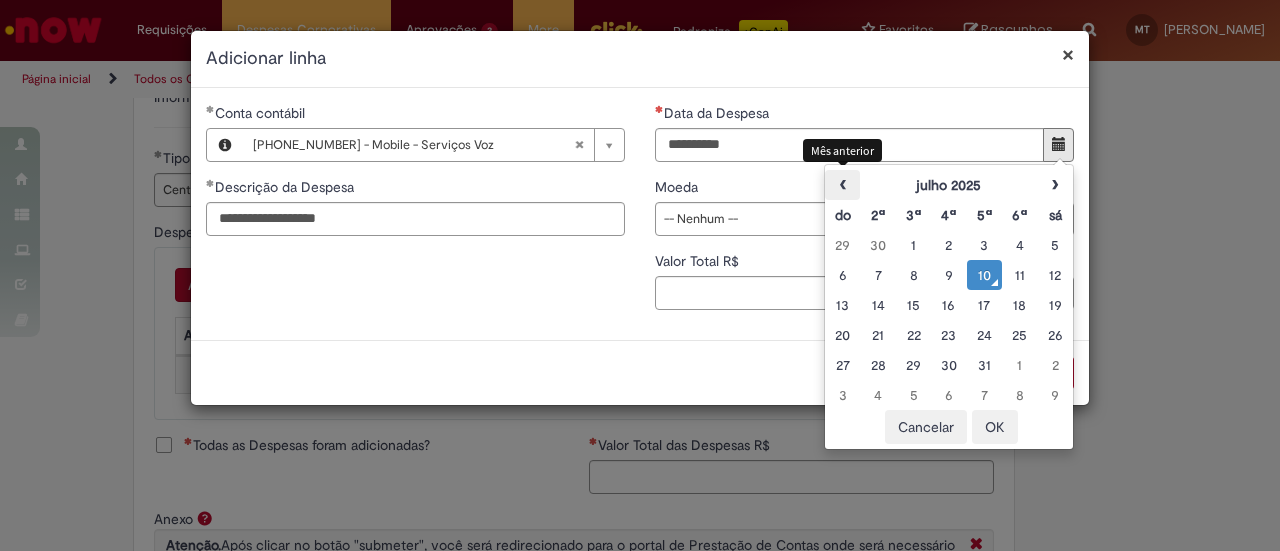 click on "‹" at bounding box center [842, 185] 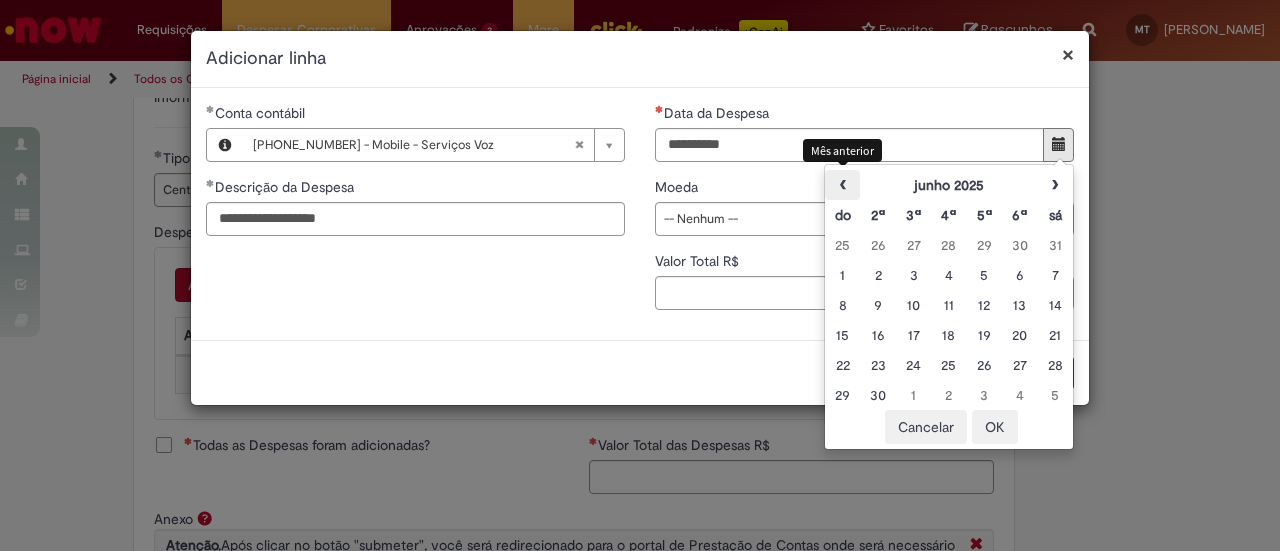 click on "‹" at bounding box center [842, 185] 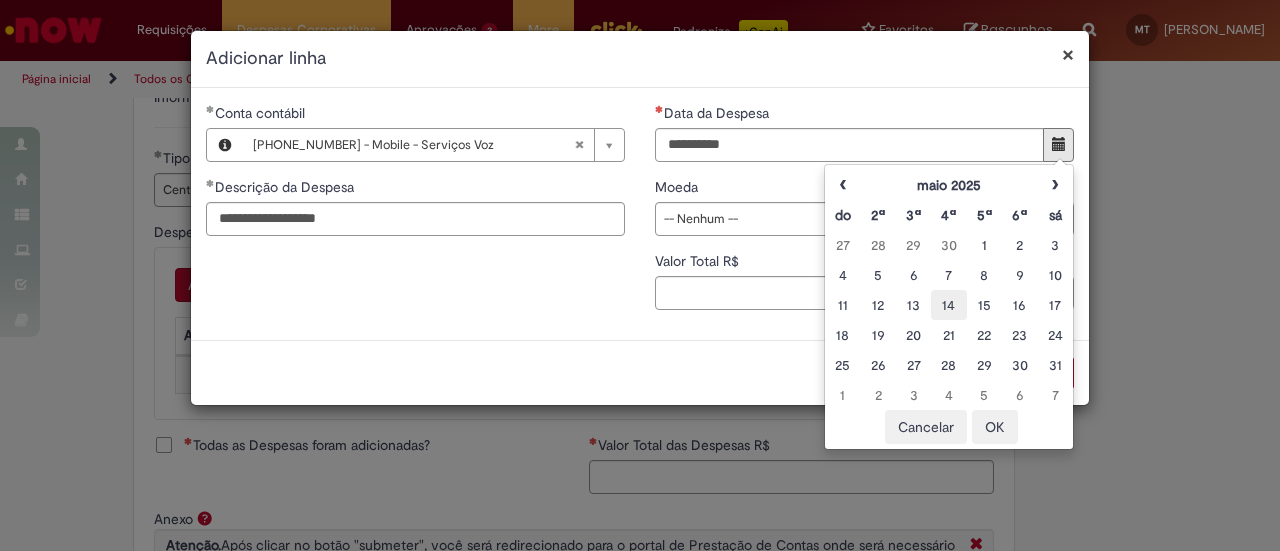 click on "14" at bounding box center [948, 305] 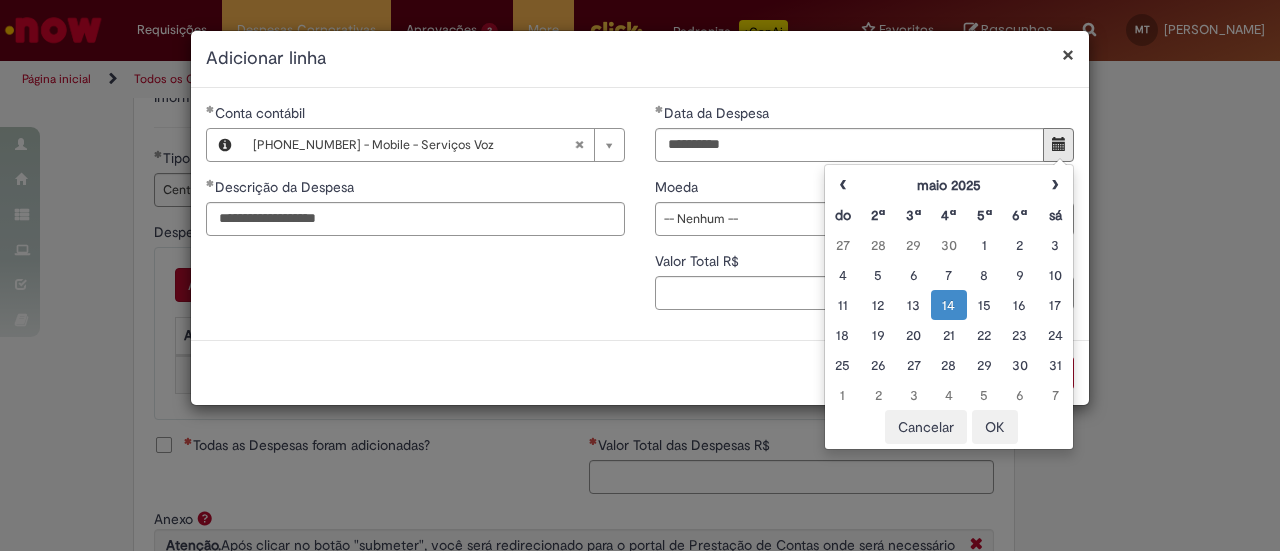 click on "OK" at bounding box center (995, 427) 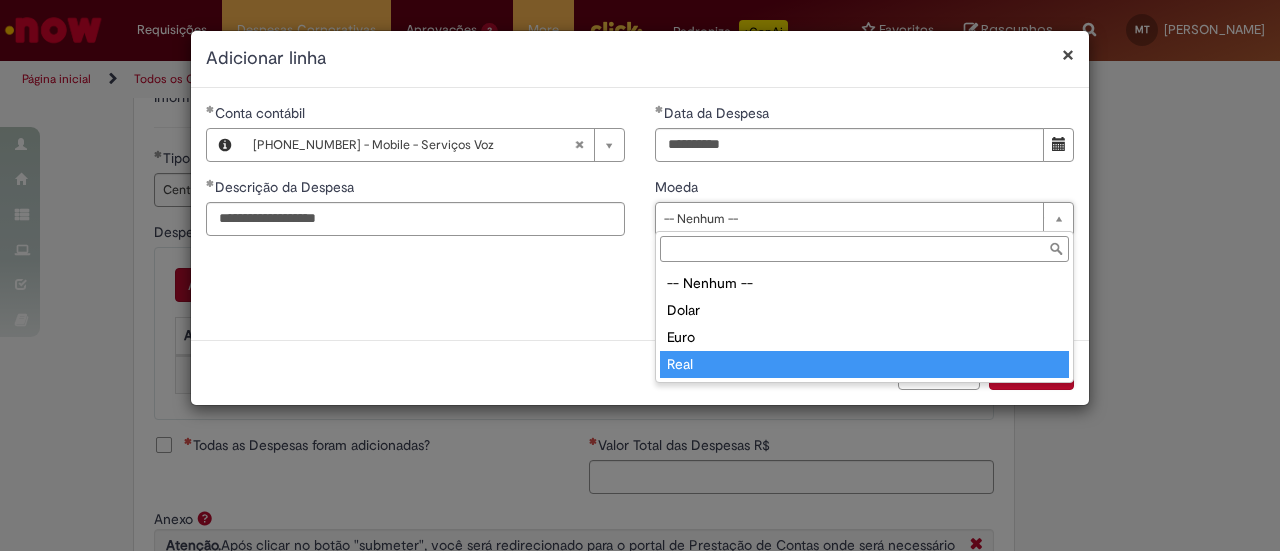 type on "****" 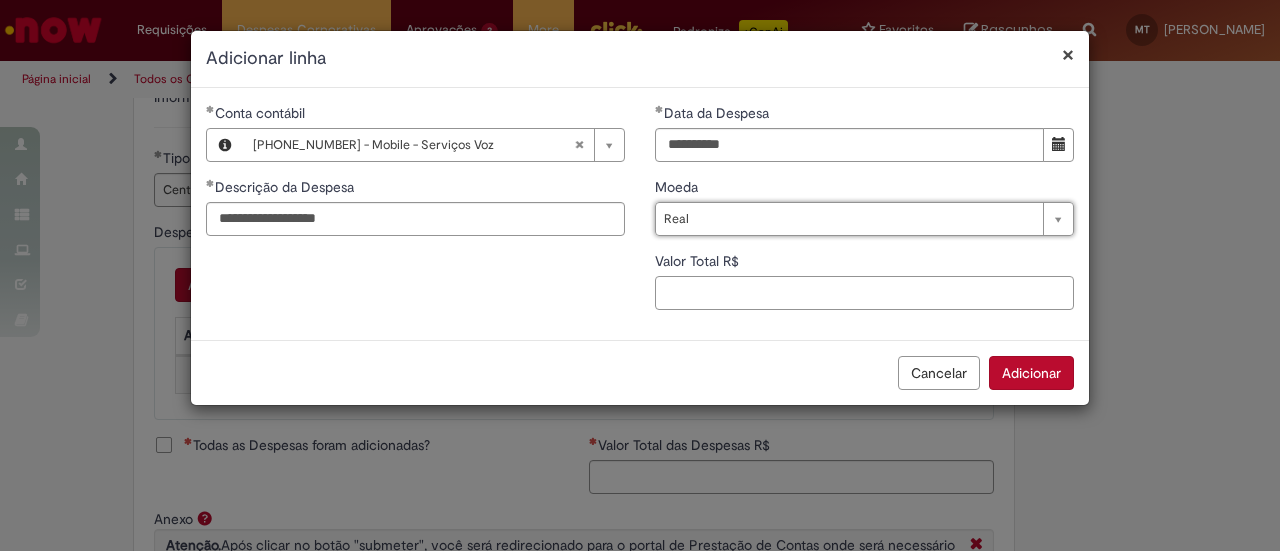 click on "Valor Total R$" at bounding box center [864, 293] 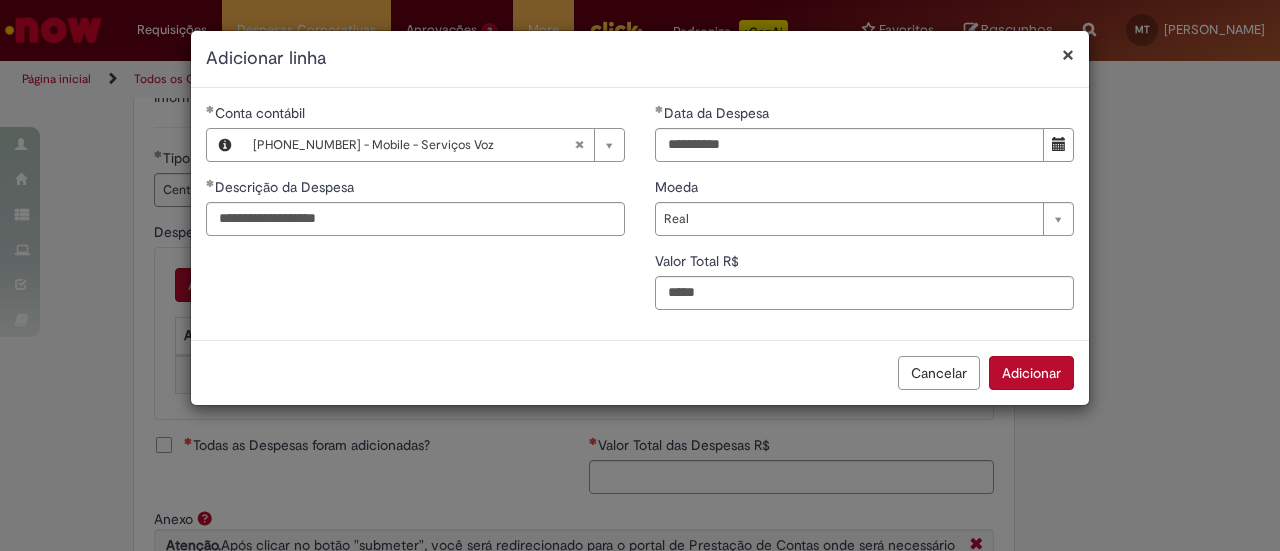type on "**" 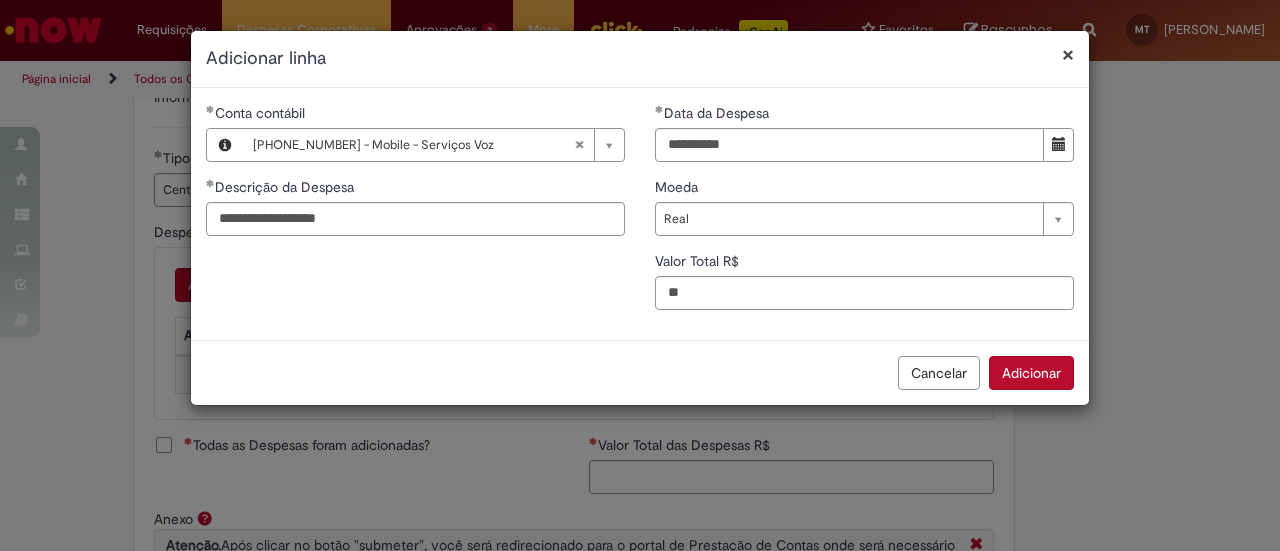 click on "Adicionar" at bounding box center [1031, 373] 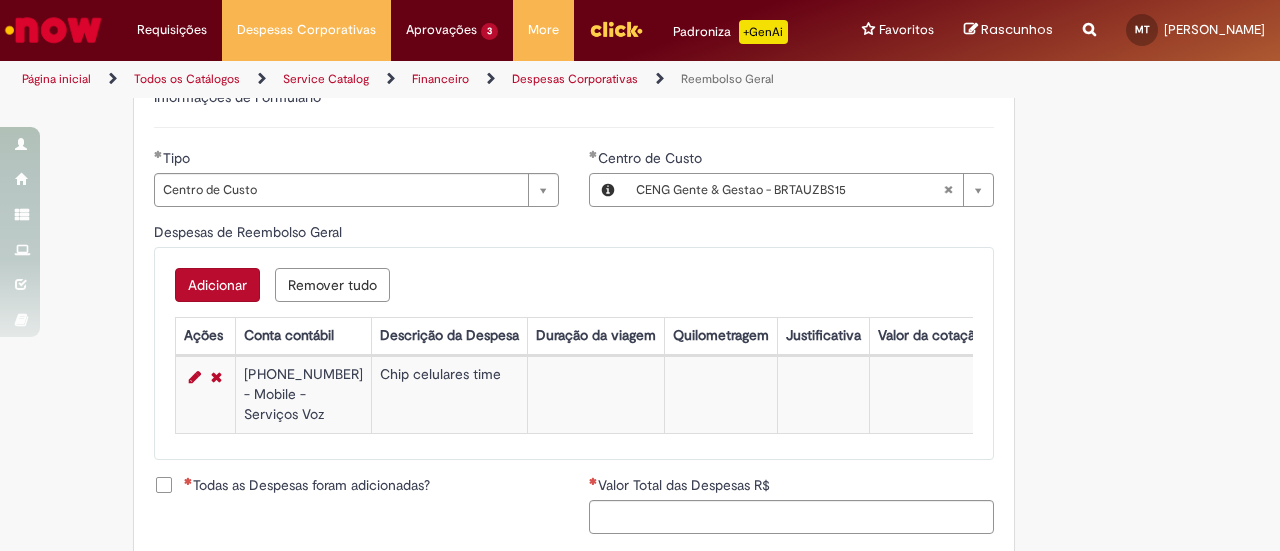 click on "Adicionar" at bounding box center (217, 285) 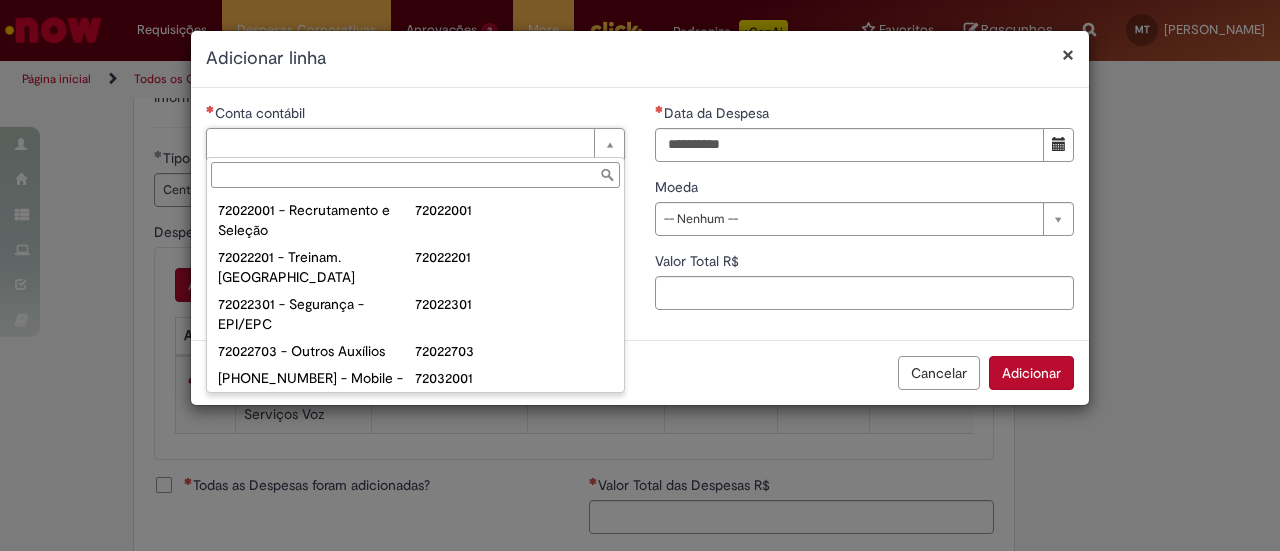 scroll, scrollTop: 200, scrollLeft: 0, axis: vertical 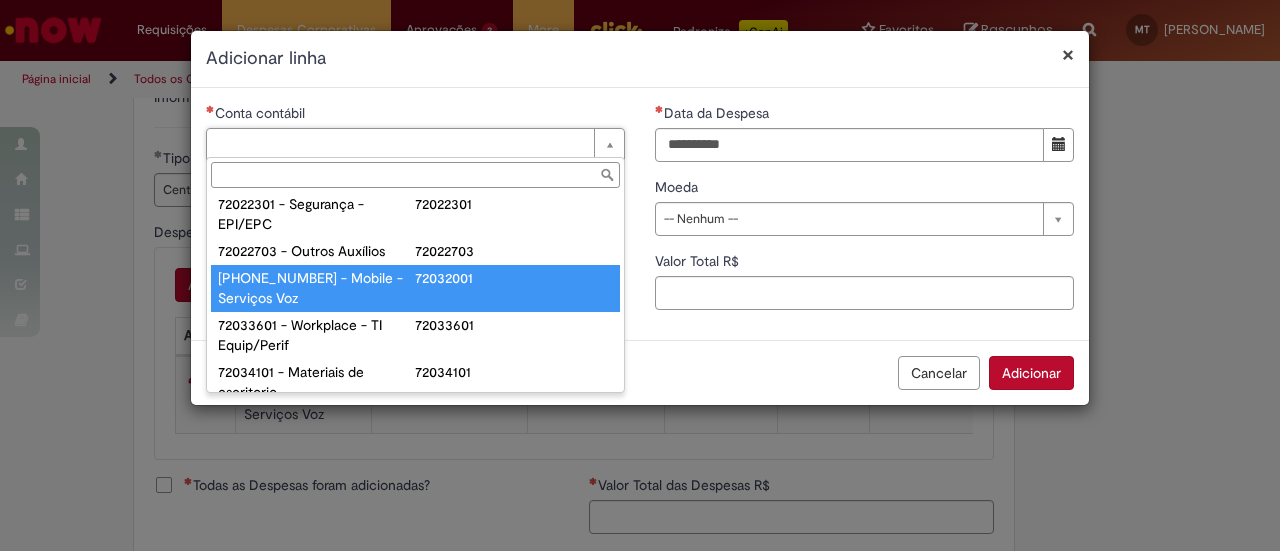 type on "**********" 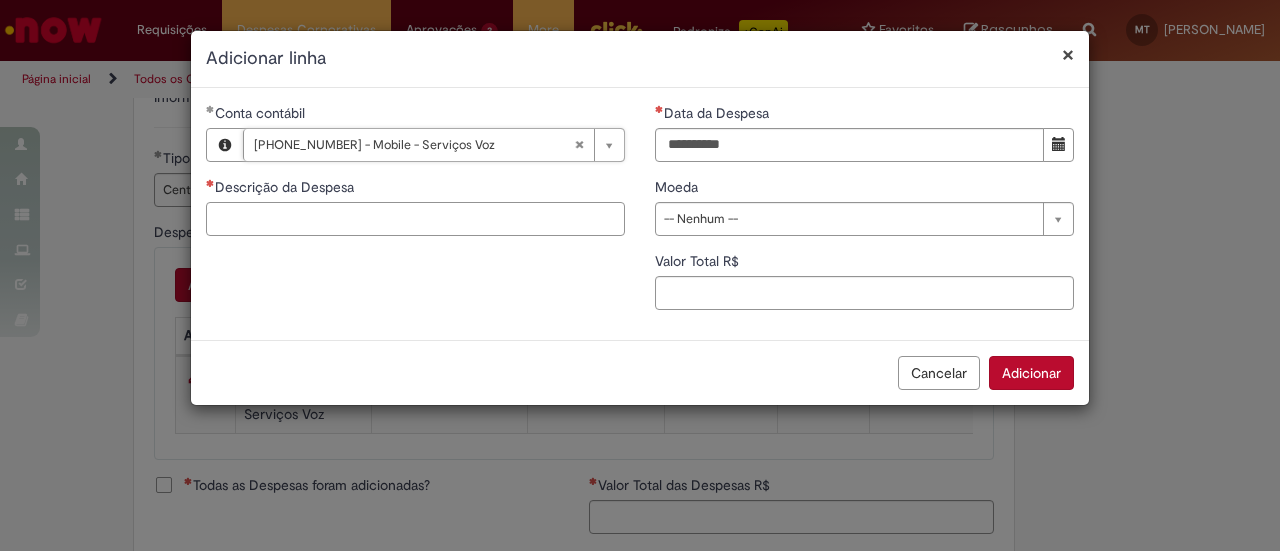 click on "Descrição da Despesa" at bounding box center (415, 219) 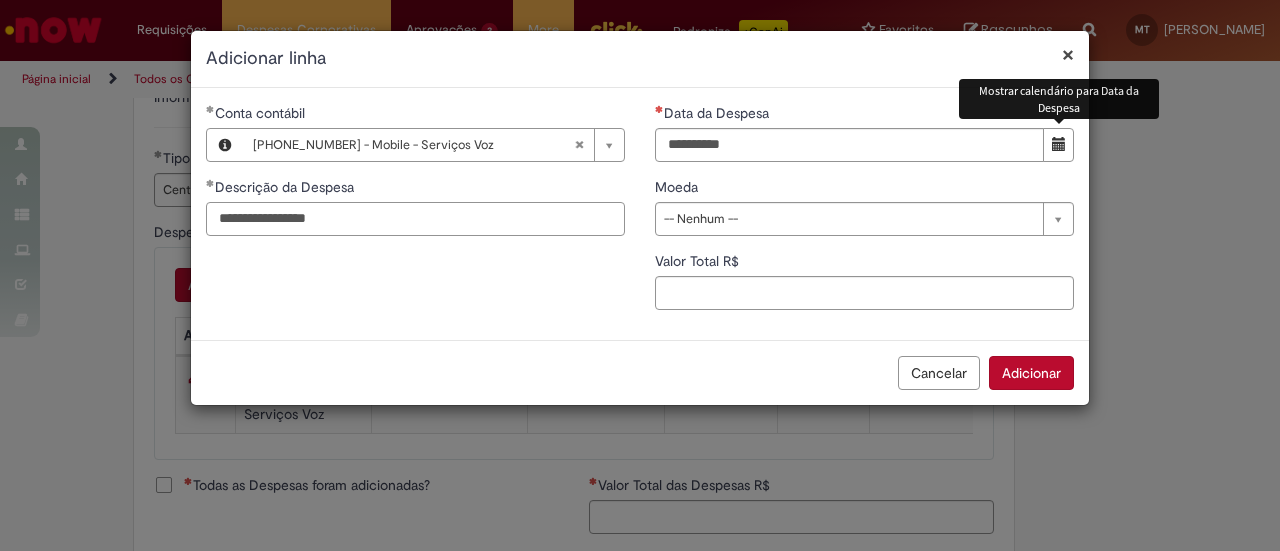 type on "**********" 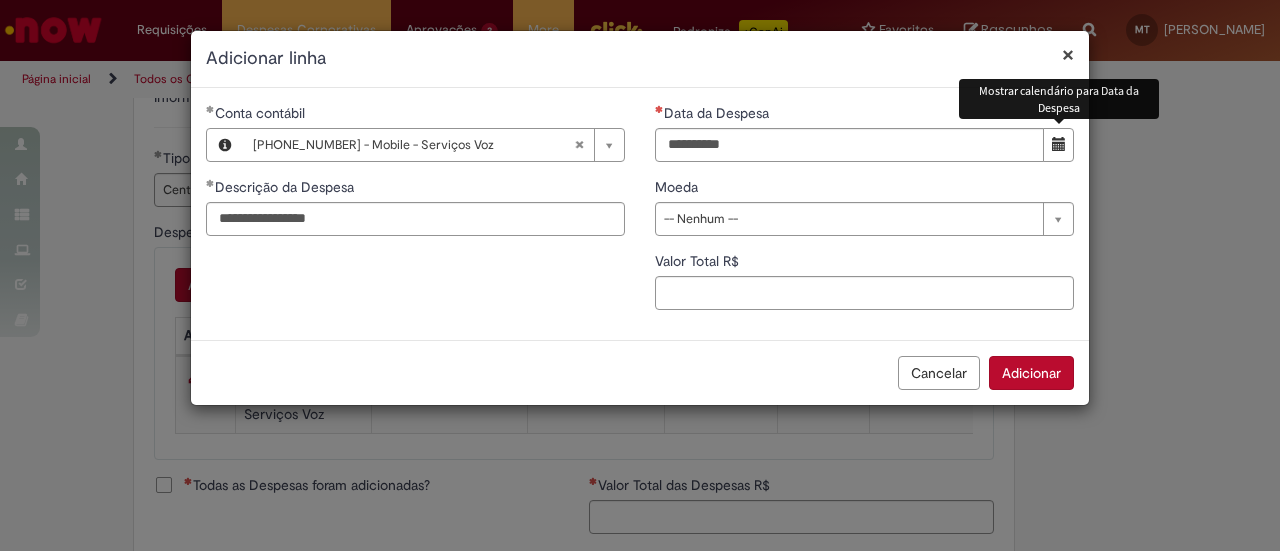 click at bounding box center [1058, 145] 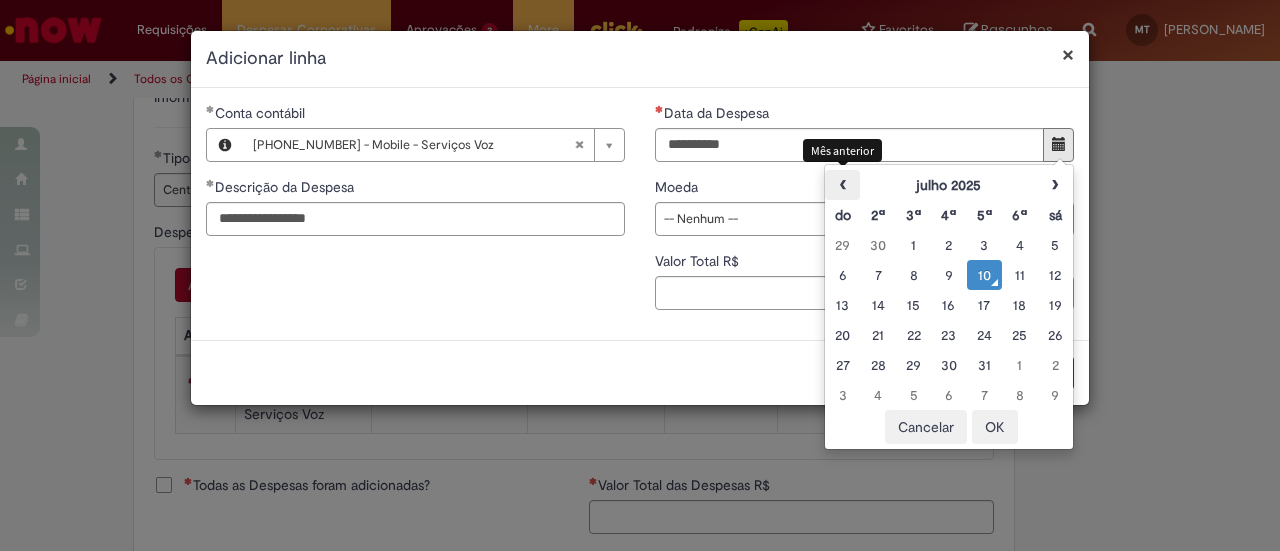 click on "‹" at bounding box center (842, 185) 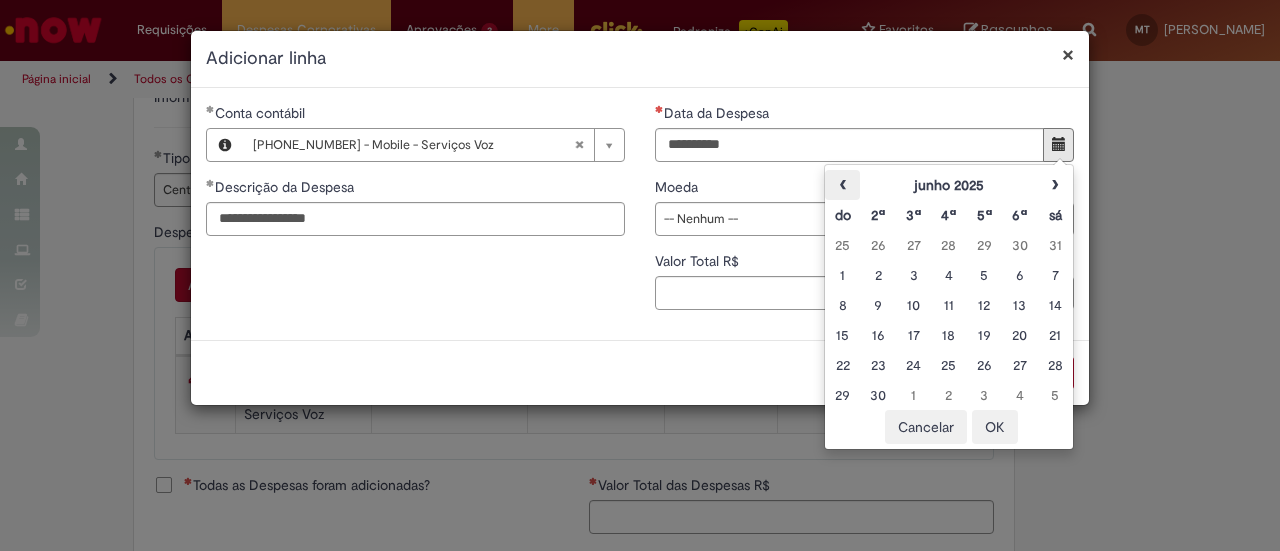 click on "‹" at bounding box center (842, 185) 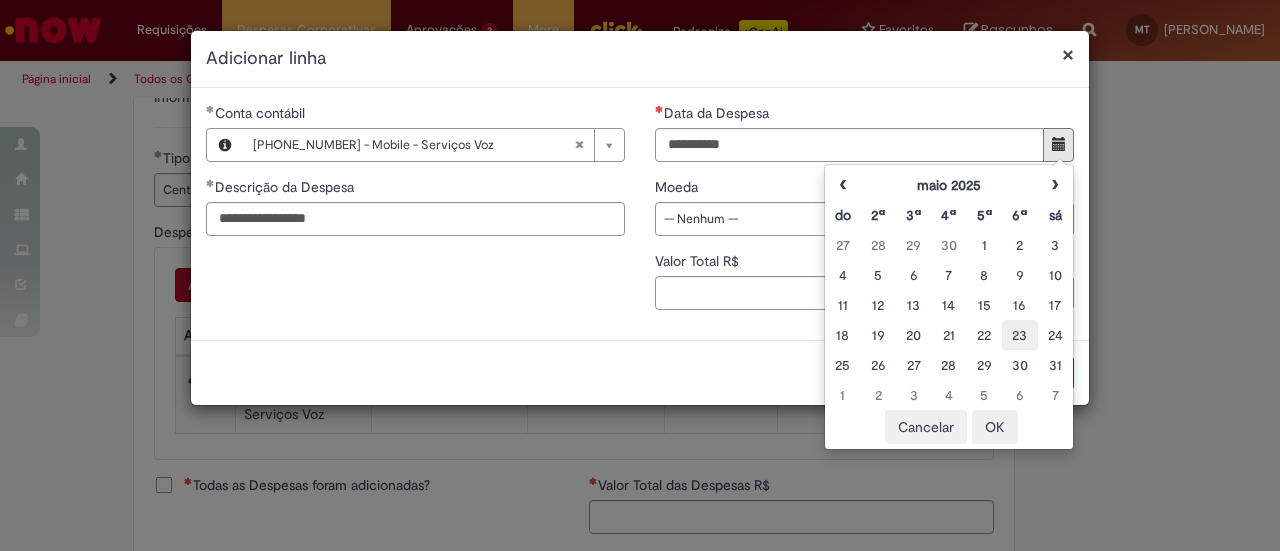 click on "23" at bounding box center [1019, 335] 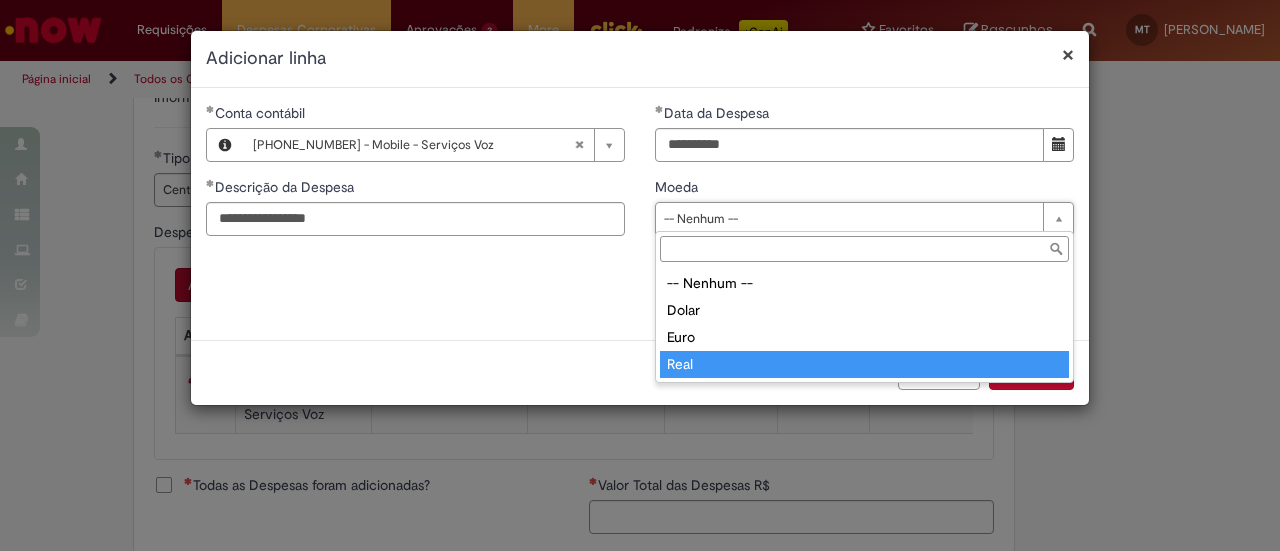 type on "****" 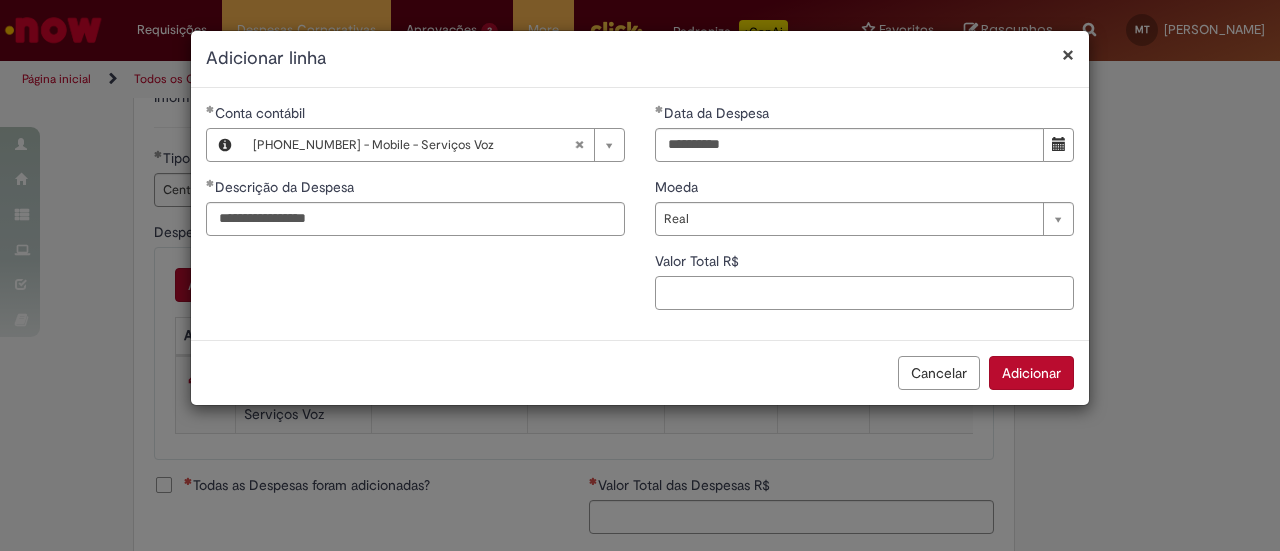 click on "Valor Total R$" at bounding box center (864, 293) 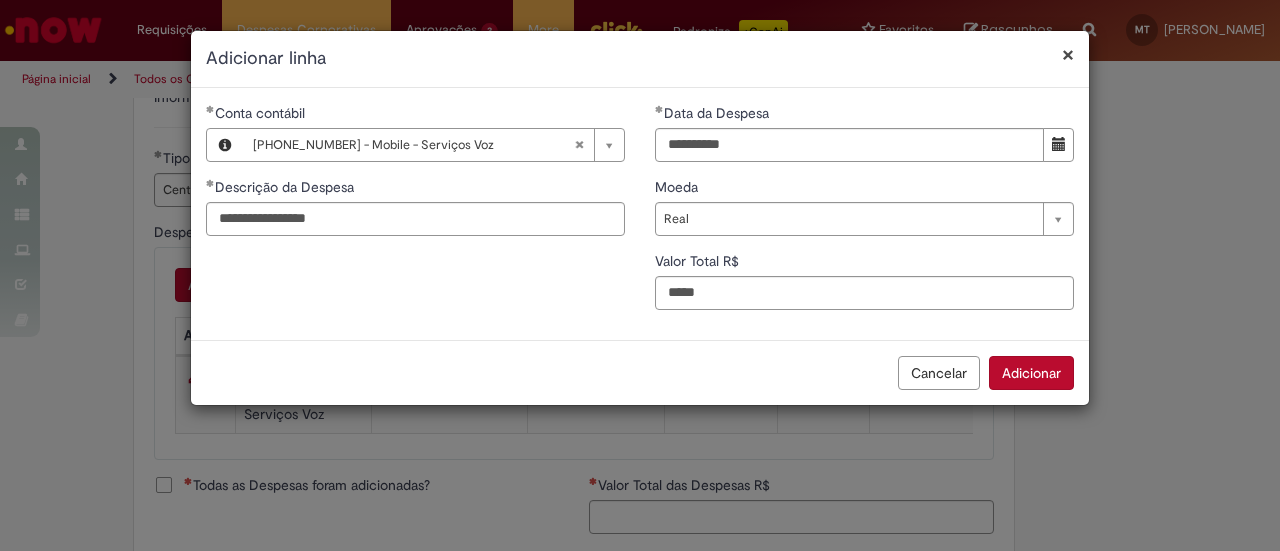 type on "**" 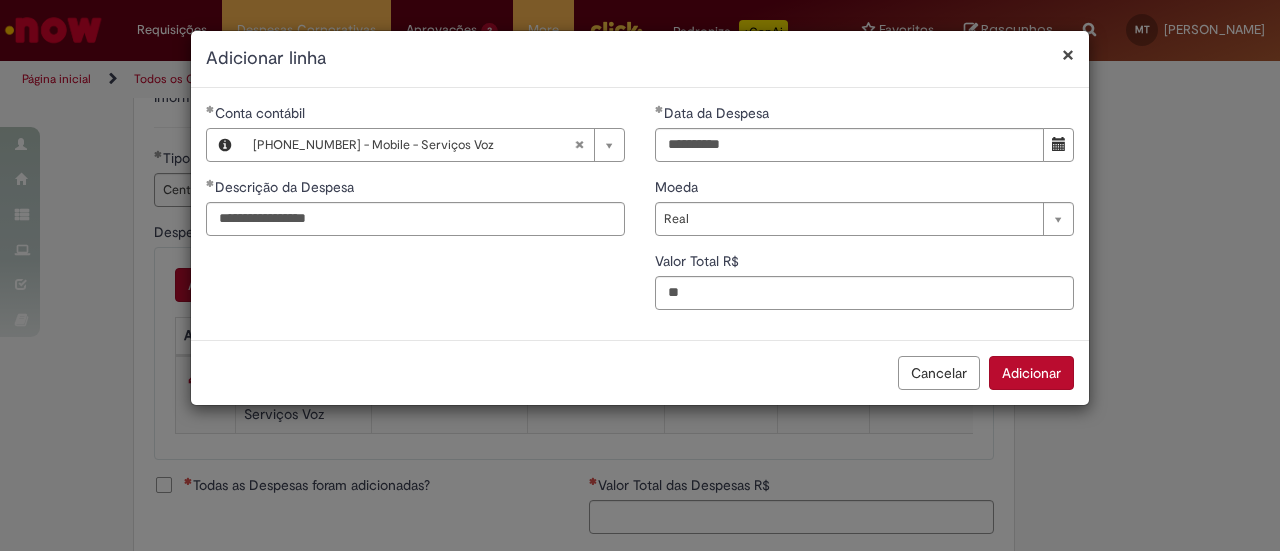 click on "Adicionar" at bounding box center [1031, 373] 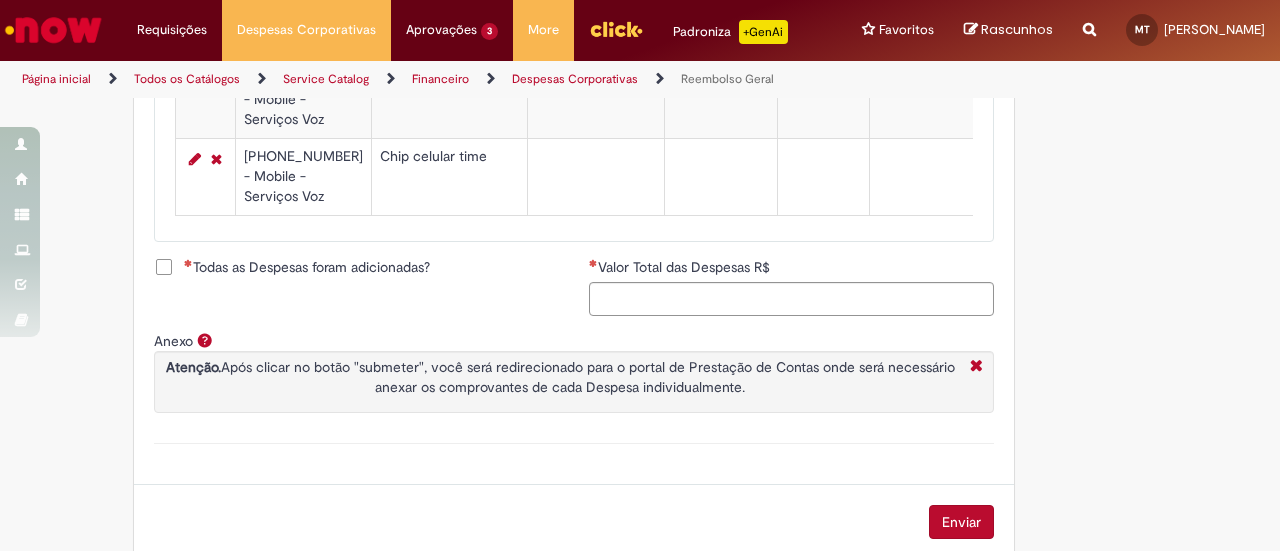 scroll, scrollTop: 1000, scrollLeft: 0, axis: vertical 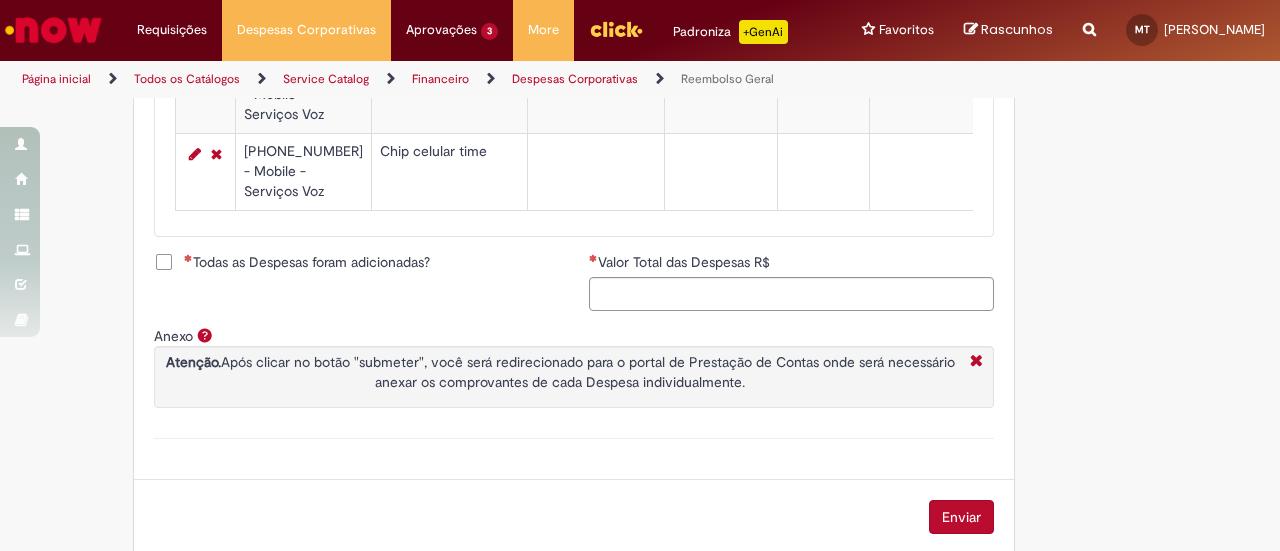 click on "Todas as Despesas foram adicionadas?" at bounding box center [307, 262] 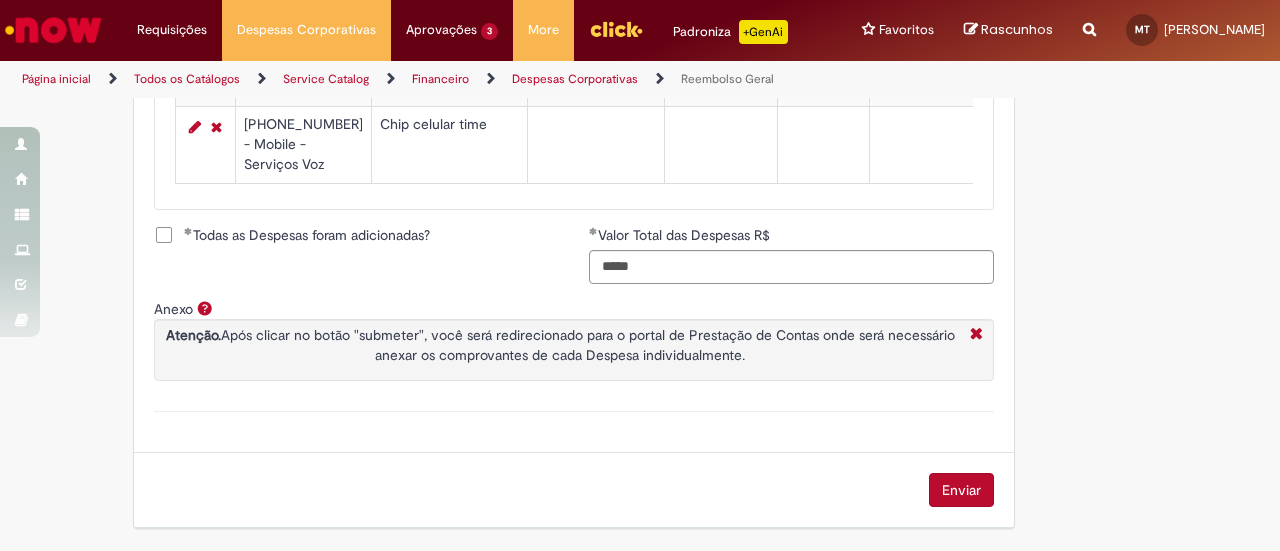 scroll, scrollTop: 1072, scrollLeft: 0, axis: vertical 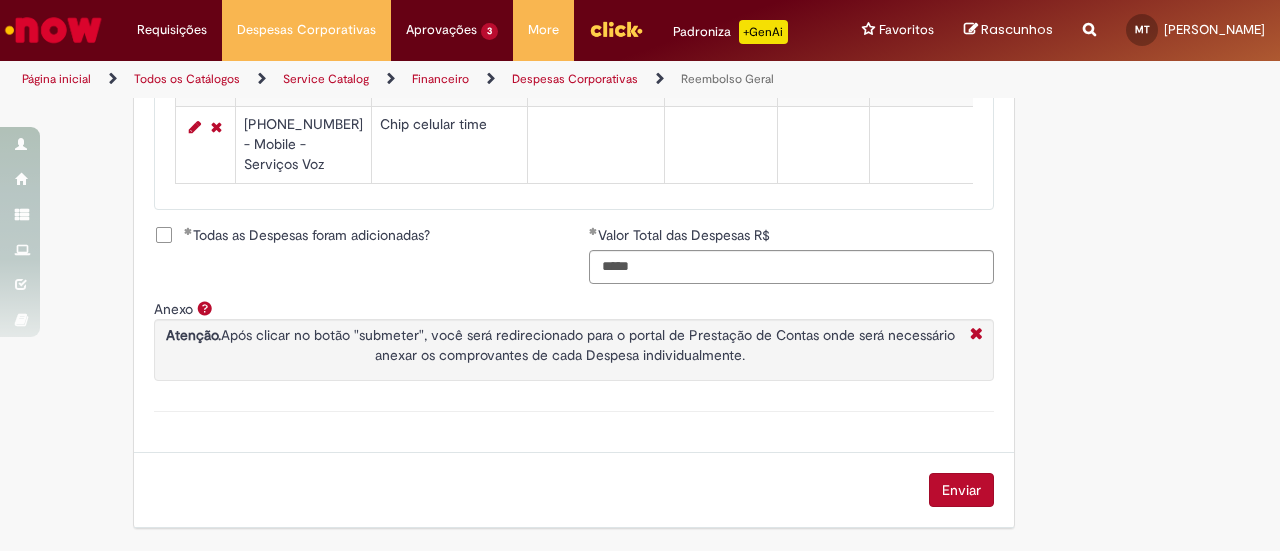 click on "Enviar" at bounding box center [961, 490] 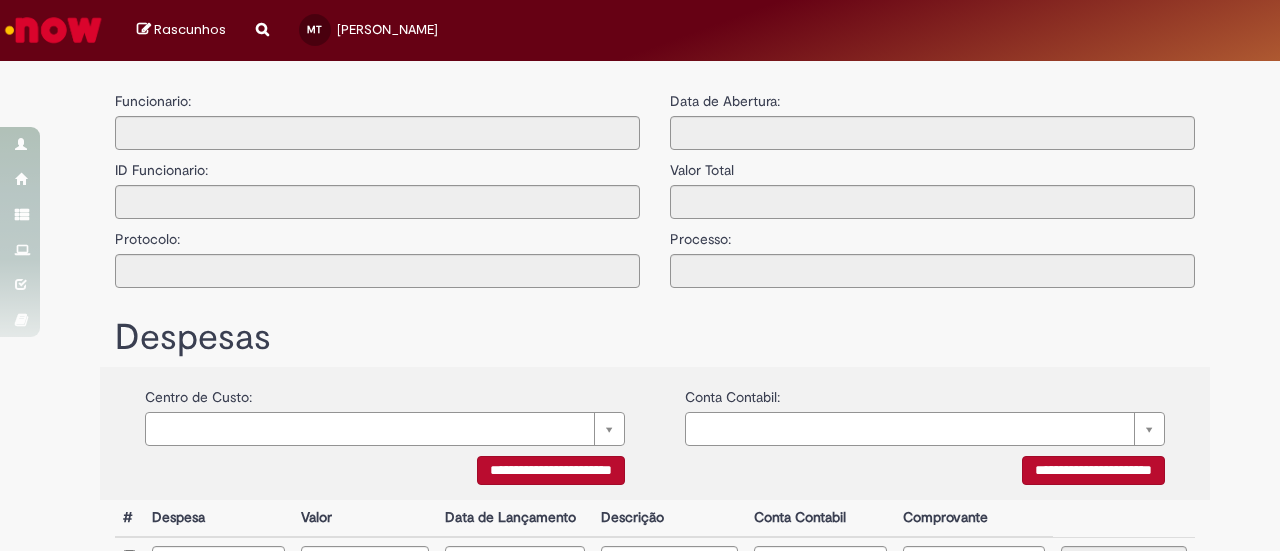 type on "**********" 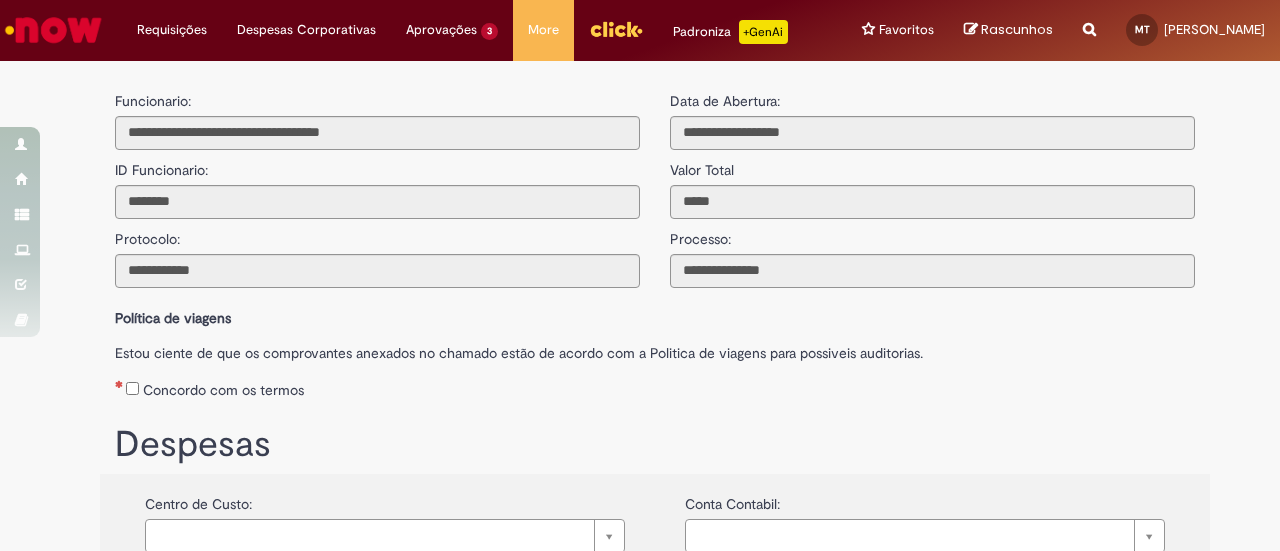 scroll, scrollTop: 0, scrollLeft: 0, axis: both 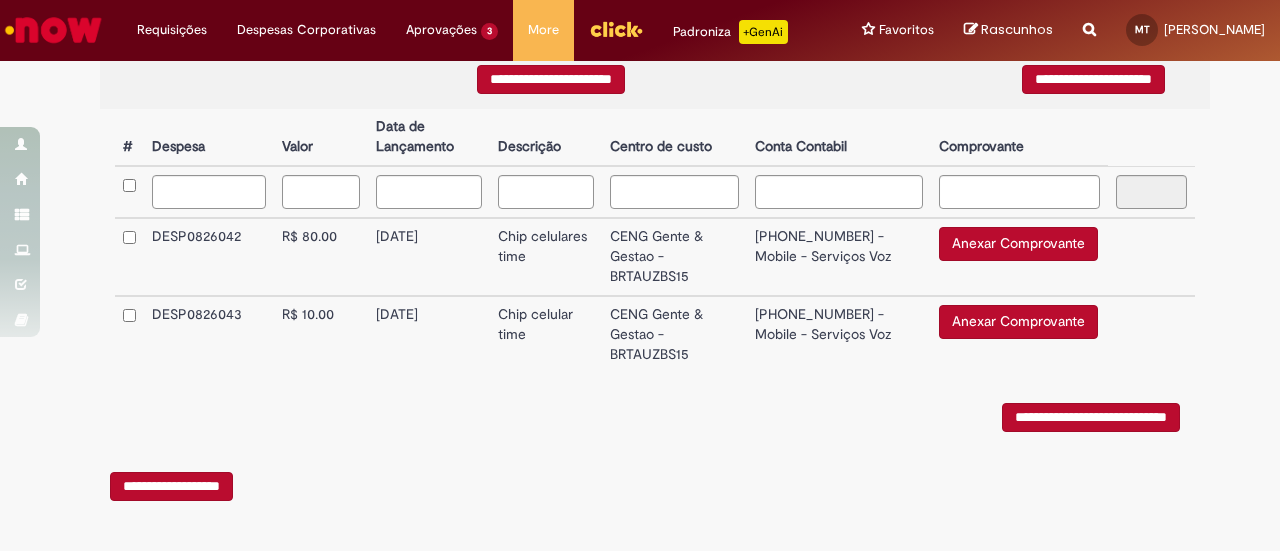click on "Anexar Comprovante" at bounding box center (1018, 244) 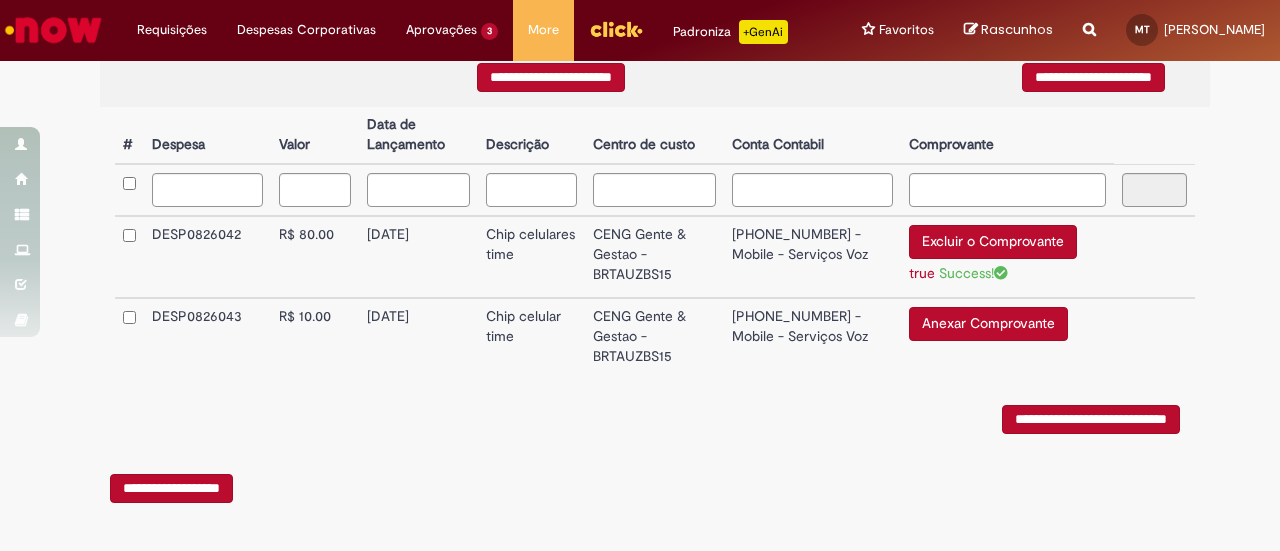 click on "Anexar Comprovante" at bounding box center [988, 324] 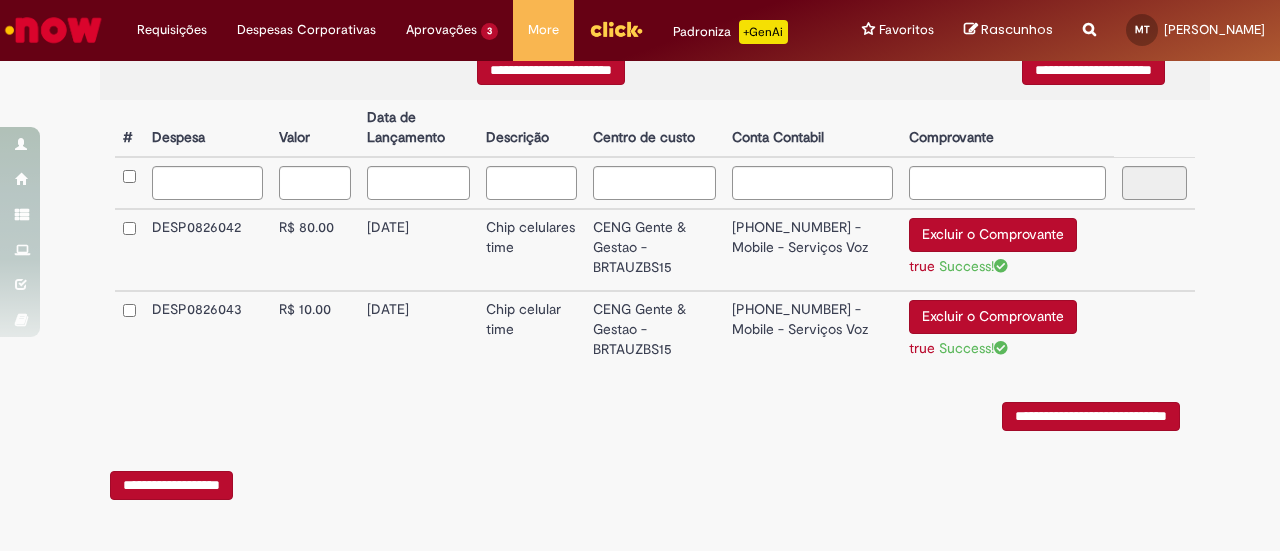 scroll, scrollTop: 530, scrollLeft: 0, axis: vertical 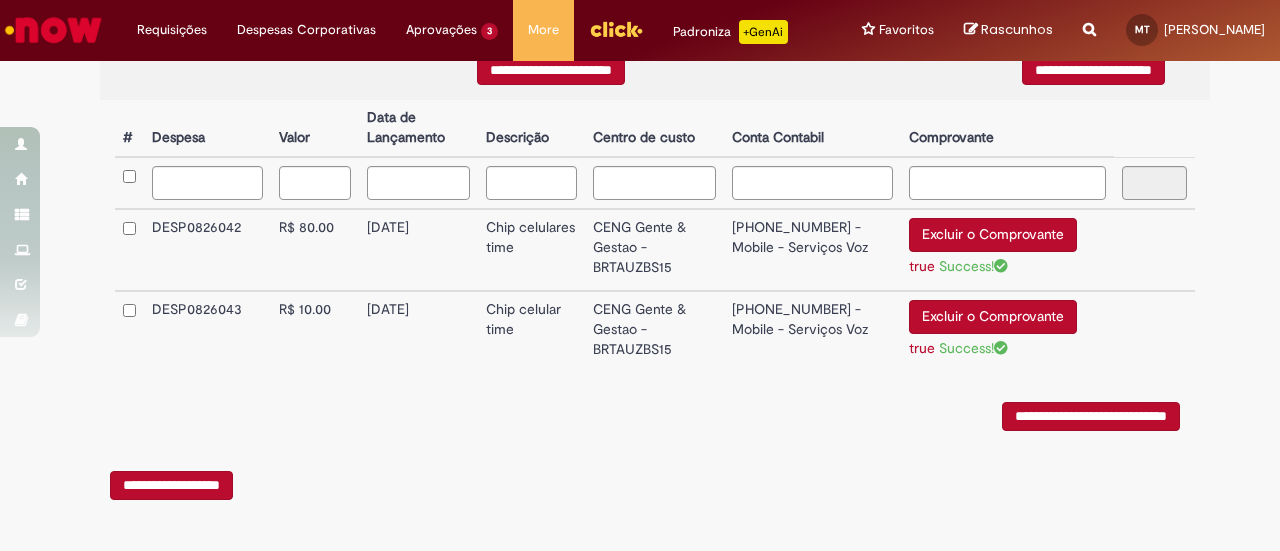 click on "**********" at bounding box center (1091, 416) 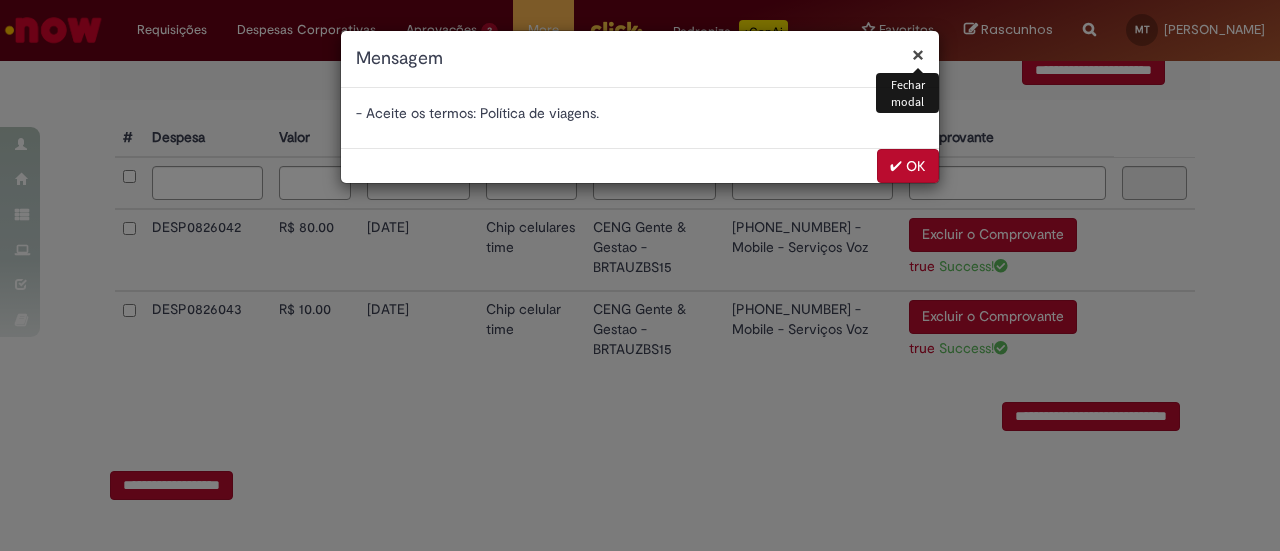 click on "✔ OK" at bounding box center (908, 166) 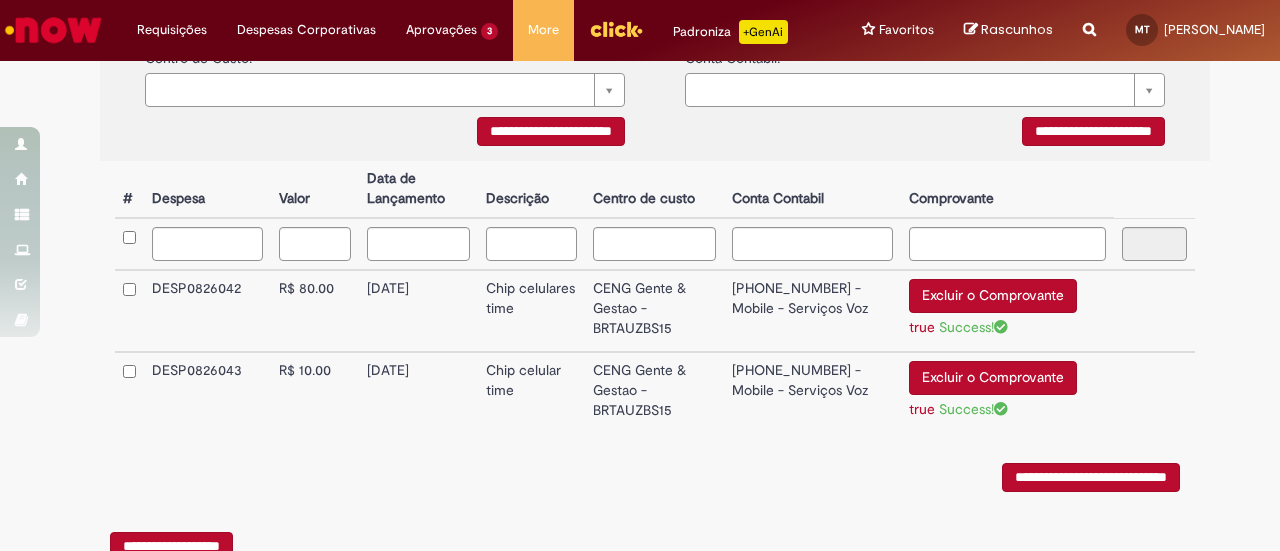 scroll, scrollTop: 230, scrollLeft: 0, axis: vertical 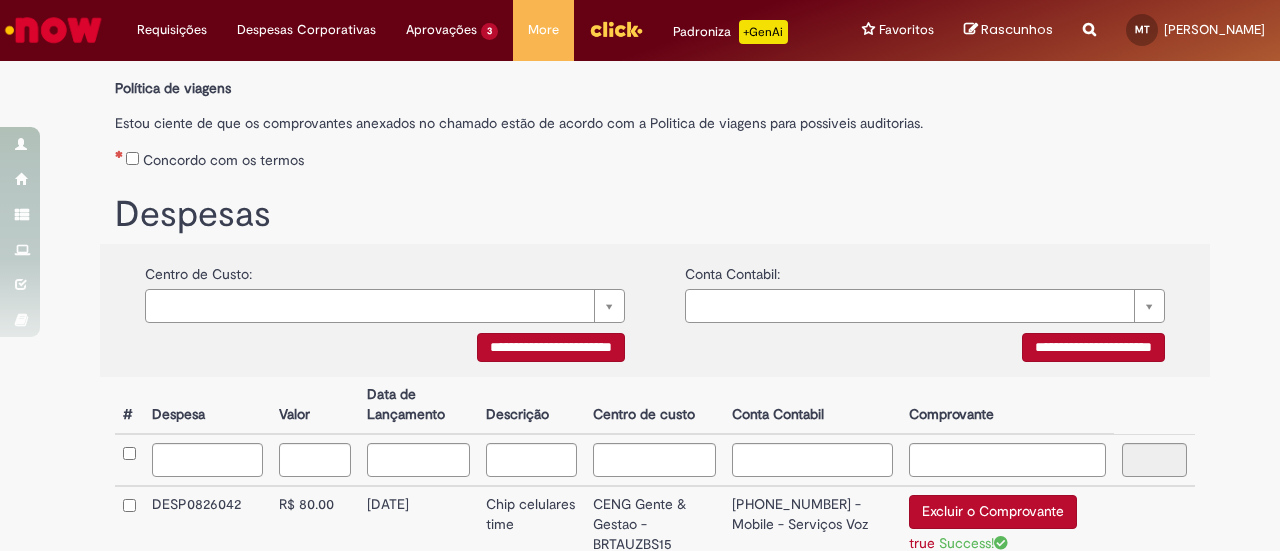 click on "Concordo com os termos" at bounding box center [655, 156] 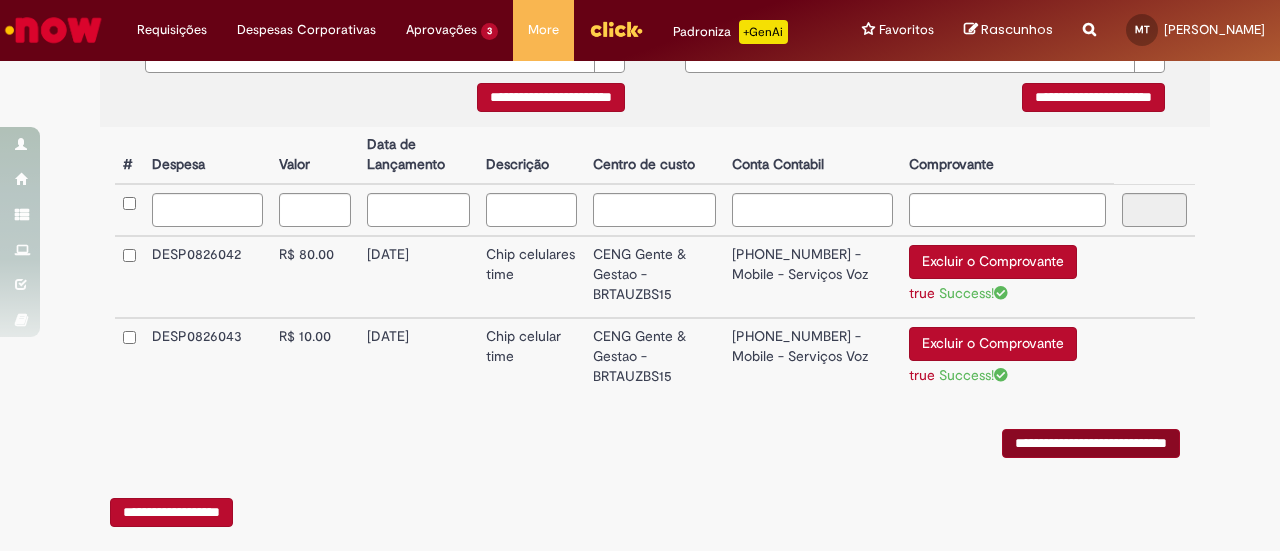 scroll, scrollTop: 530, scrollLeft: 0, axis: vertical 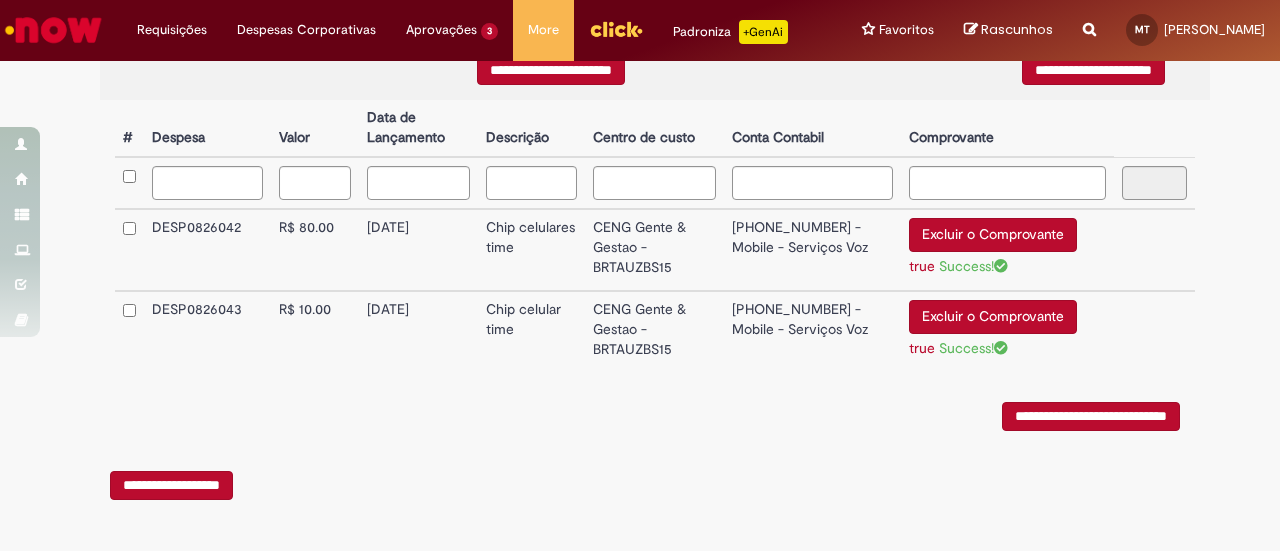 click on "**********" at bounding box center (1091, 416) 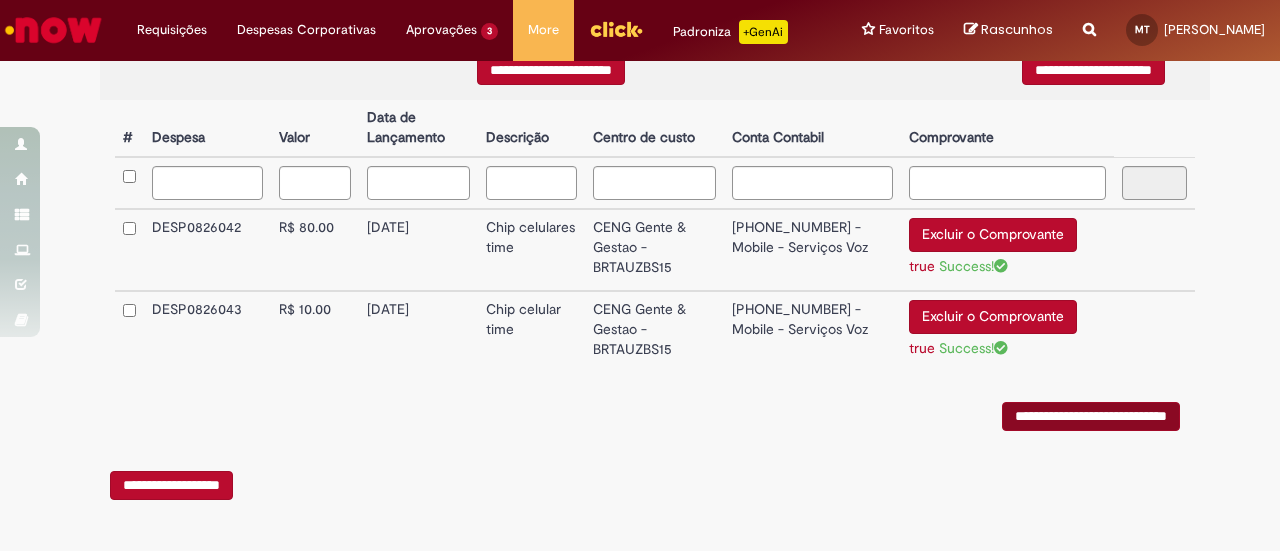 scroll, scrollTop: 0, scrollLeft: 0, axis: both 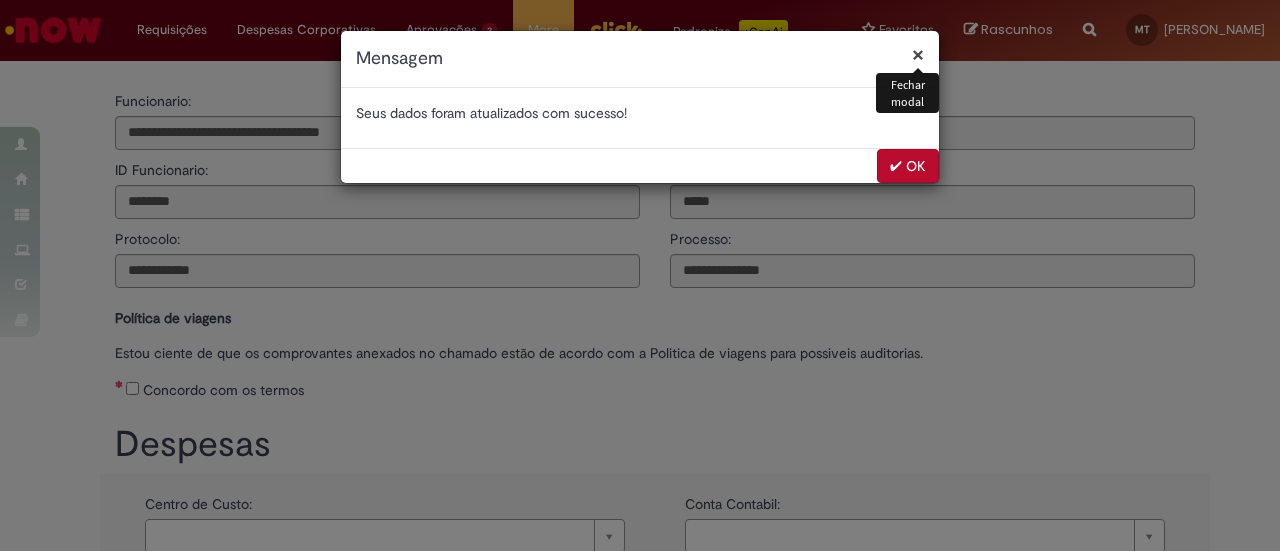 click on "✔ OK" at bounding box center [908, 166] 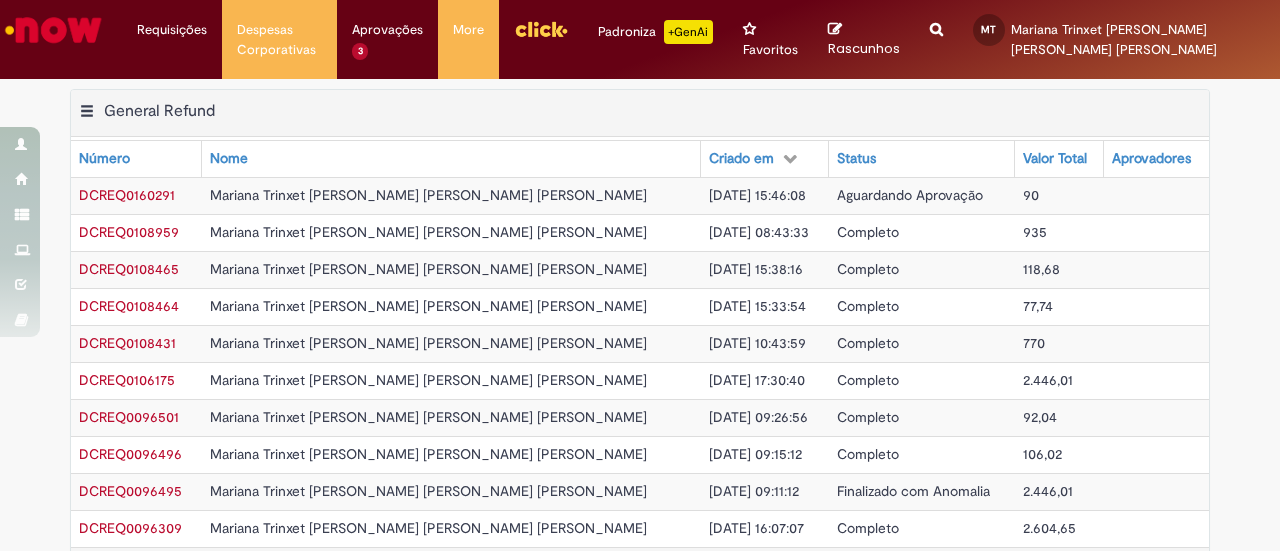 scroll, scrollTop: 0, scrollLeft: 0, axis: both 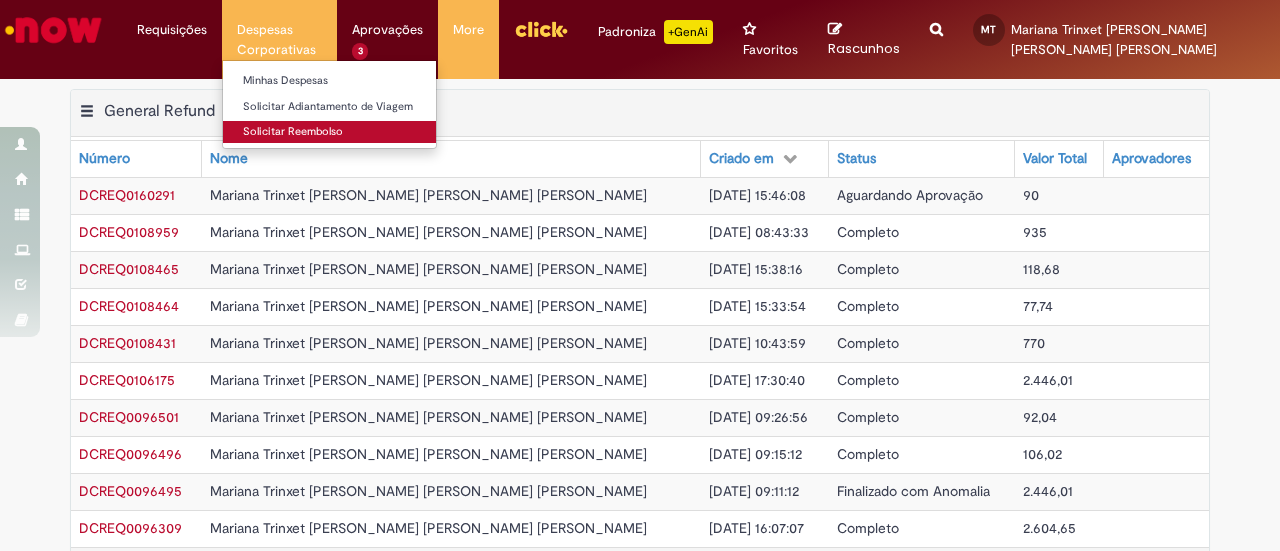 click on "Solicitar Reembolso" at bounding box center [333, 132] 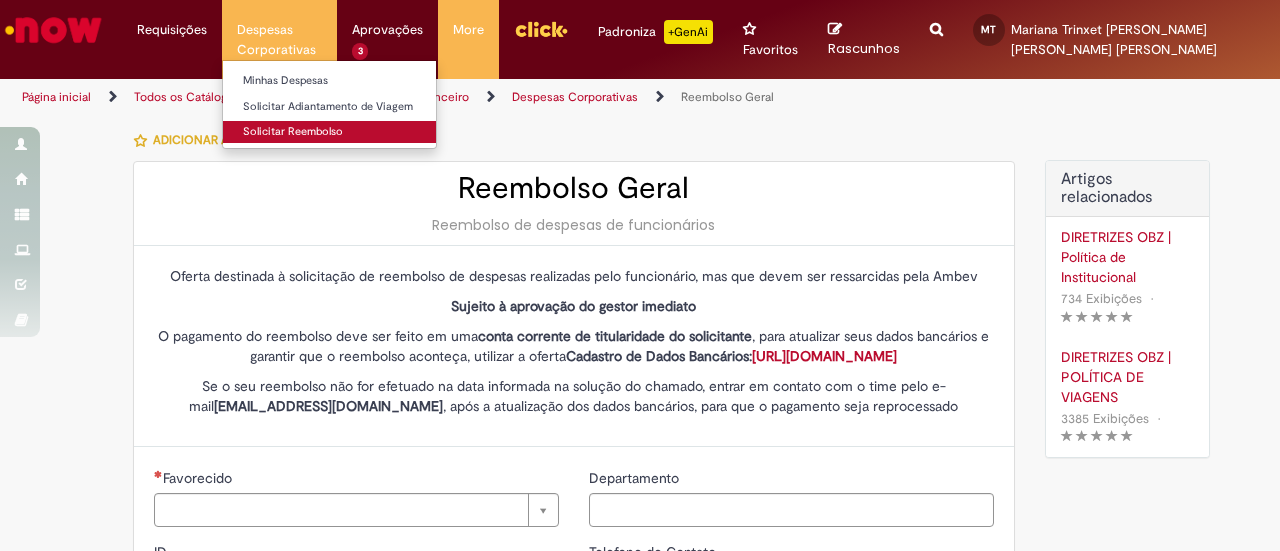 type on "********" 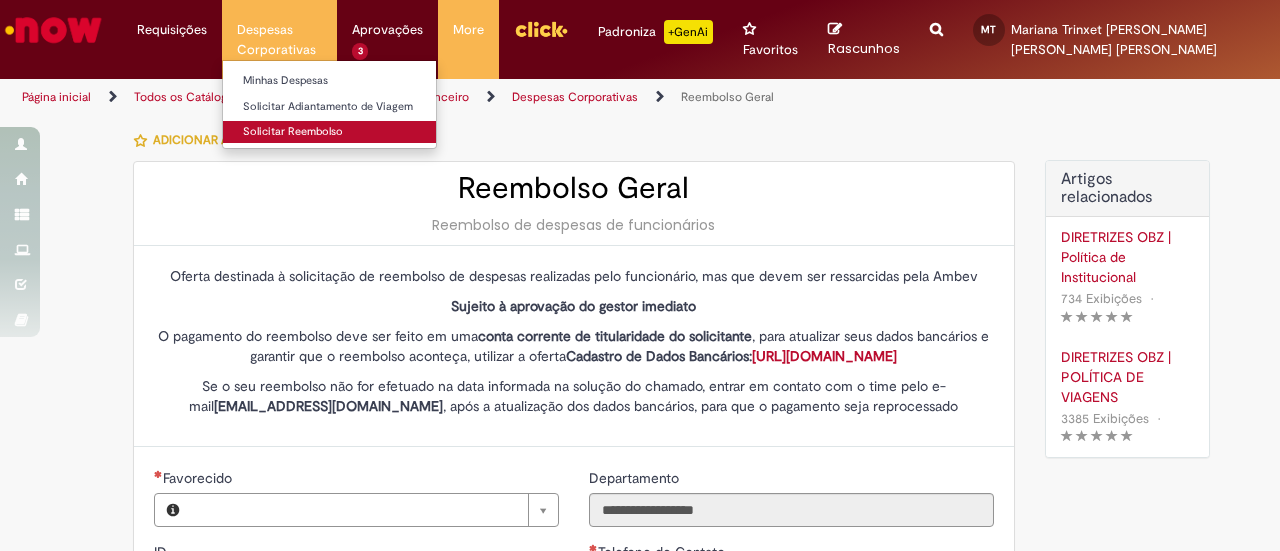 type on "***" 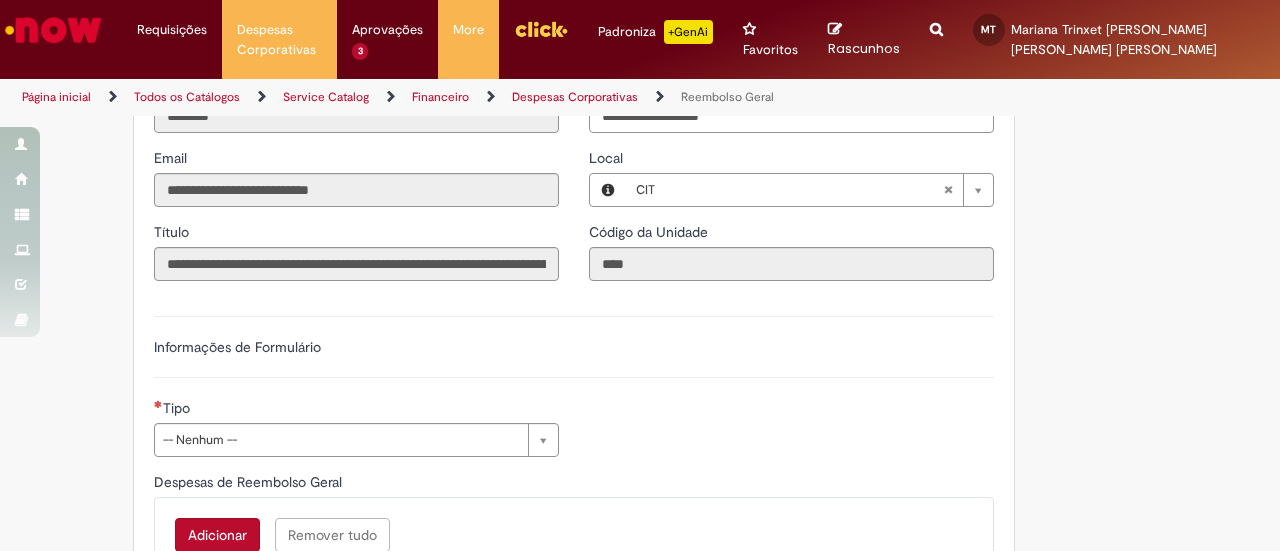scroll, scrollTop: 500, scrollLeft: 0, axis: vertical 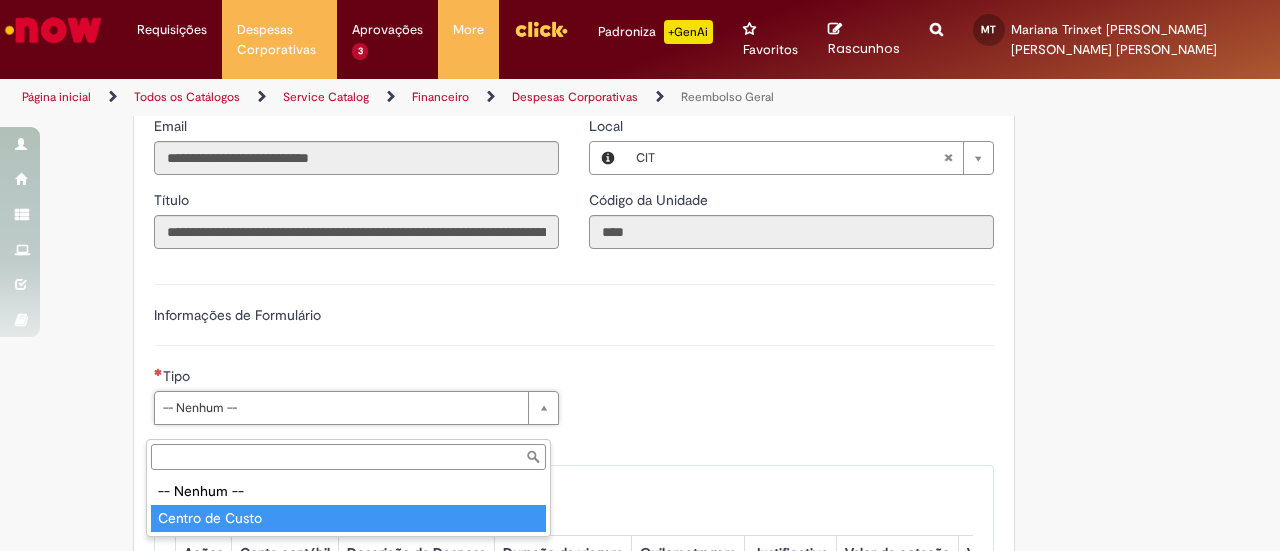 type on "**********" 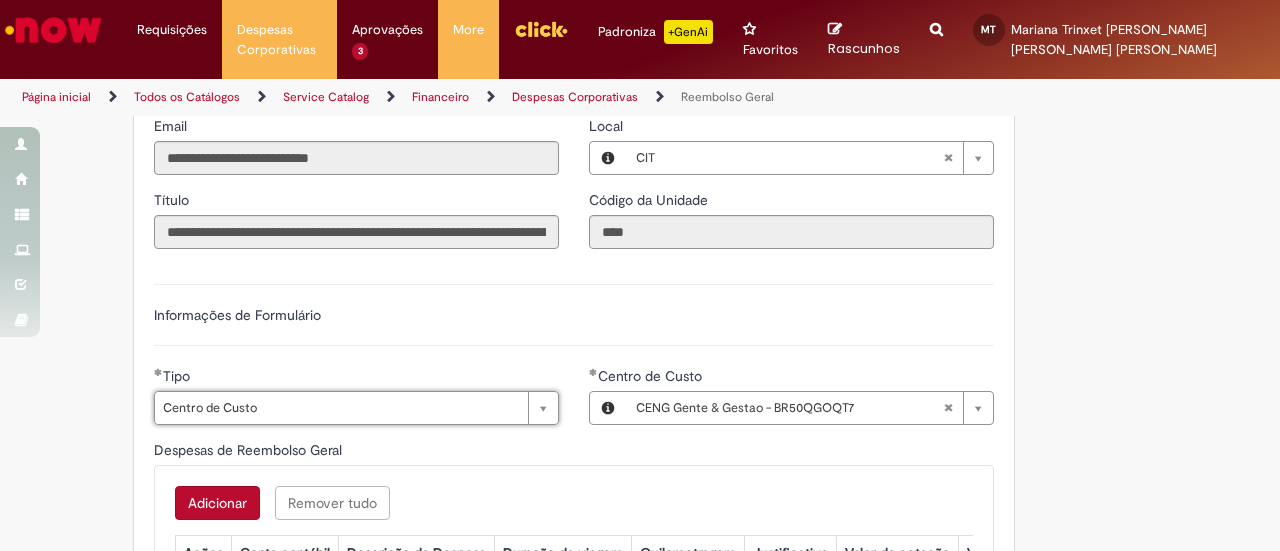 click on "**********" at bounding box center (791, 403) 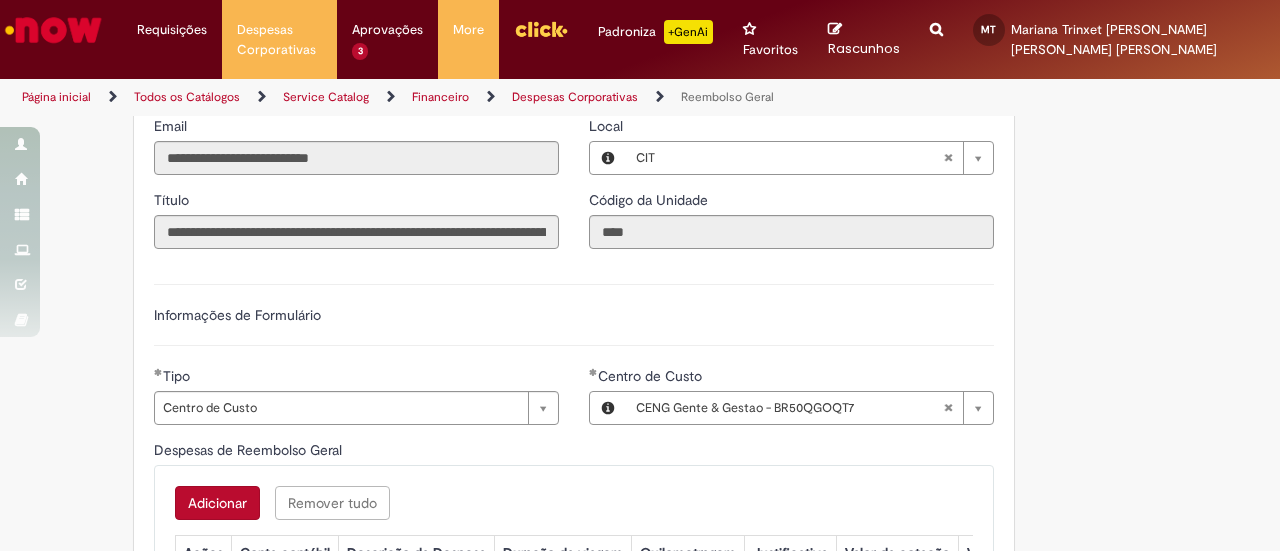 type 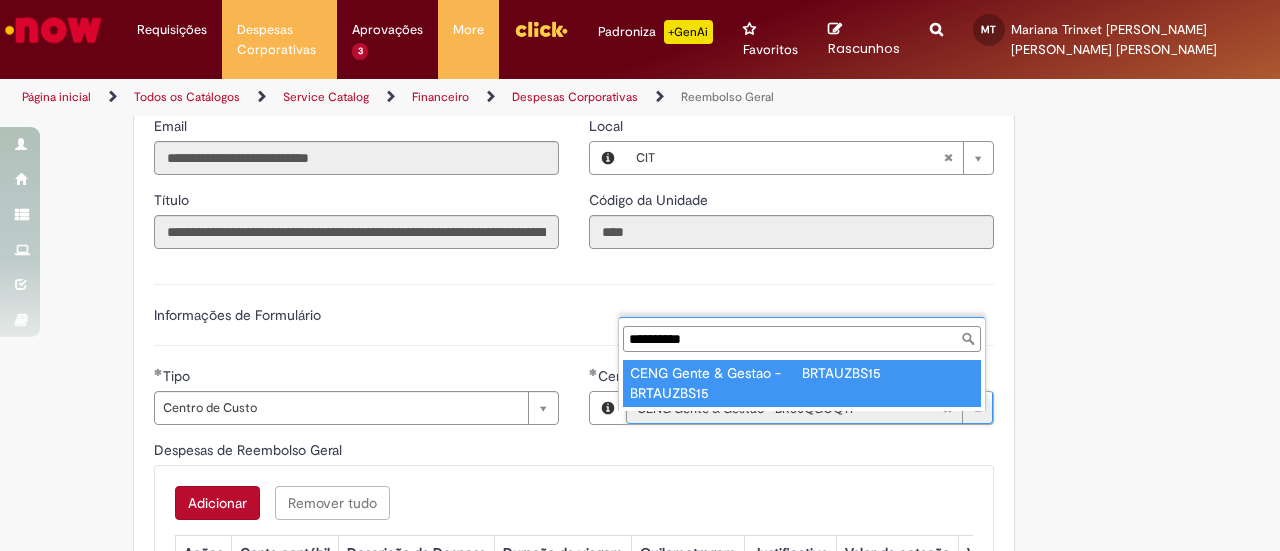 type on "**********" 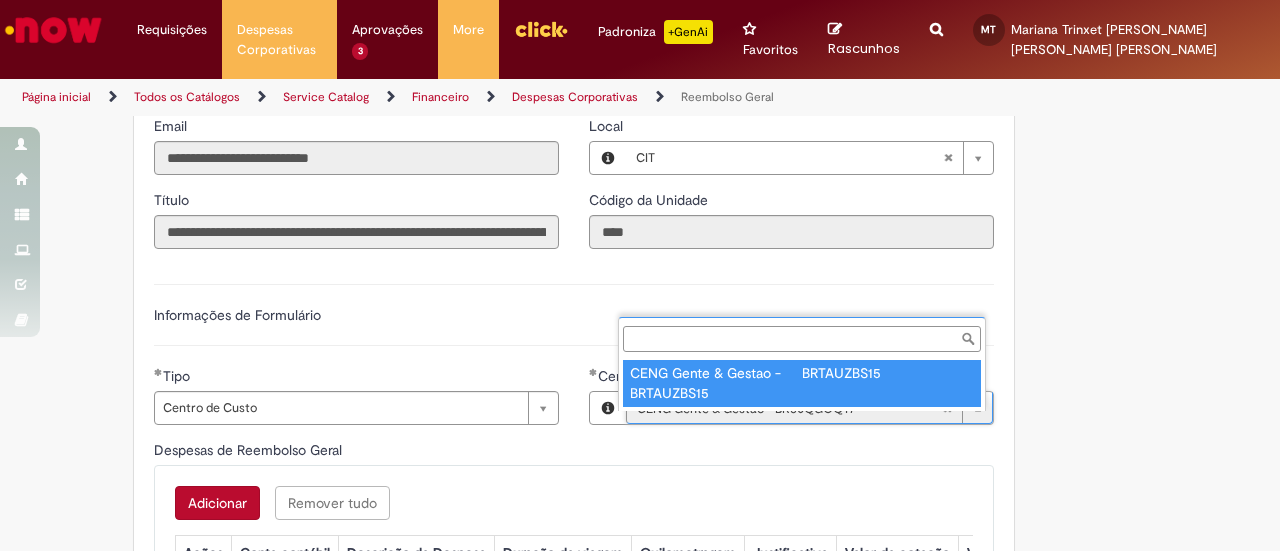scroll, scrollTop: 0, scrollLeft: 234, axis: horizontal 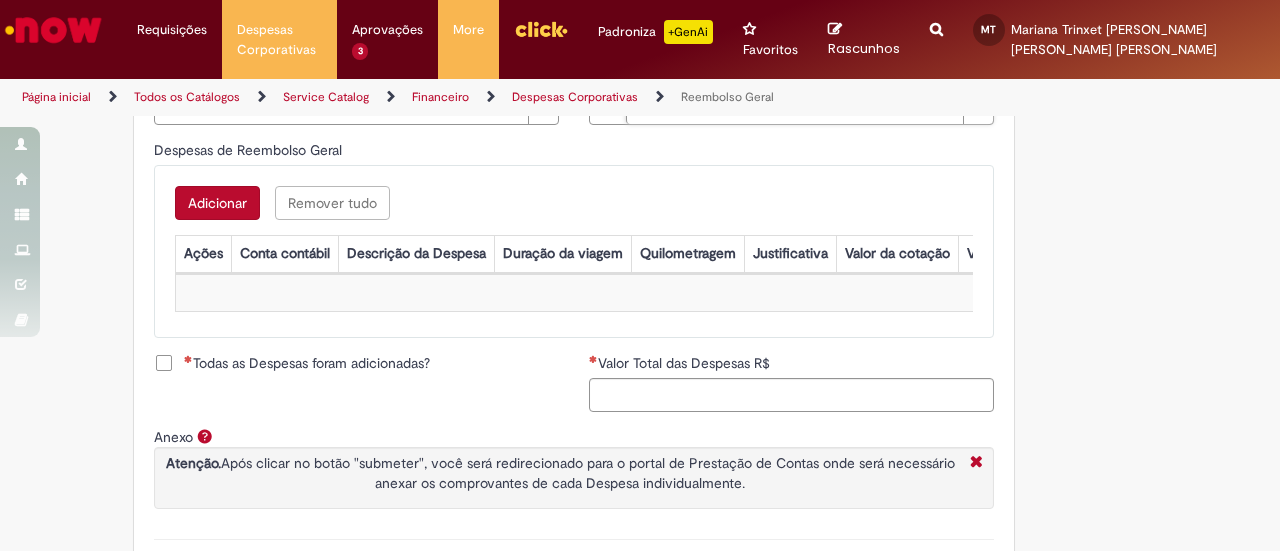 click on "Adicionar" at bounding box center (217, 203) 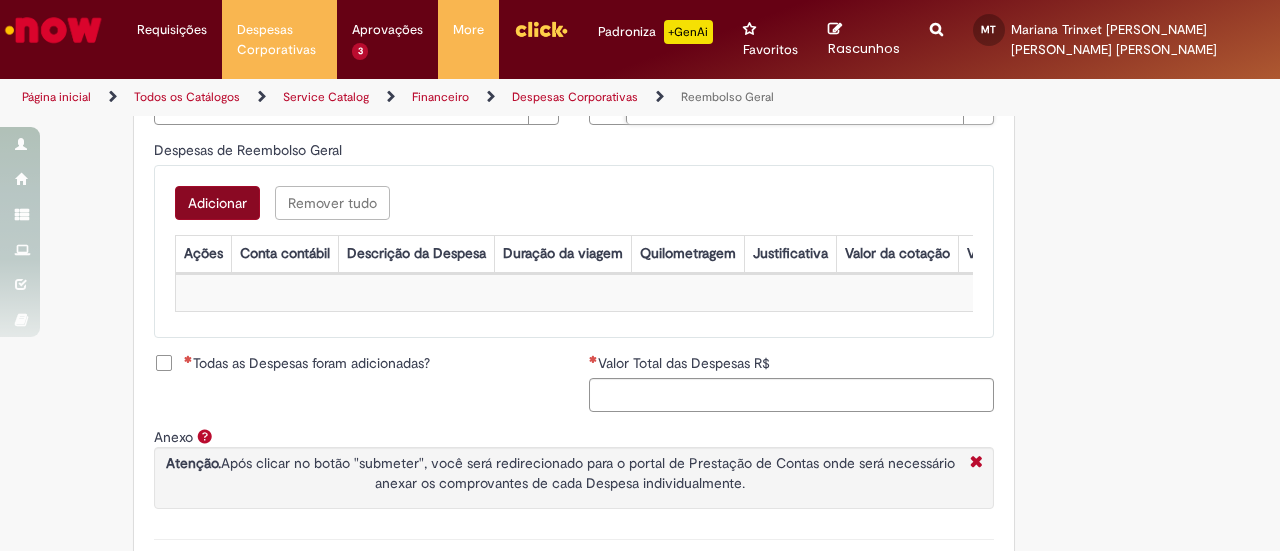 scroll, scrollTop: 0, scrollLeft: 0, axis: both 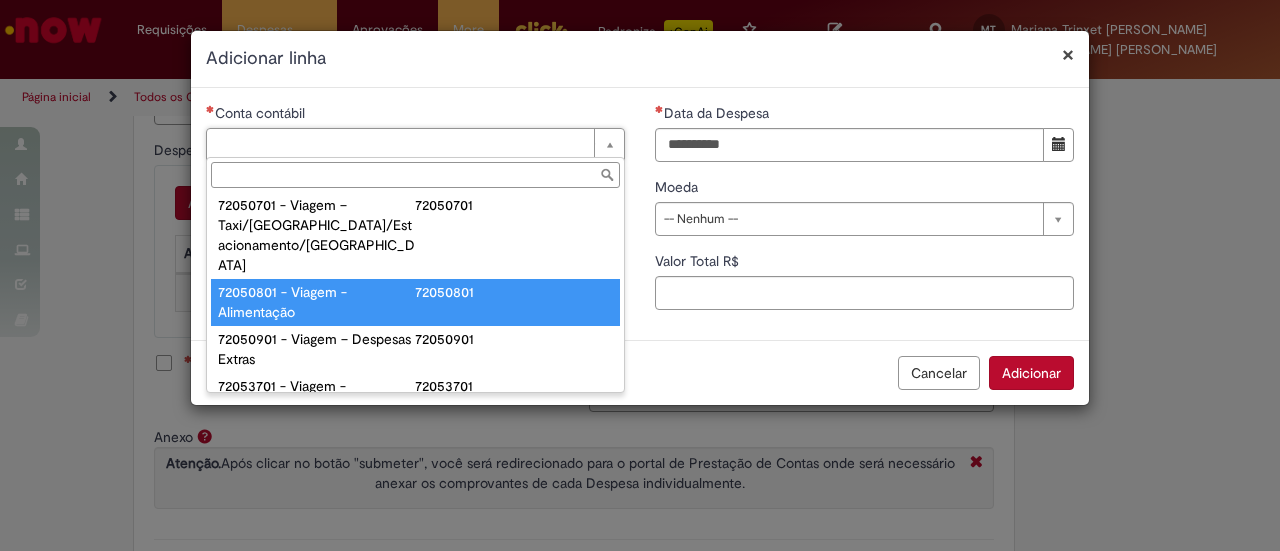 type on "**********" 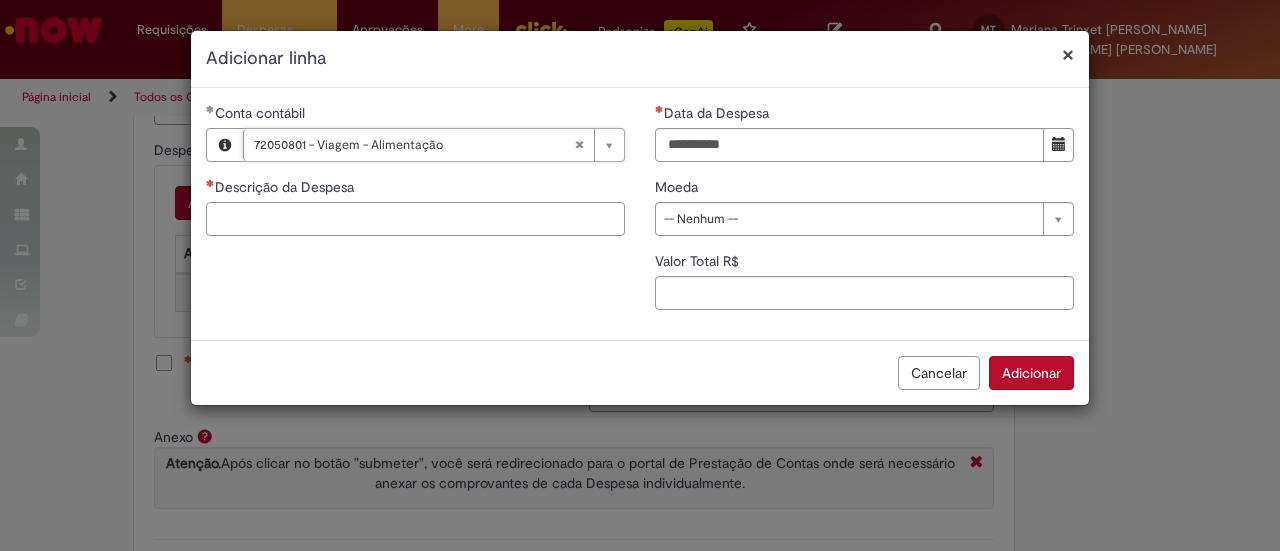 click on "Descrição da Despesa" at bounding box center [415, 219] 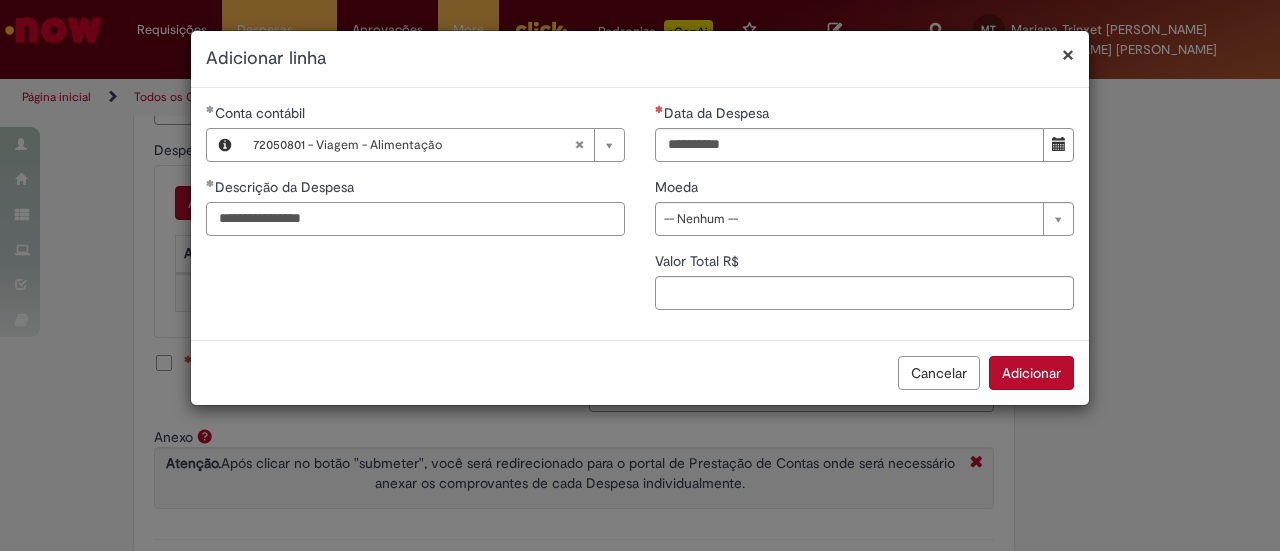type on "**********" 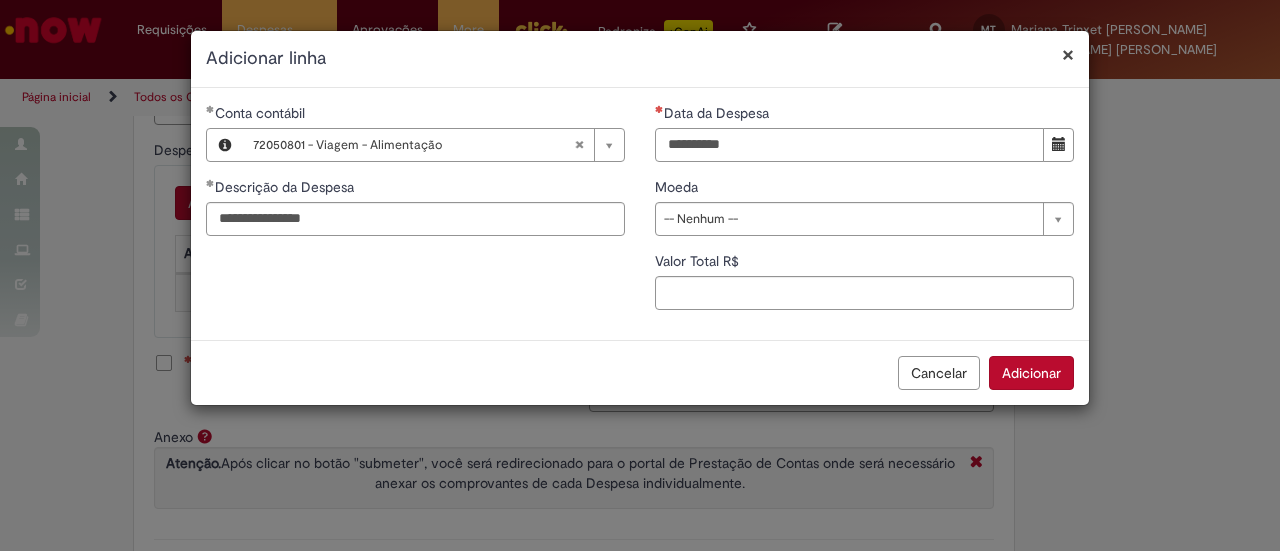 click on "Data da Despesa" at bounding box center (849, 145) 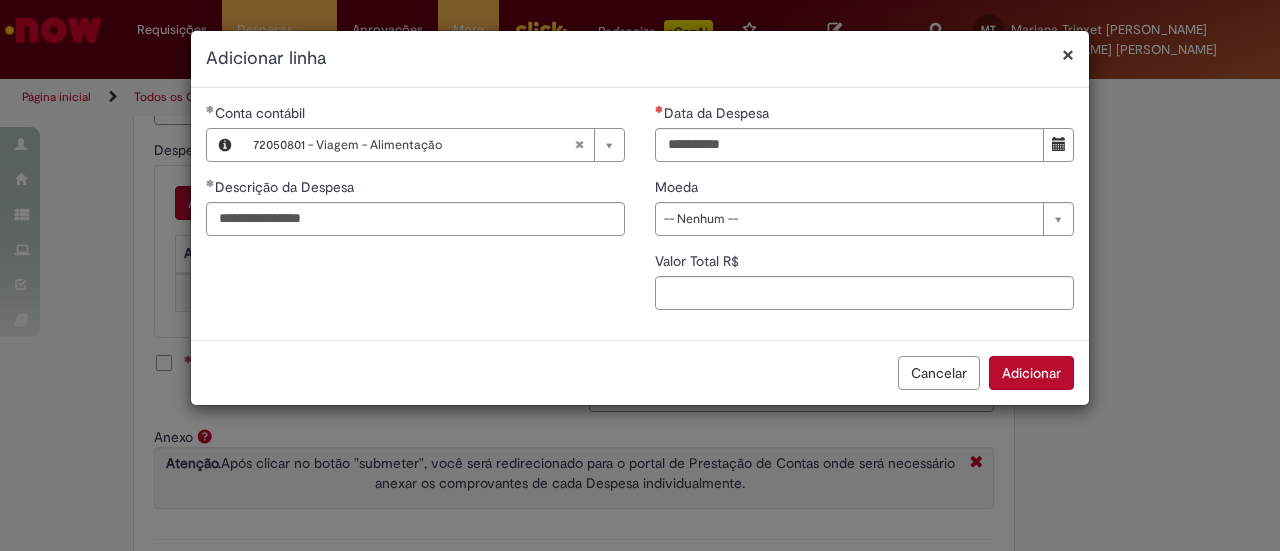 click at bounding box center (1058, 145) 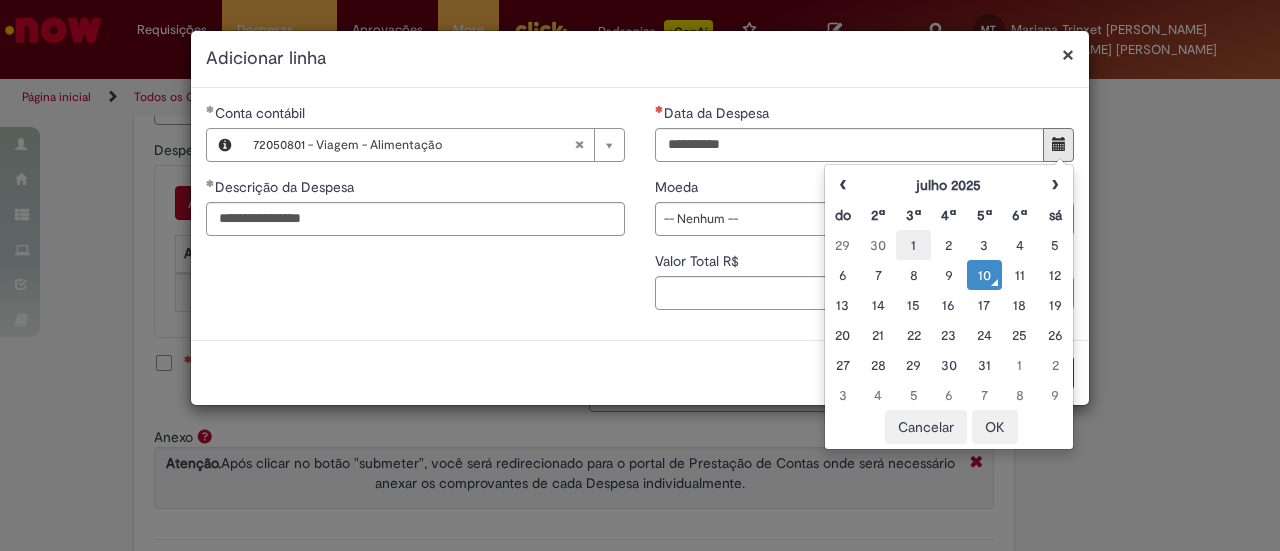 click on "1" at bounding box center [913, 245] 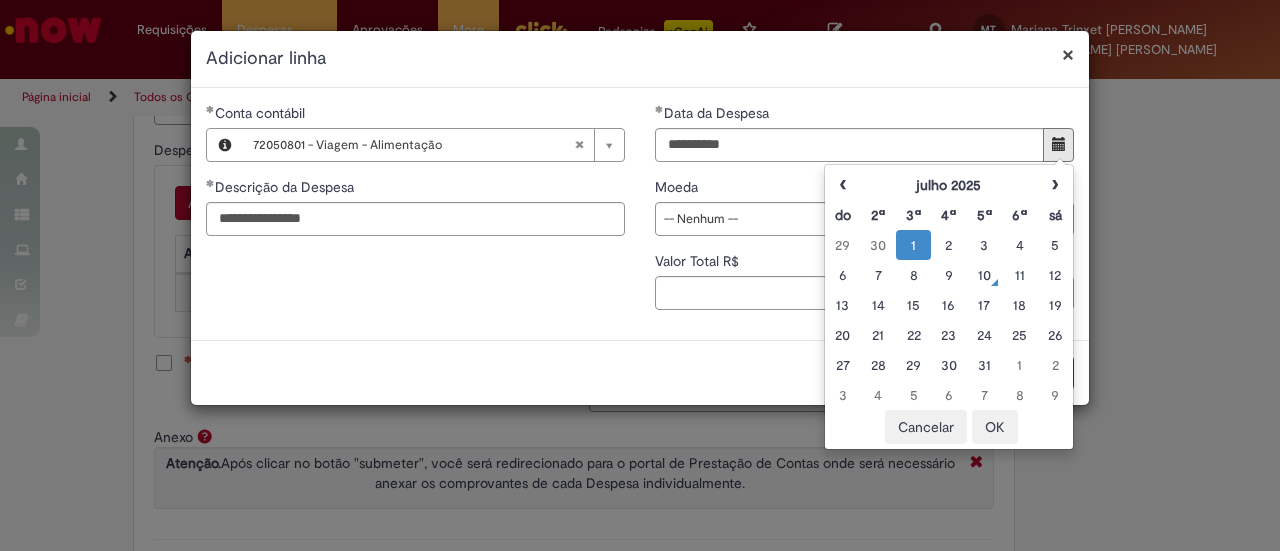 click on "OK" at bounding box center (995, 427) 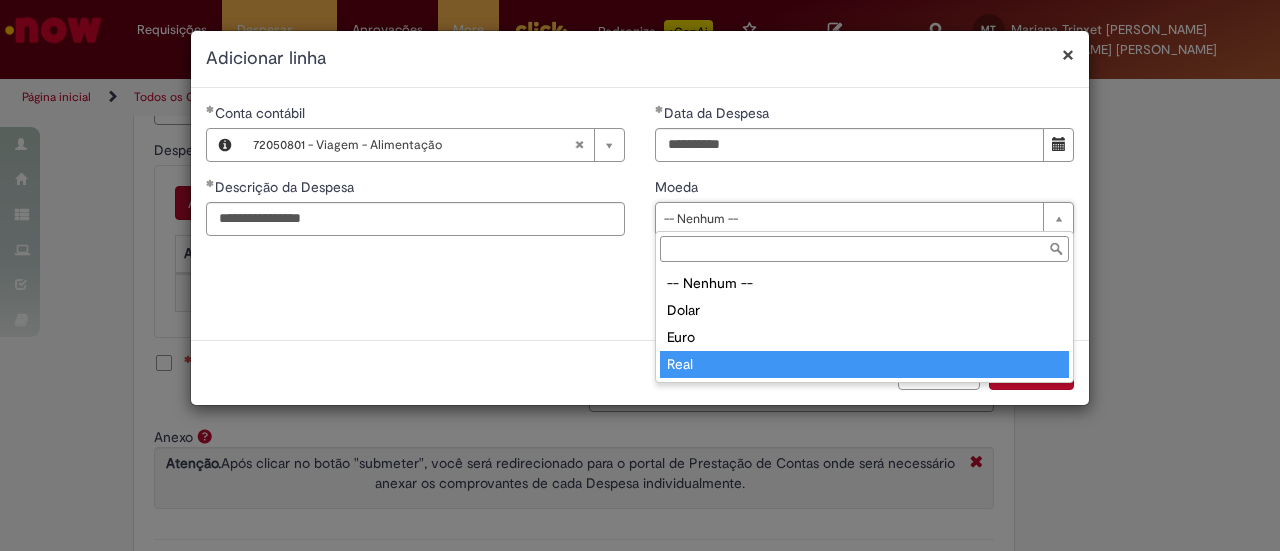 type on "****" 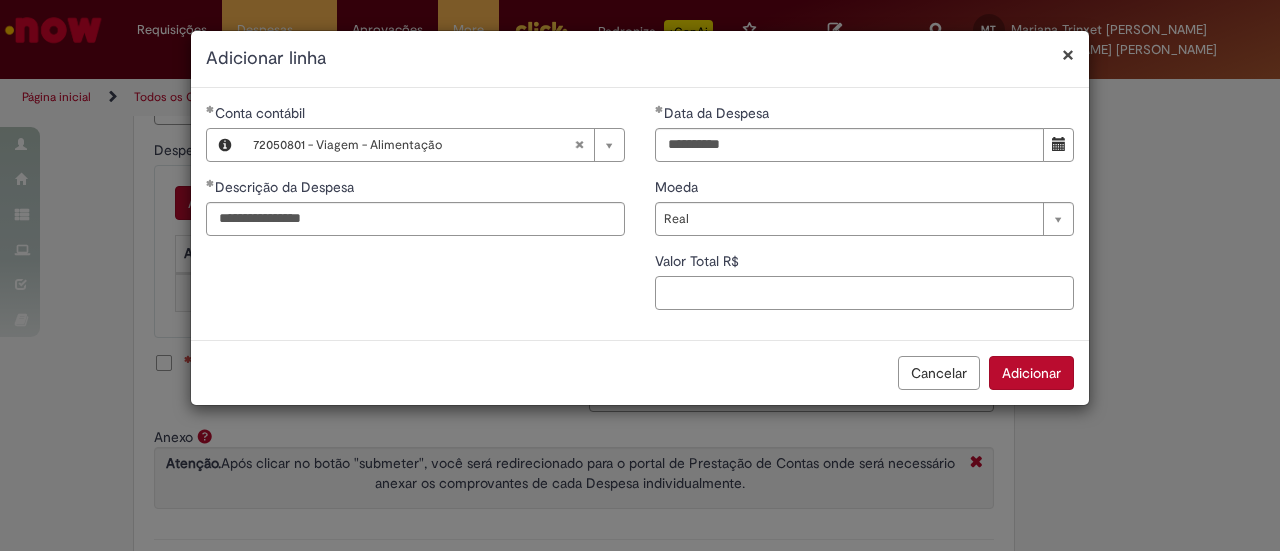 click on "Valor Total R$" at bounding box center [864, 293] 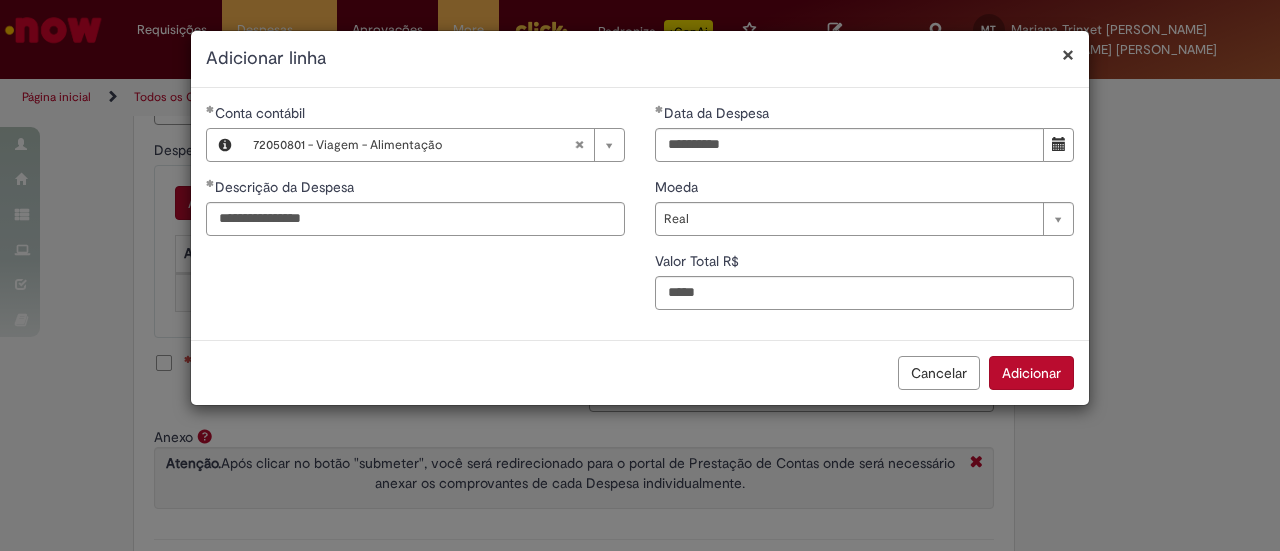 type on "**" 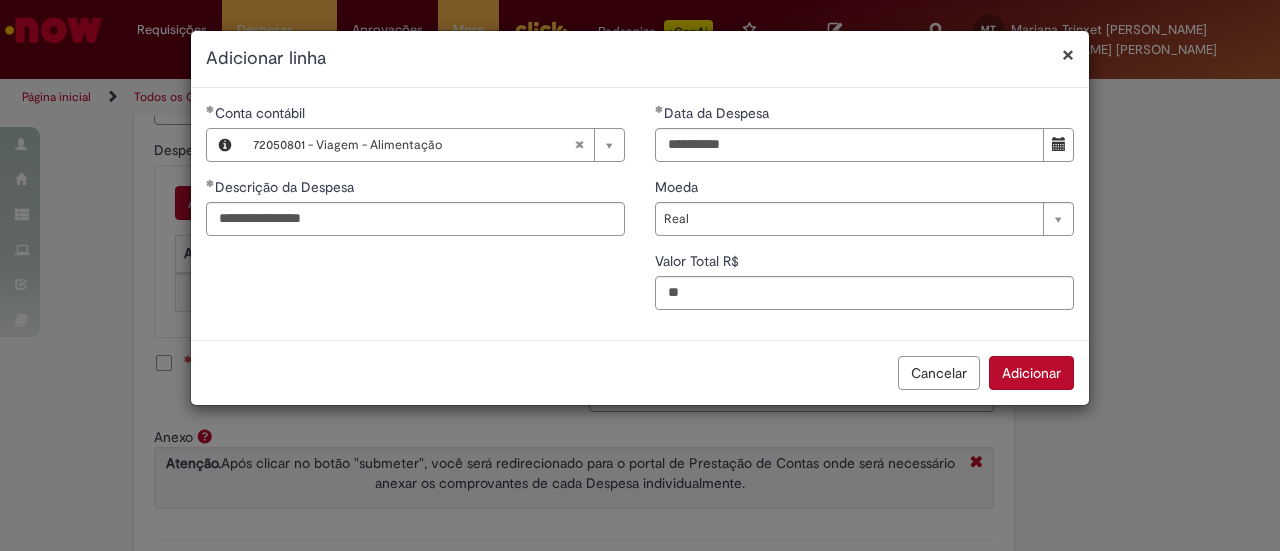 click on "Adicionar" at bounding box center [1031, 373] 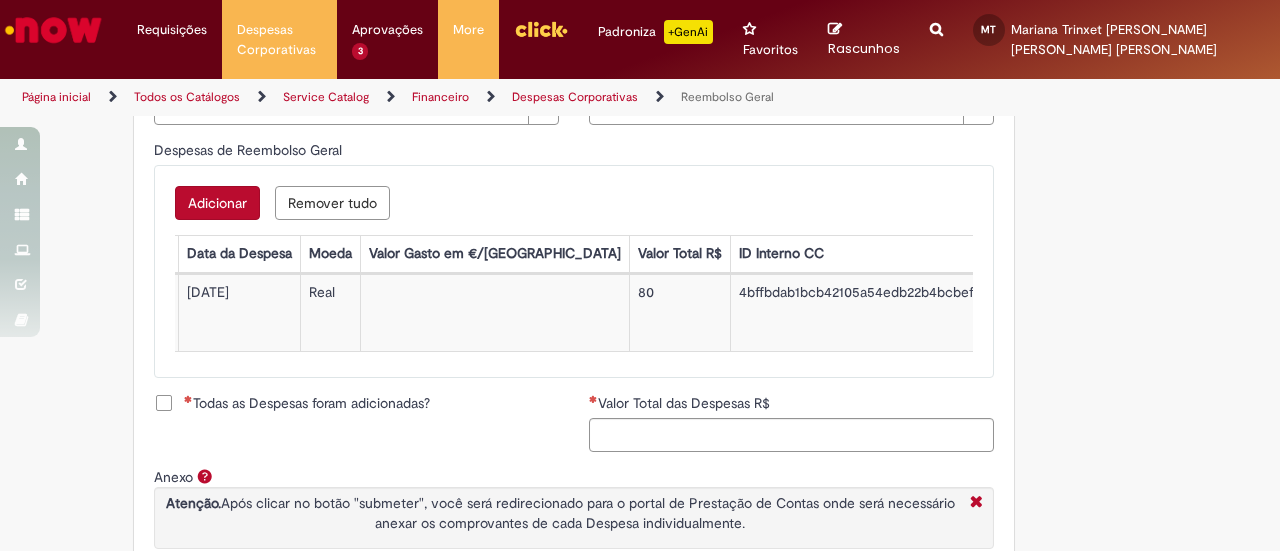 scroll, scrollTop: 0, scrollLeft: 0, axis: both 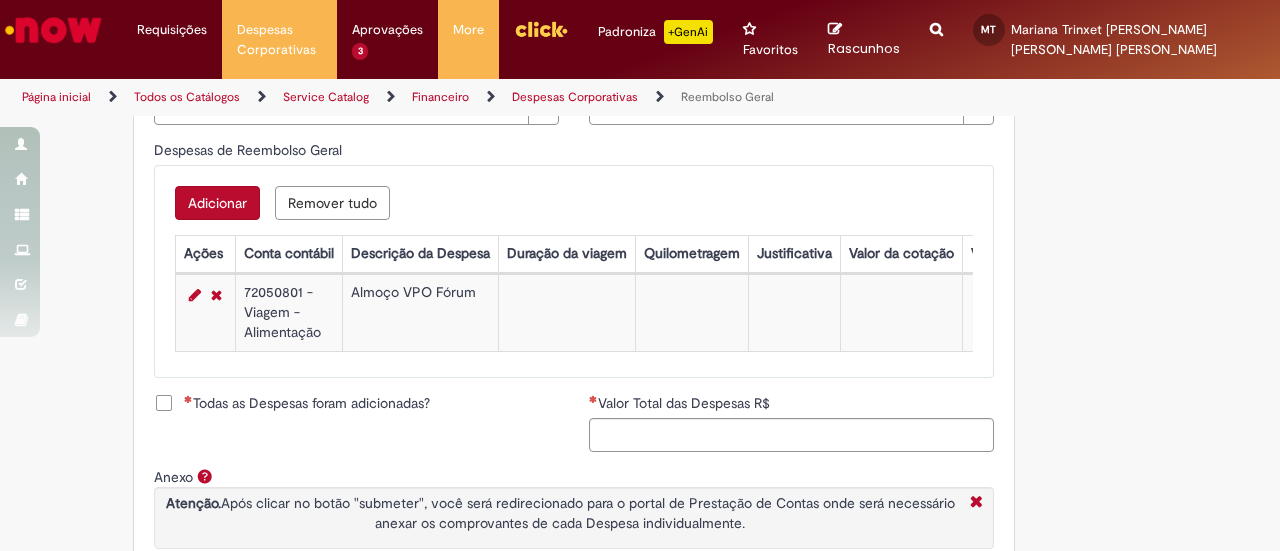 click on "Todas as Despesas foram adicionadas?" at bounding box center [307, 403] 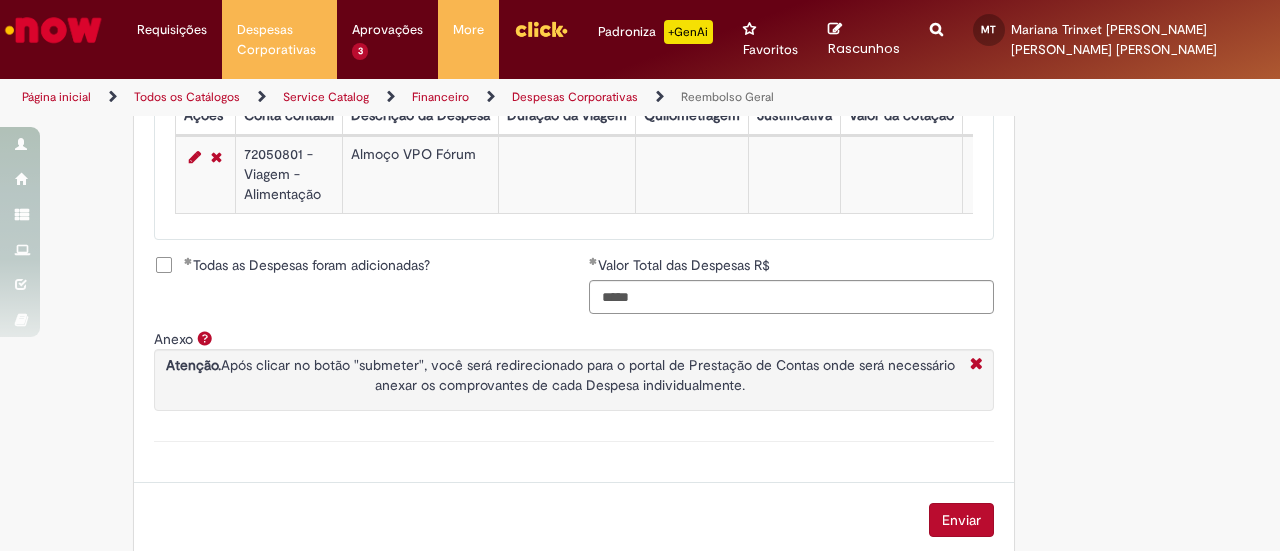scroll, scrollTop: 995, scrollLeft: 0, axis: vertical 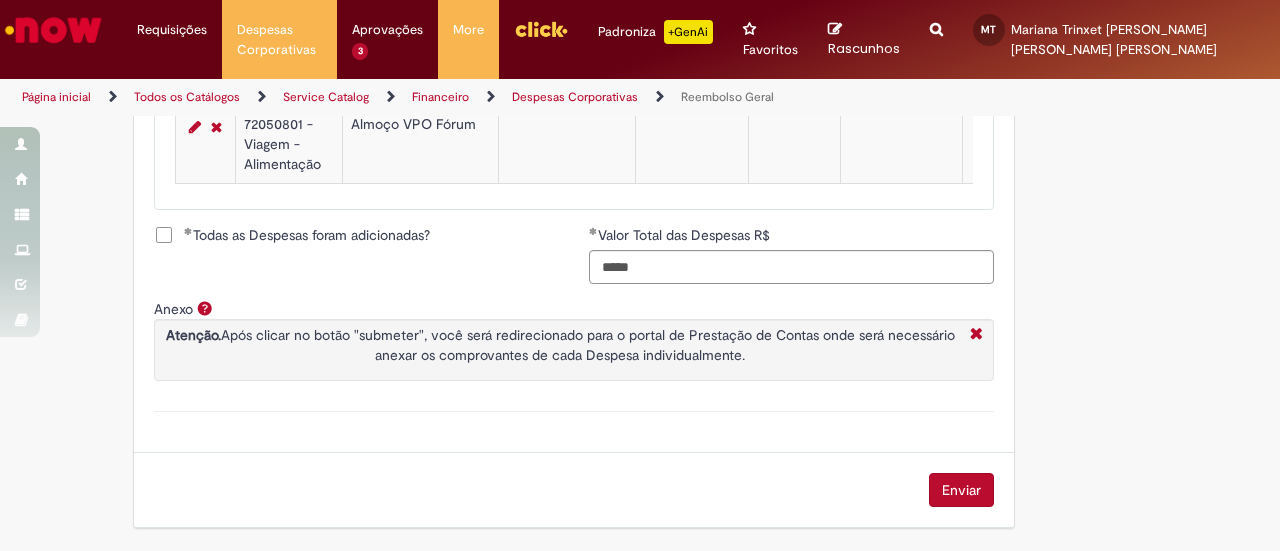 click on "Enviar" at bounding box center [961, 490] 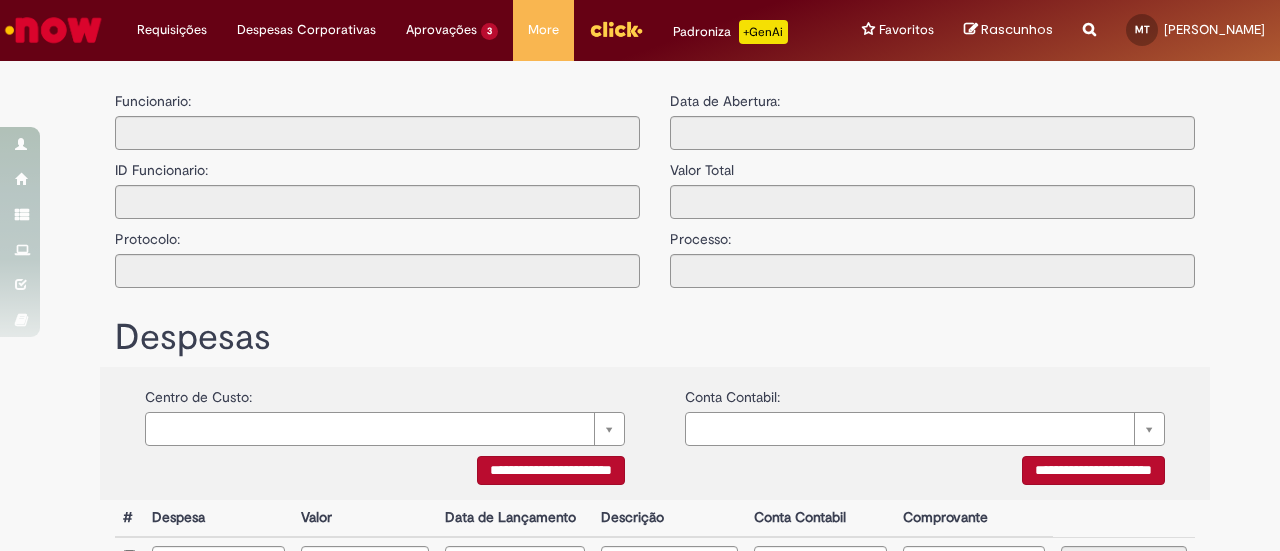 type on "**********" 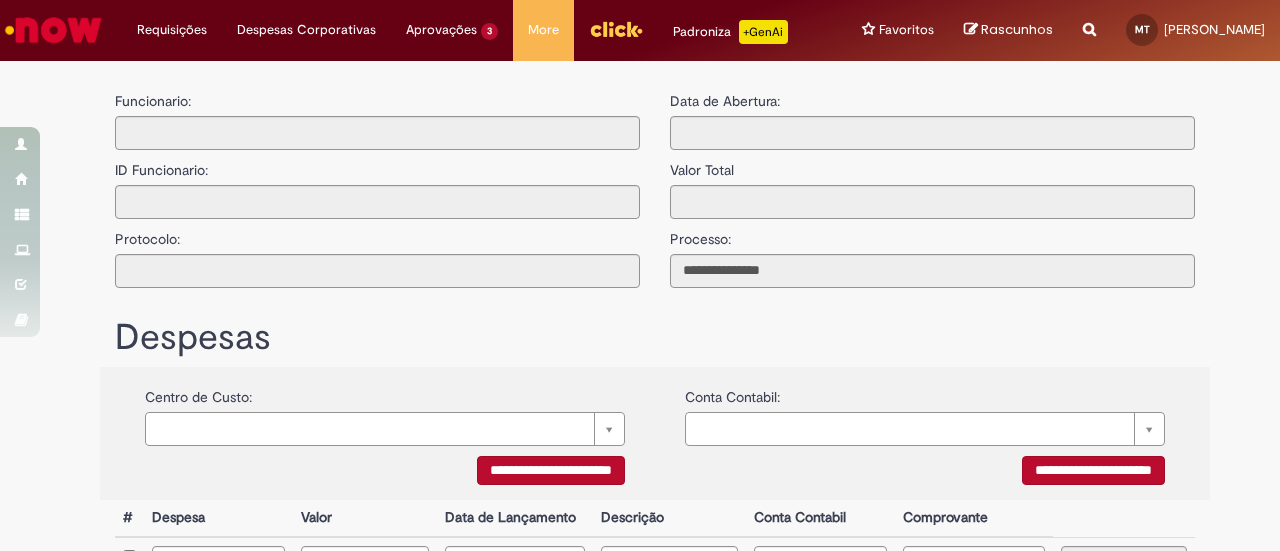 scroll, scrollTop: 0, scrollLeft: 0, axis: both 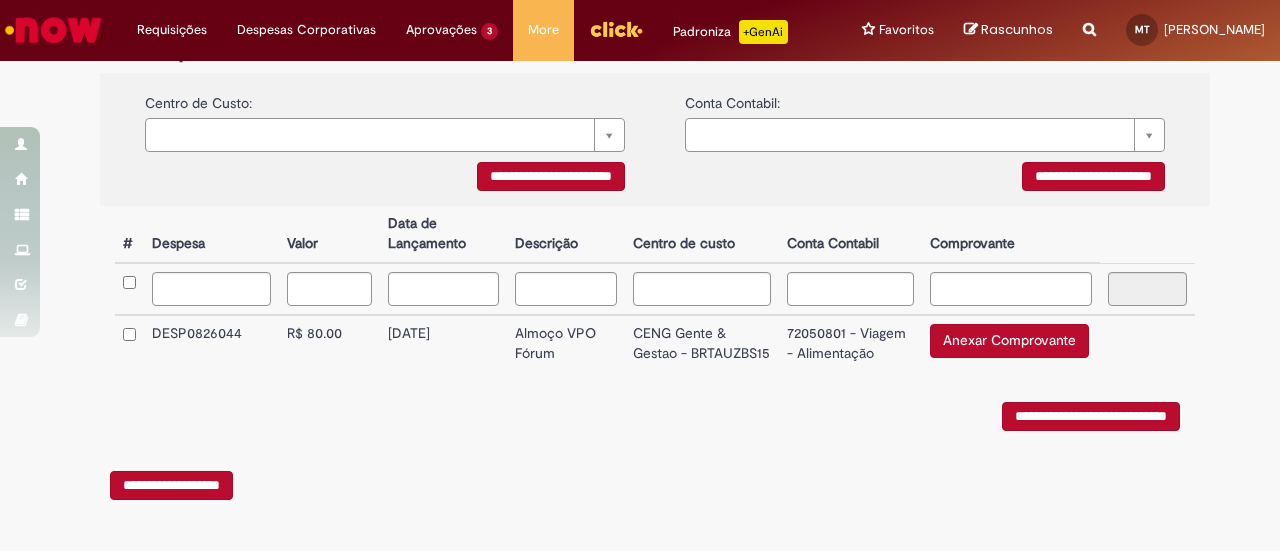 click on "Anexar Comprovante" at bounding box center [1009, 341] 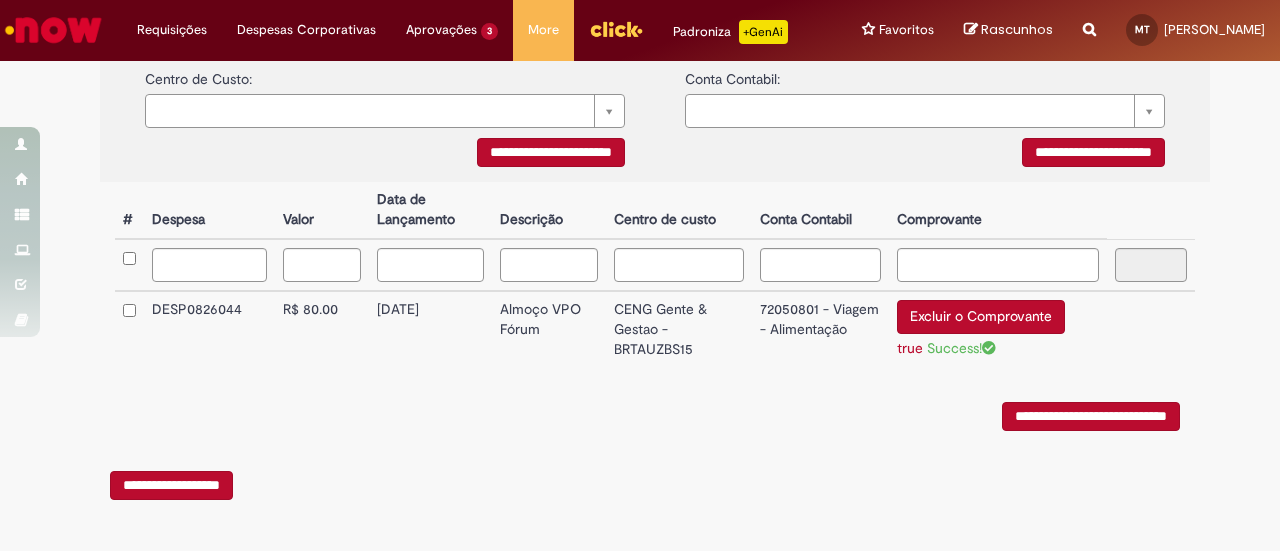 click on "**********" at bounding box center [655, 321] 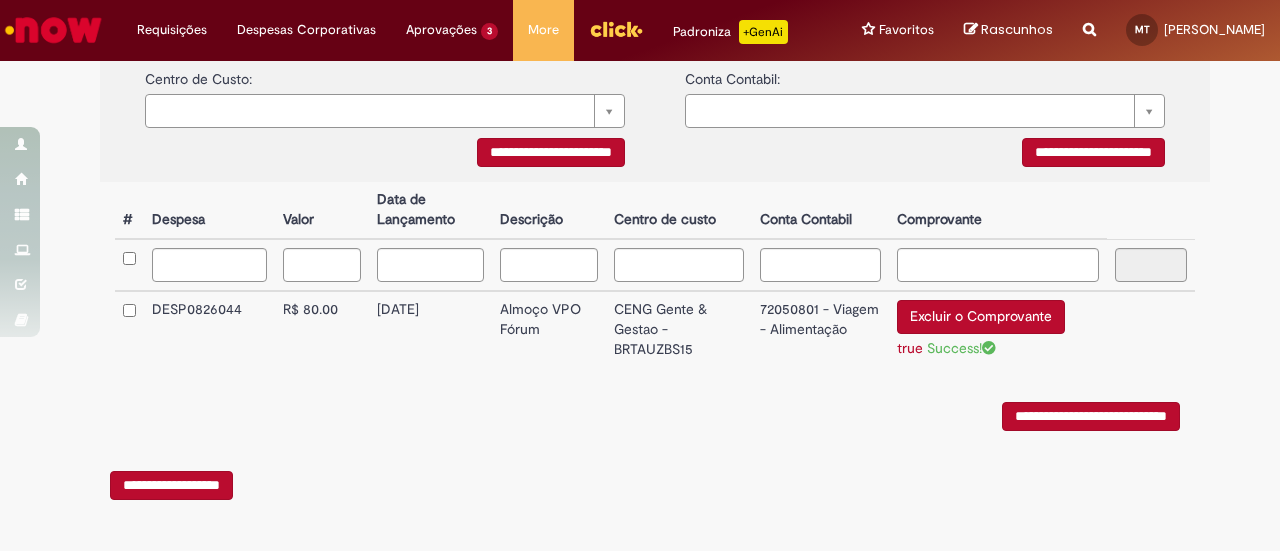 click on "**********" at bounding box center [1091, 416] 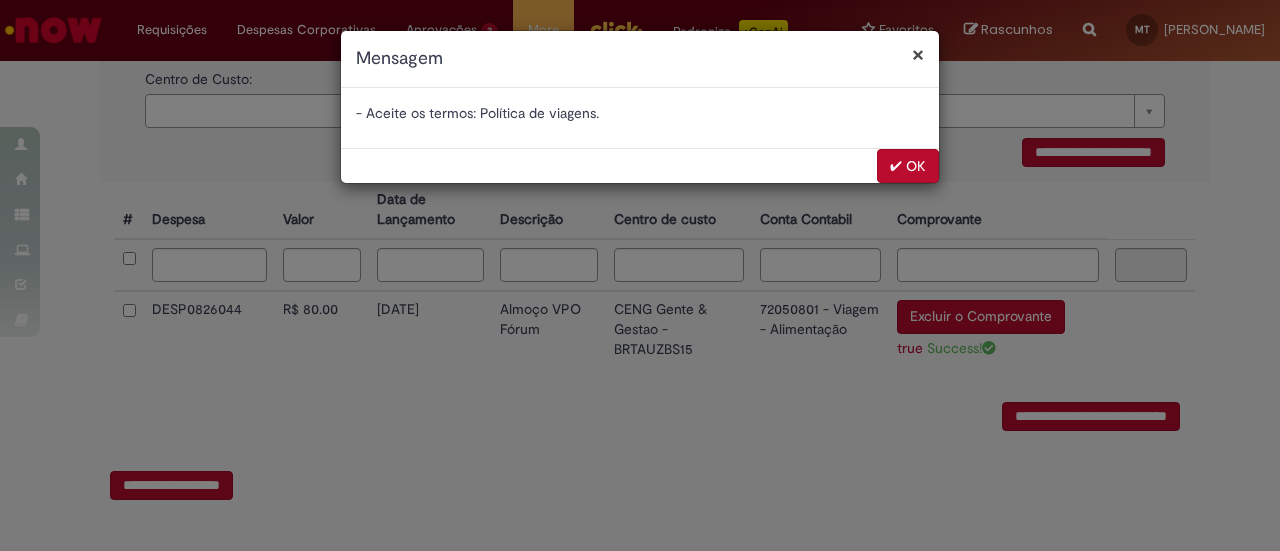 click on "✔ OK" at bounding box center (908, 166) 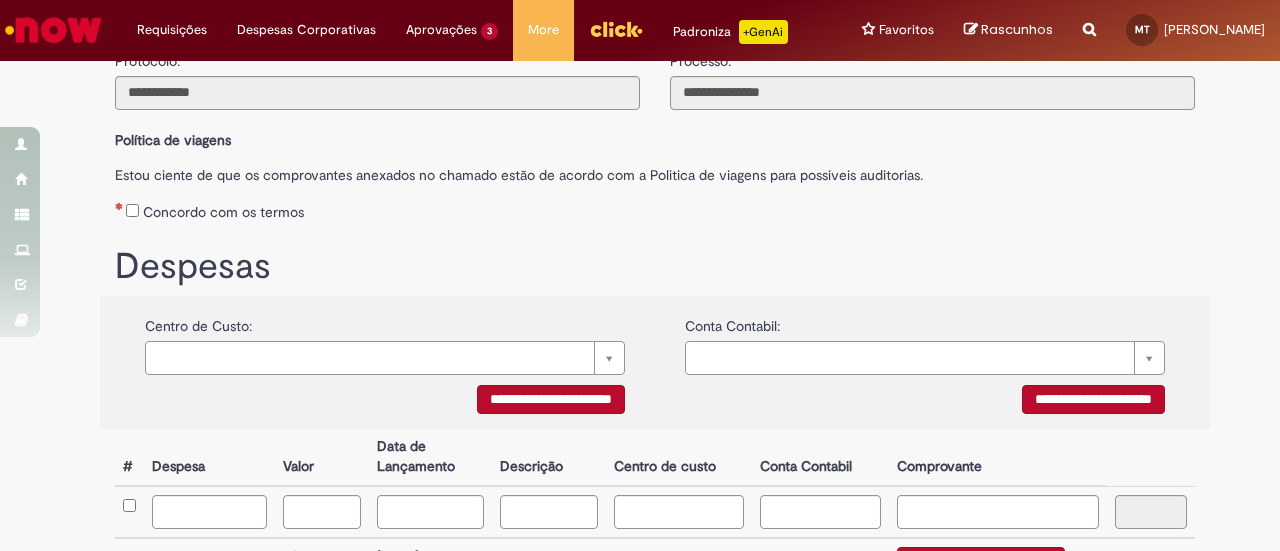 scroll, scrollTop: 146, scrollLeft: 0, axis: vertical 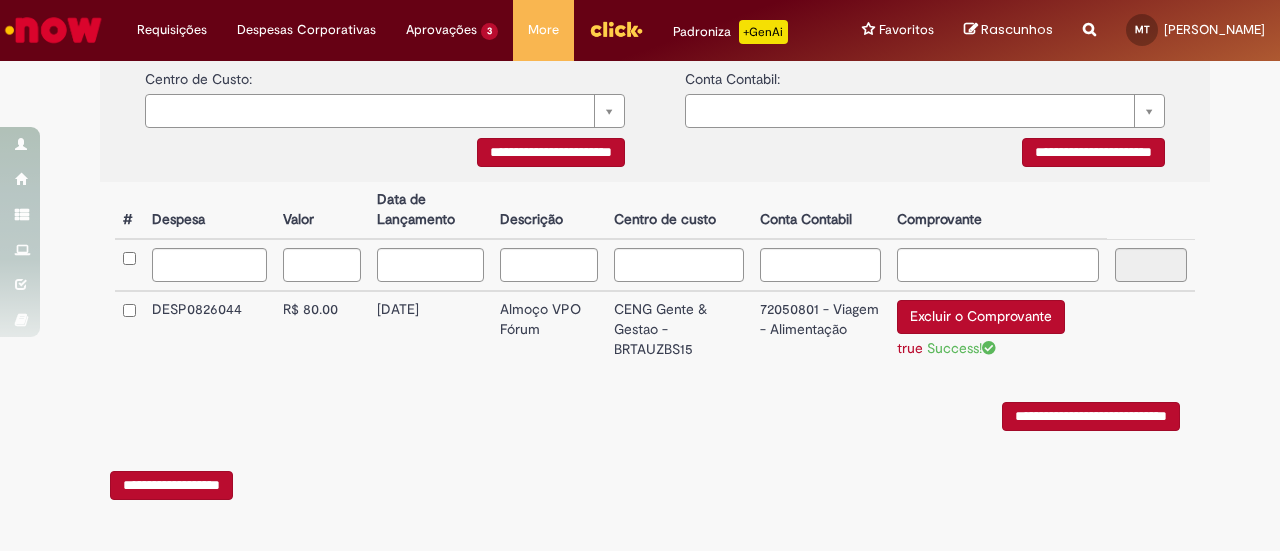 click on "**********" at bounding box center (1091, 416) 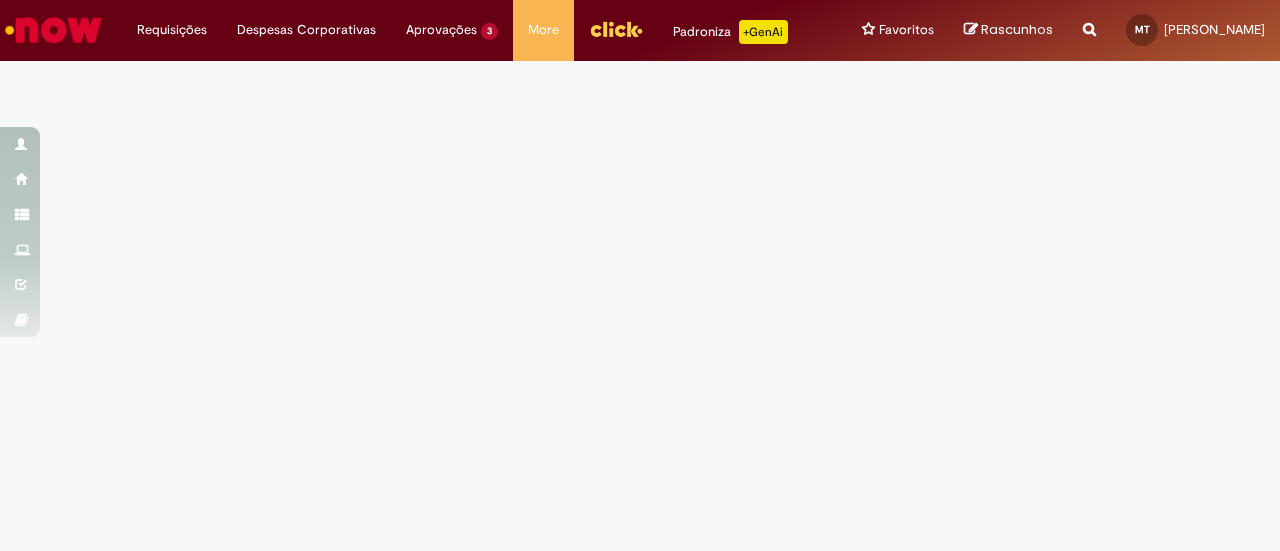 scroll, scrollTop: 0, scrollLeft: 0, axis: both 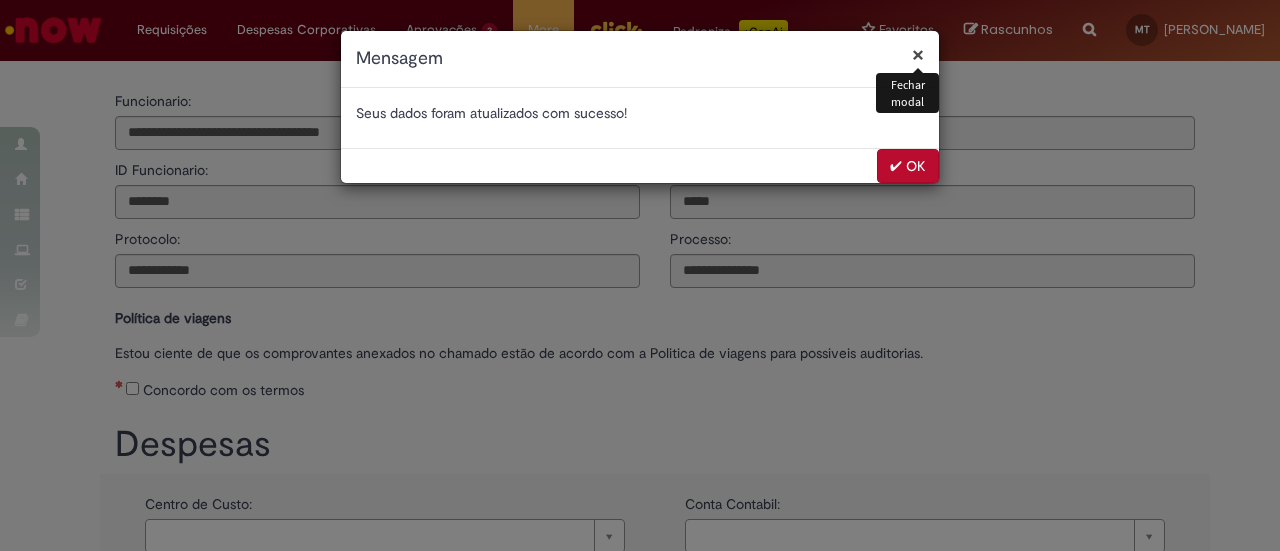 click on "✔ OK" at bounding box center [908, 166] 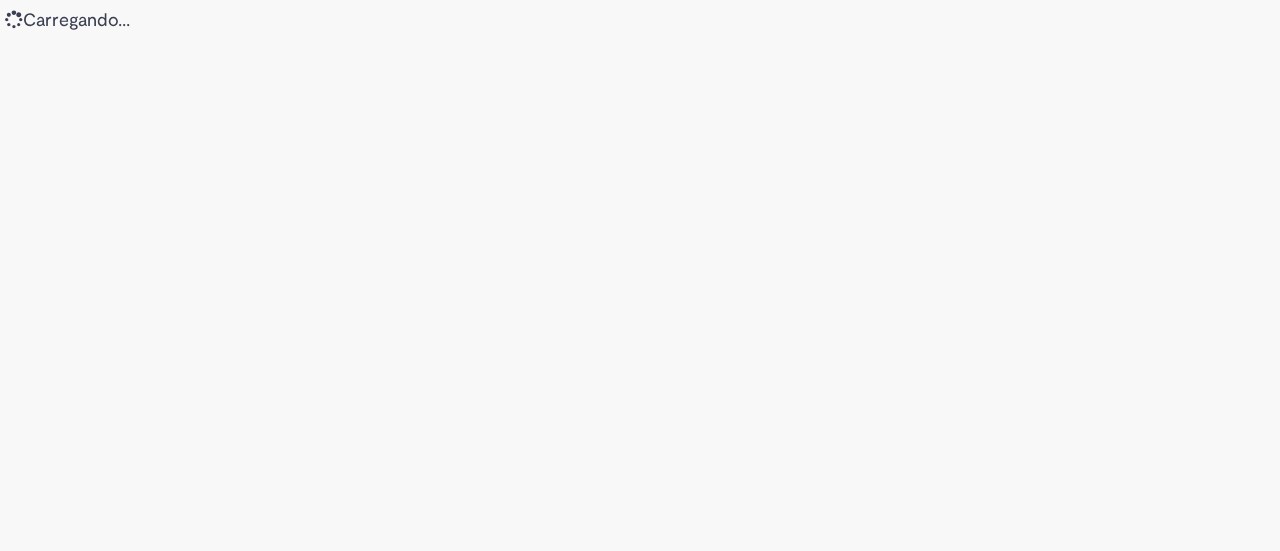 scroll, scrollTop: 0, scrollLeft: 0, axis: both 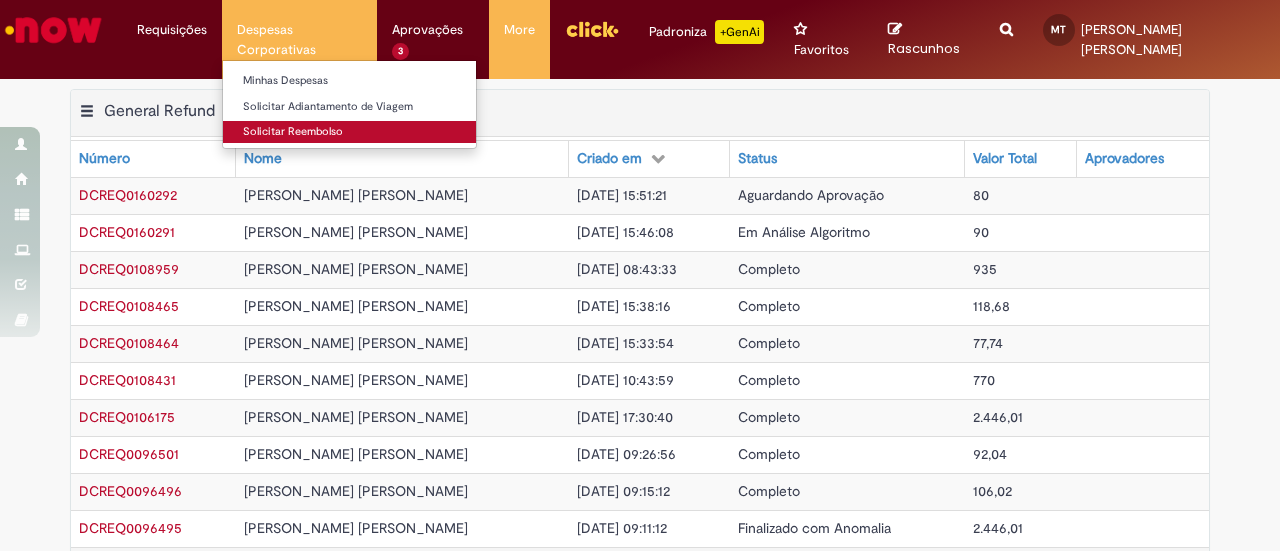 click on "Solicitar Reembolso" at bounding box center [349, 132] 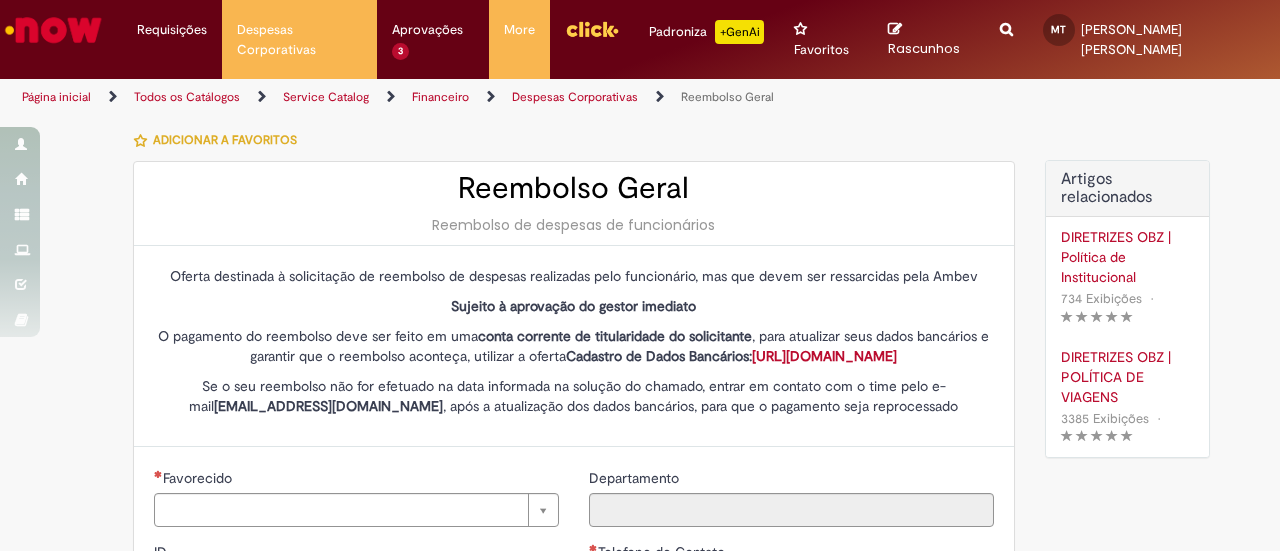 type on "********" 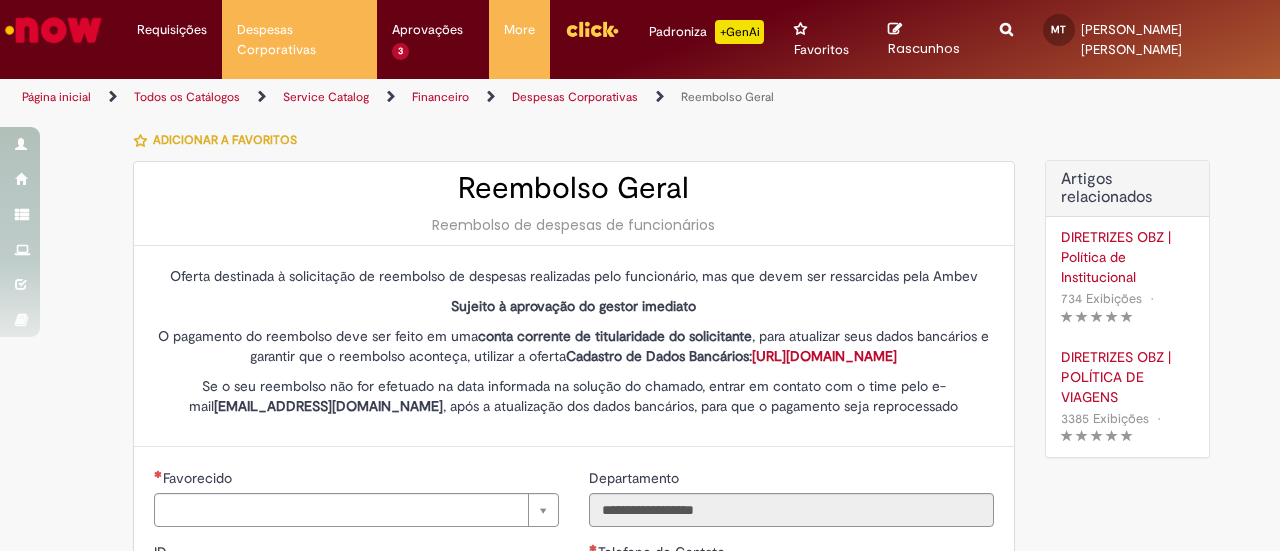 type on "**********" 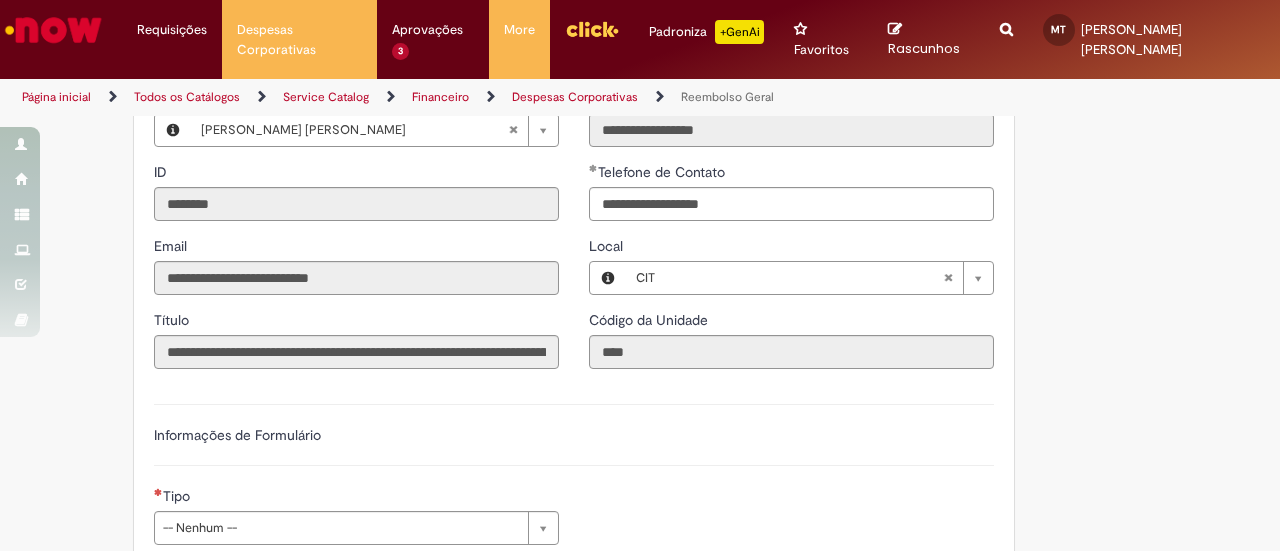 scroll, scrollTop: 600, scrollLeft: 0, axis: vertical 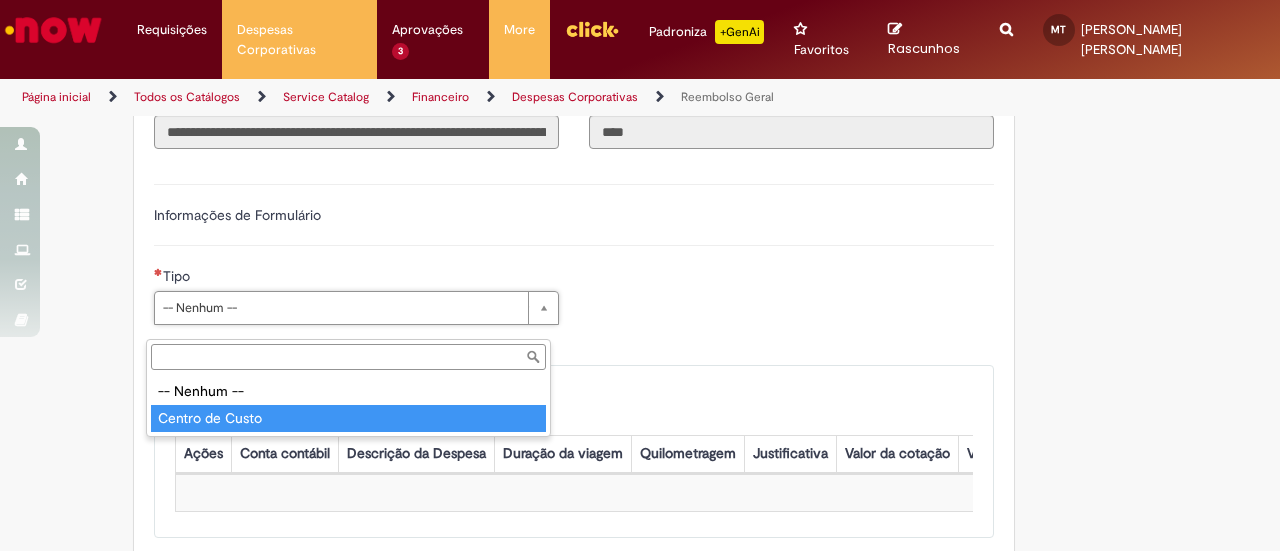 type on "**********" 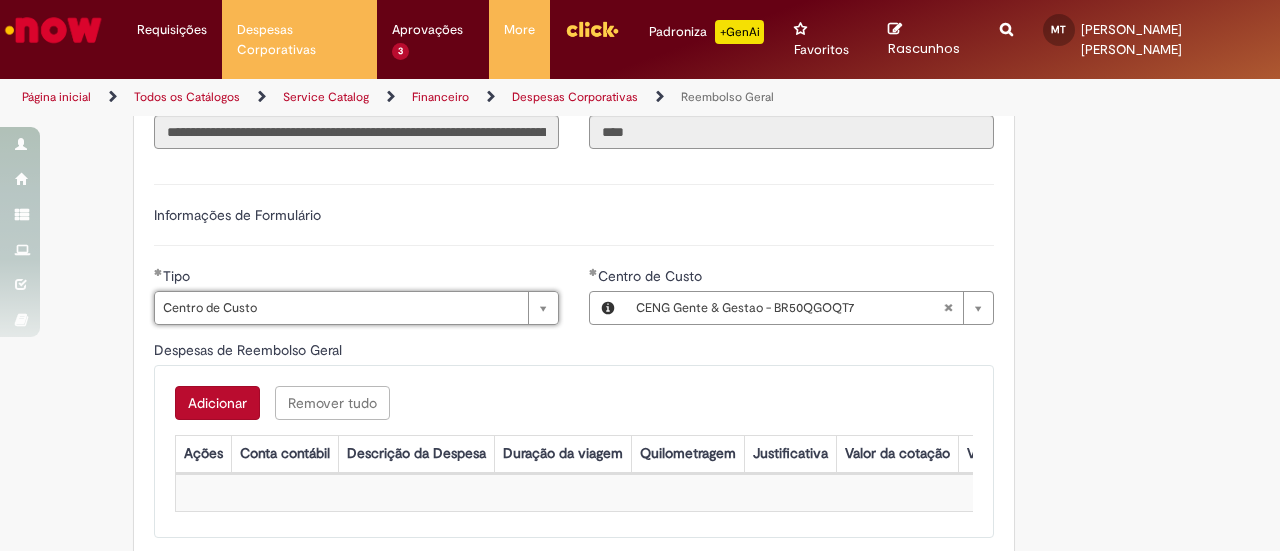 type 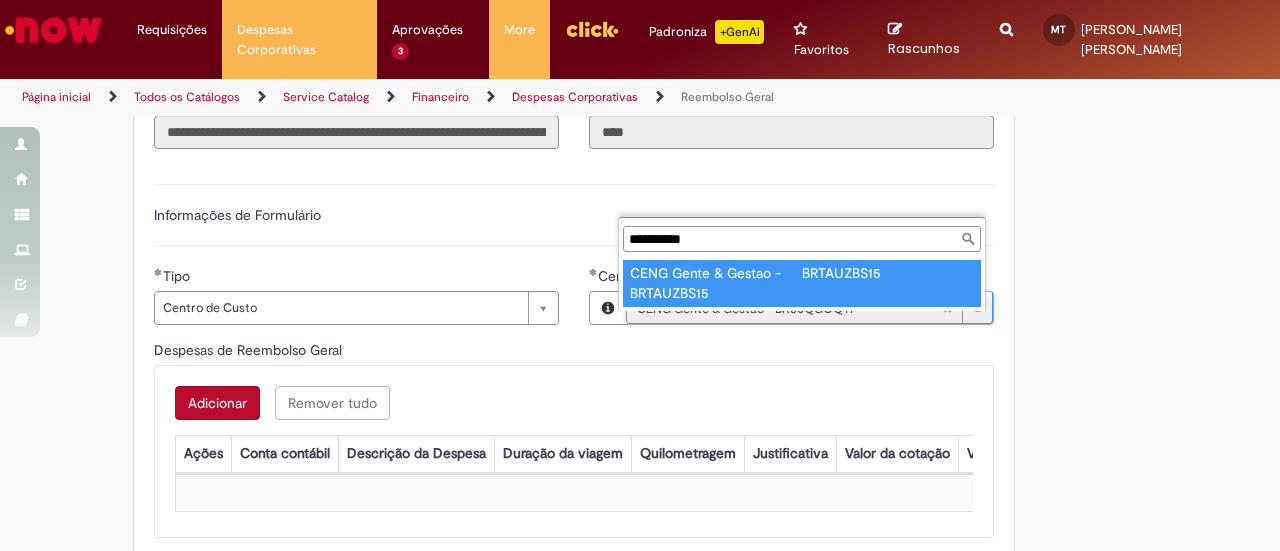 type on "**********" 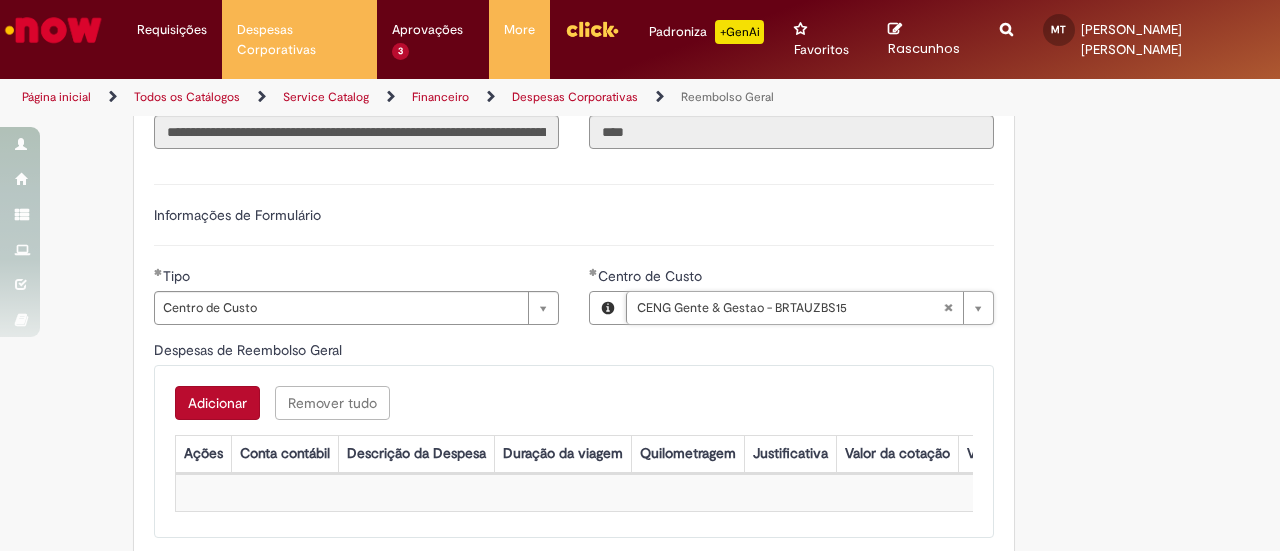 scroll, scrollTop: 0, scrollLeft: 234, axis: horizontal 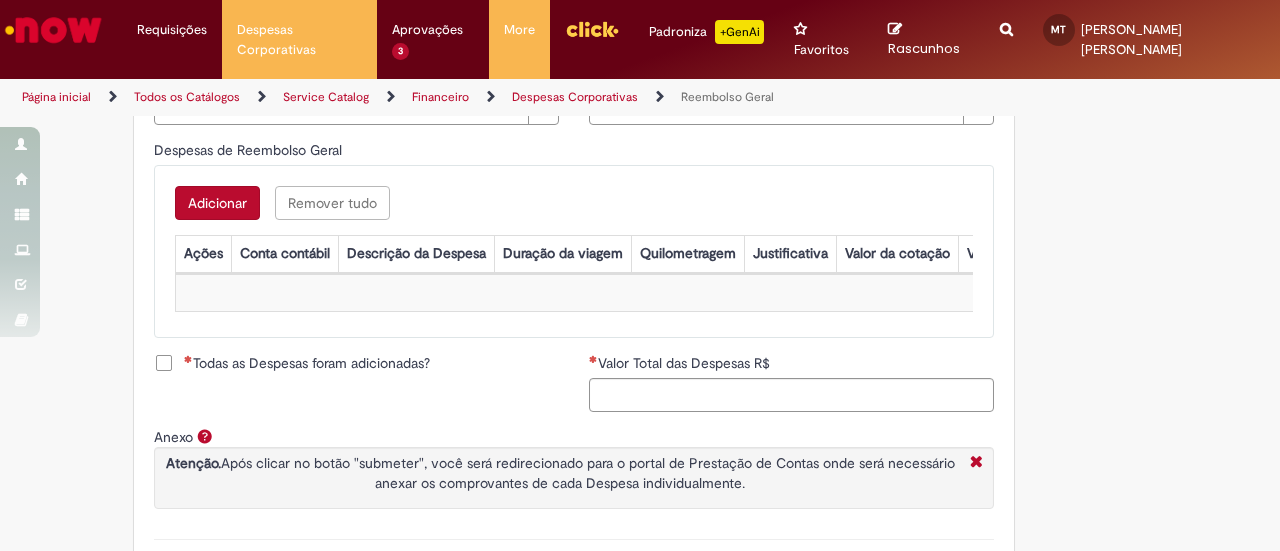 drag, startPoint x: 231, startPoint y: 226, endPoint x: 226, endPoint y: 236, distance: 11.18034 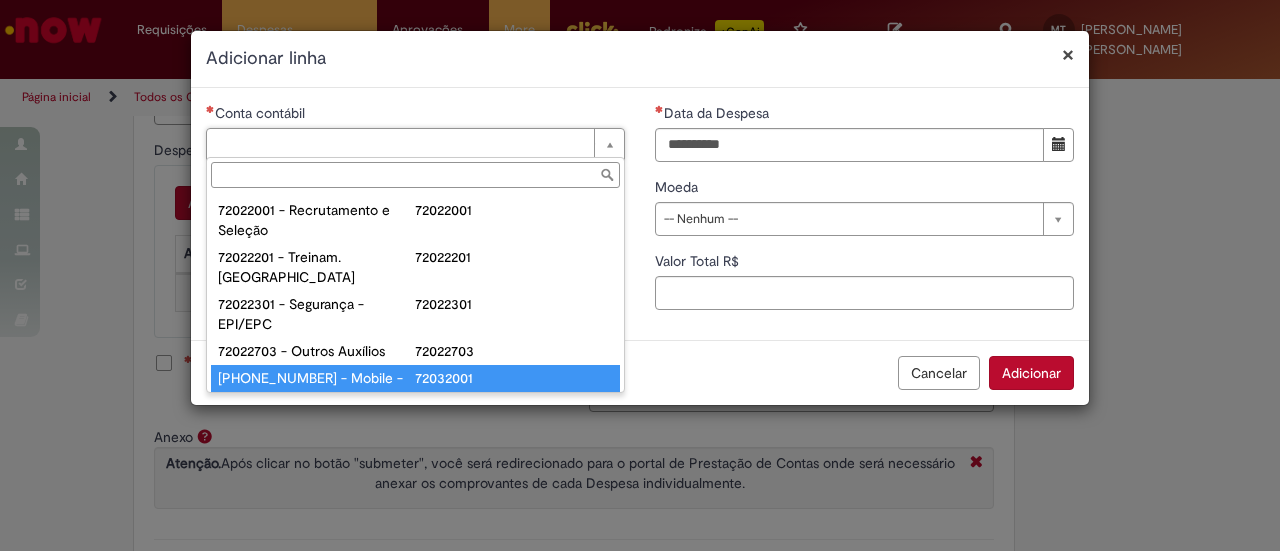 scroll, scrollTop: 116, scrollLeft: 0, axis: vertical 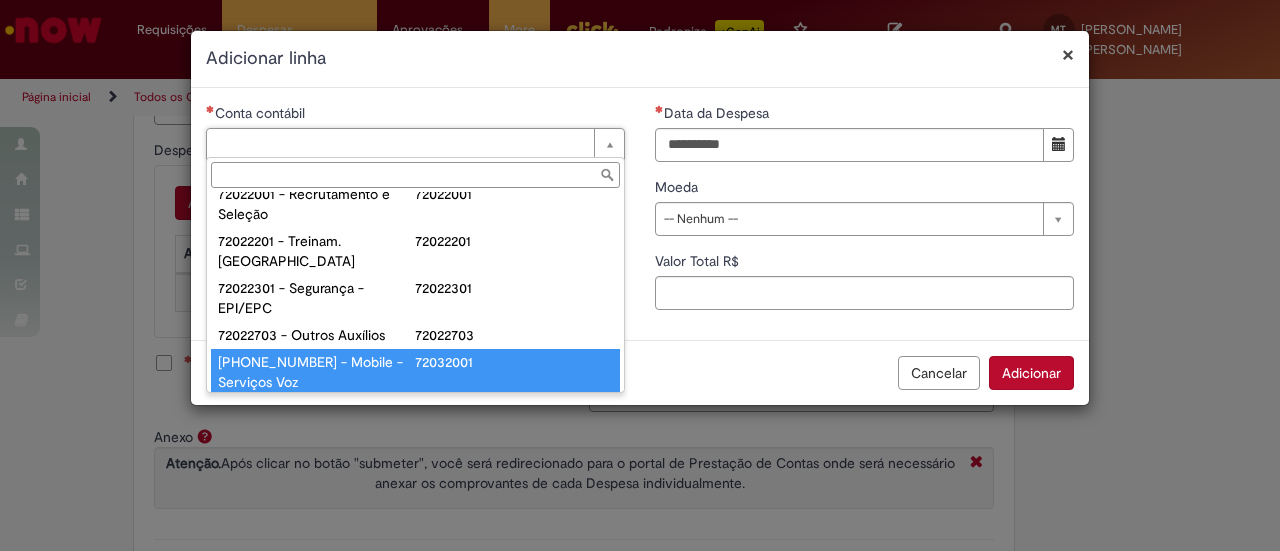 type on "**********" 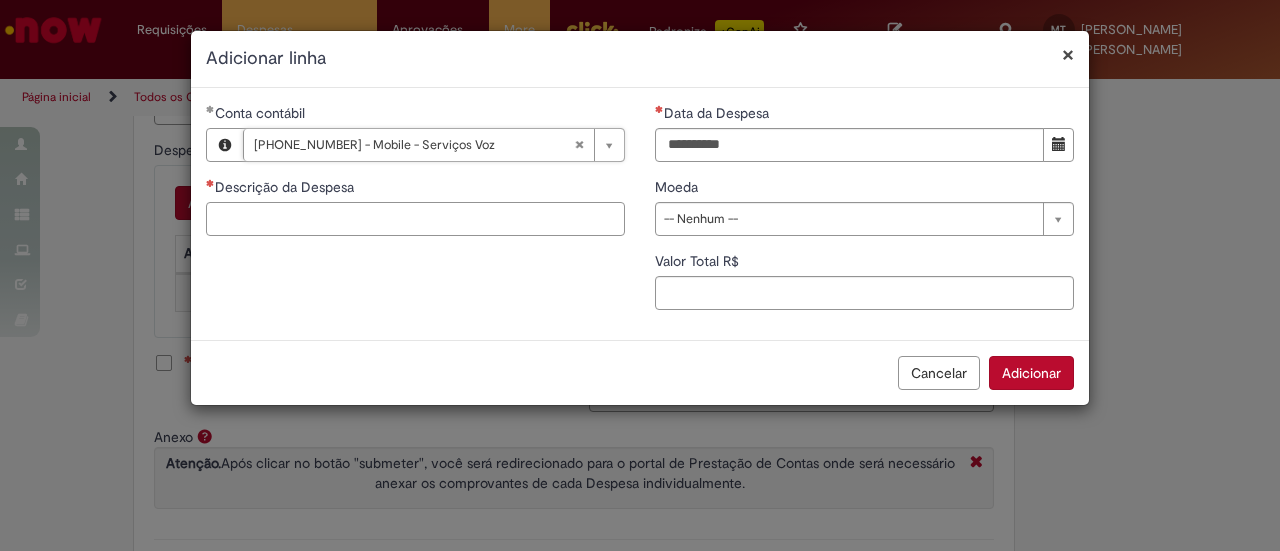 click on "Descrição da Despesa" at bounding box center (415, 219) 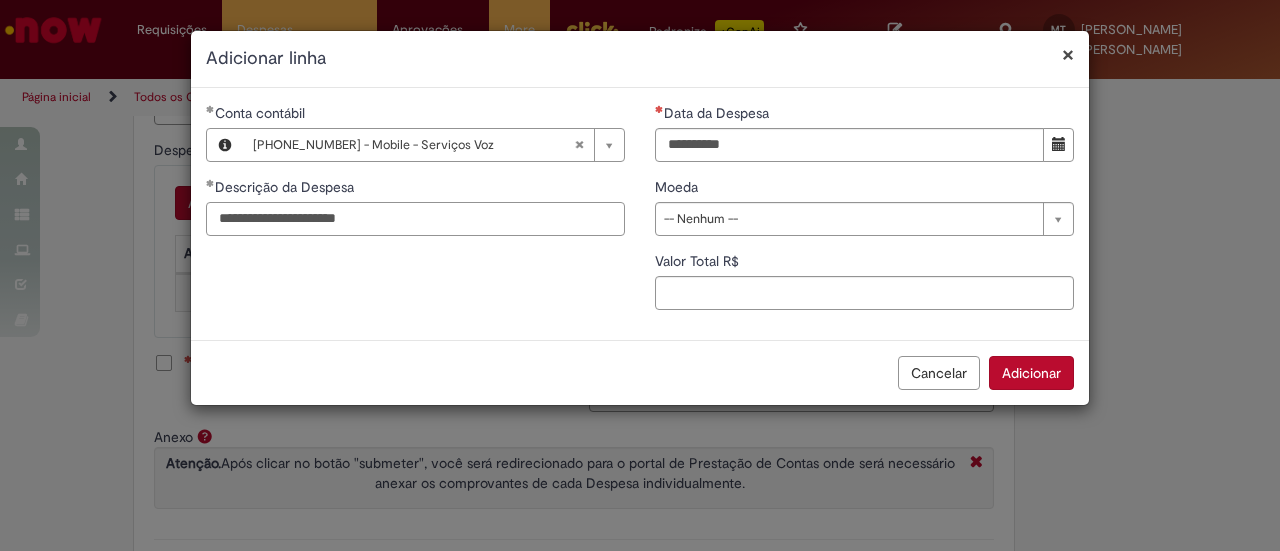 type on "**********" 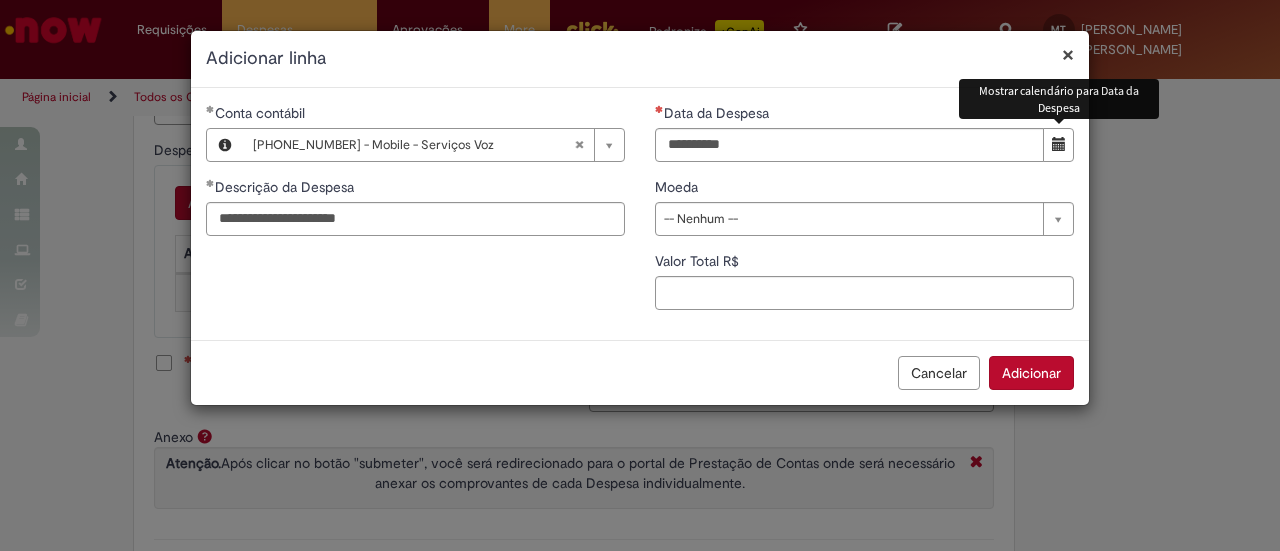 click at bounding box center [1059, 144] 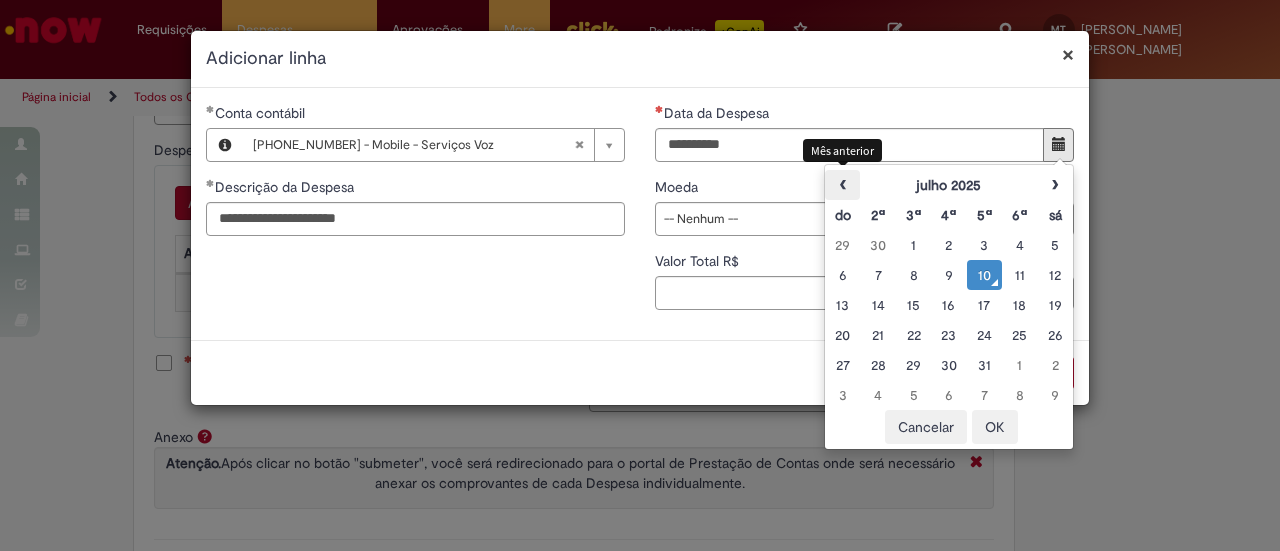 click on "‹" at bounding box center (842, 185) 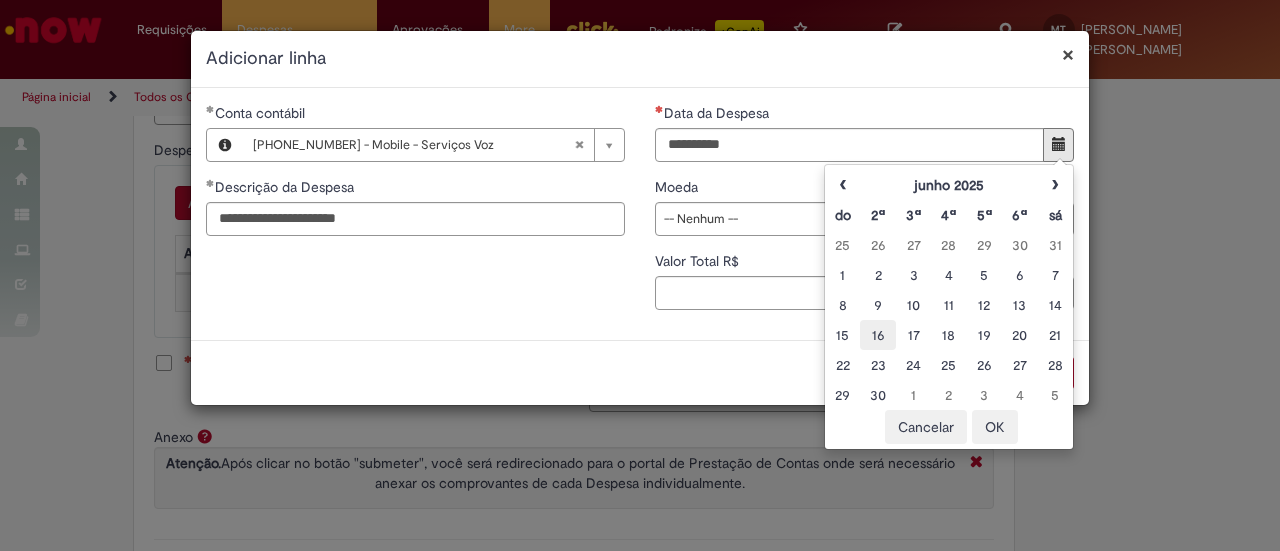 click on "16" at bounding box center [877, 335] 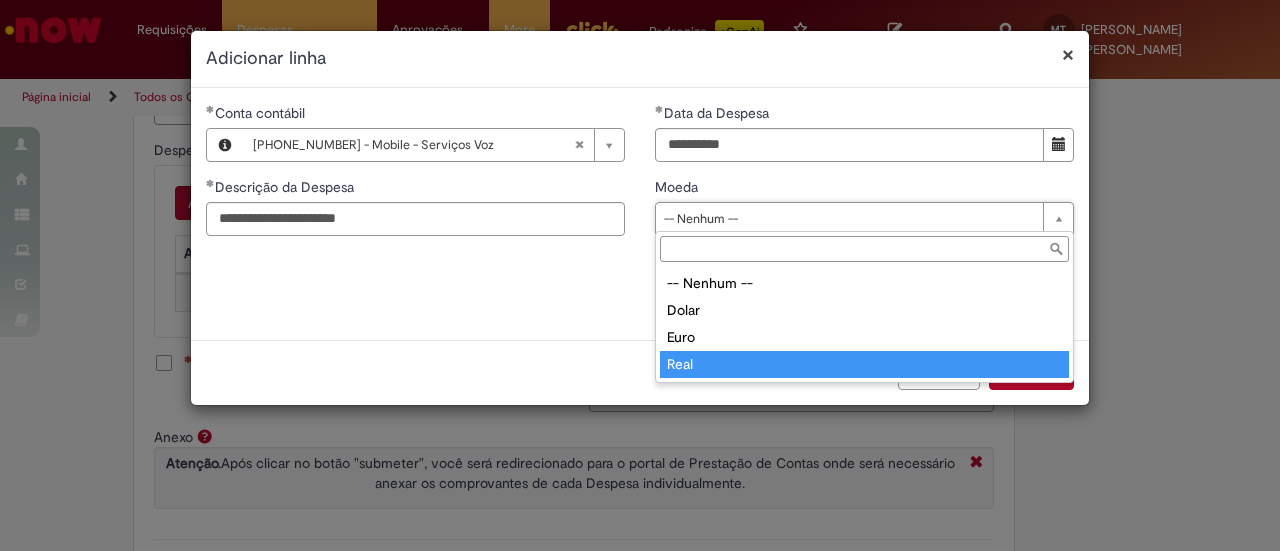 type on "****" 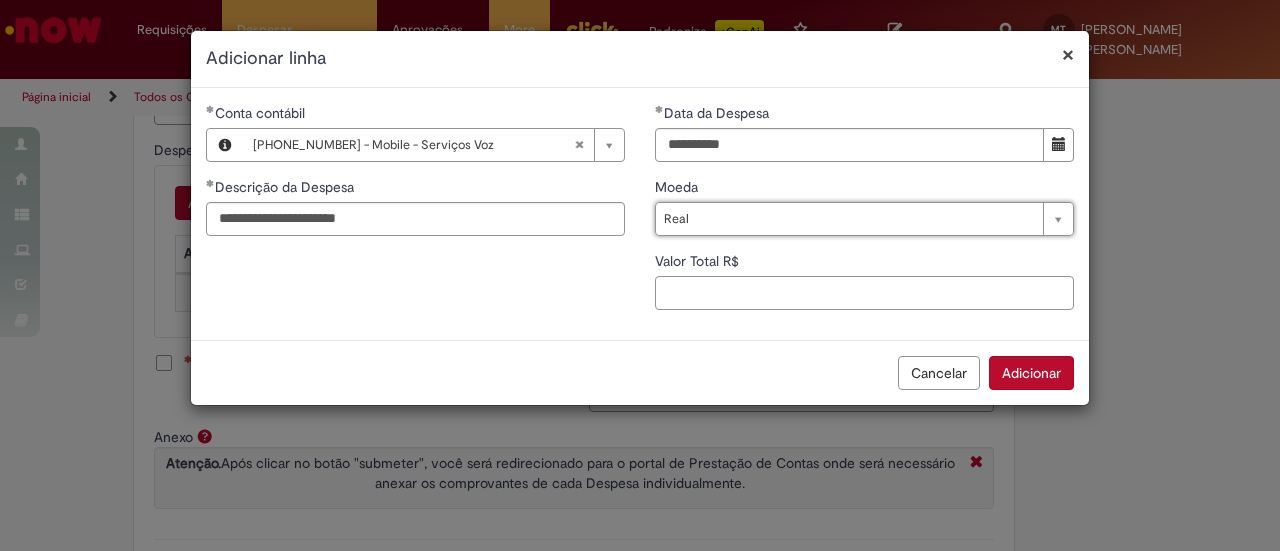 click on "Valor Total R$" at bounding box center (864, 293) 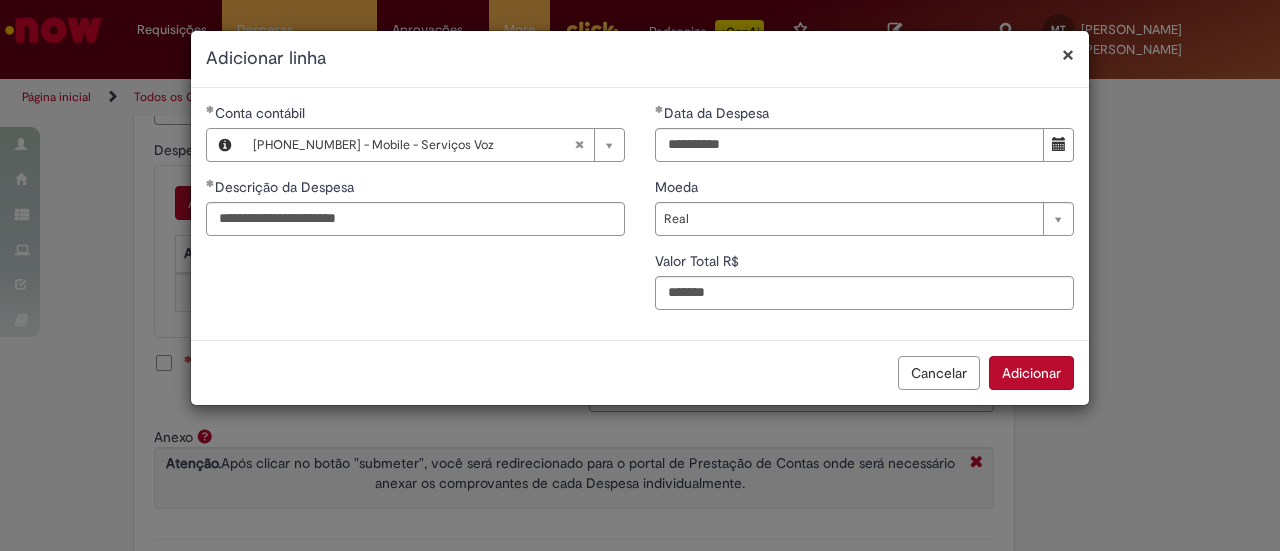 type on "******" 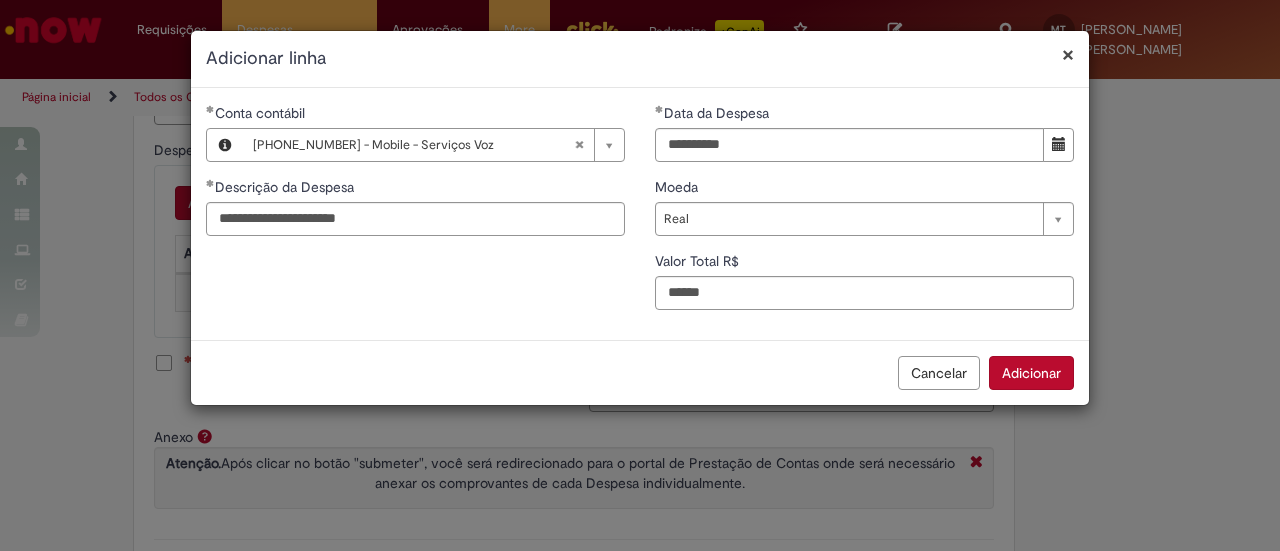 click on "Adicionar" at bounding box center [1031, 373] 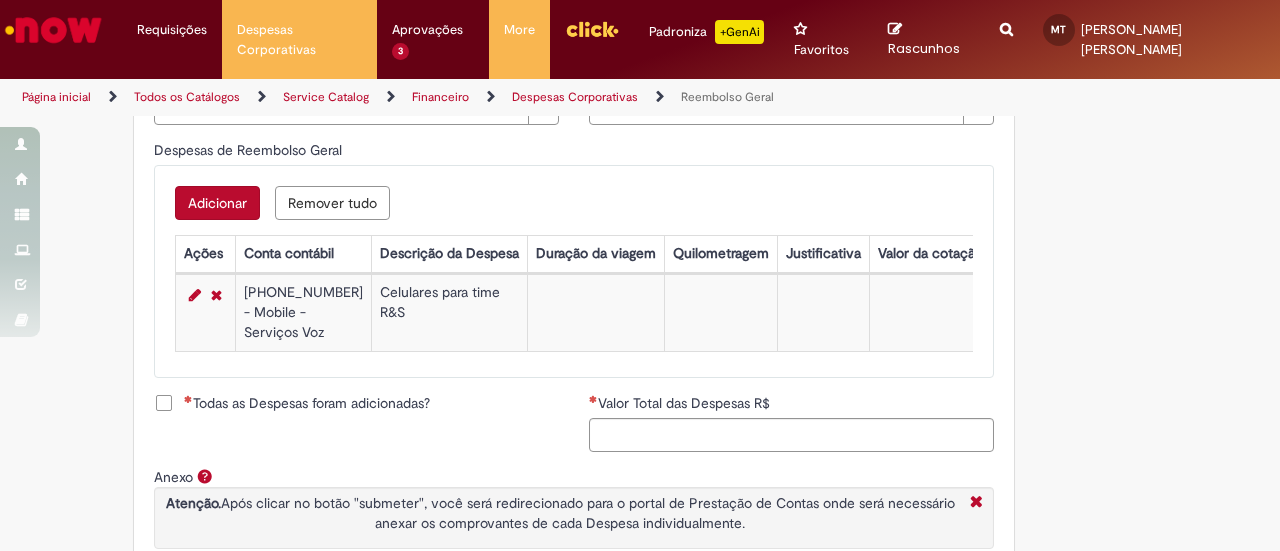 click on "Todas as Despesas foram adicionadas?" at bounding box center (307, 403) 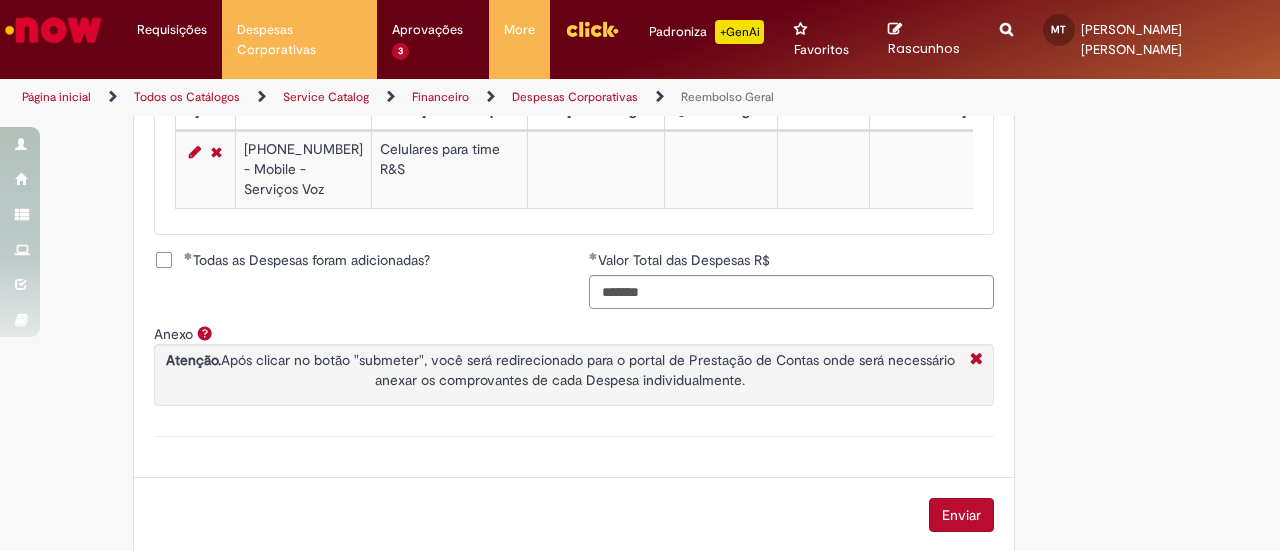 scroll, scrollTop: 995, scrollLeft: 0, axis: vertical 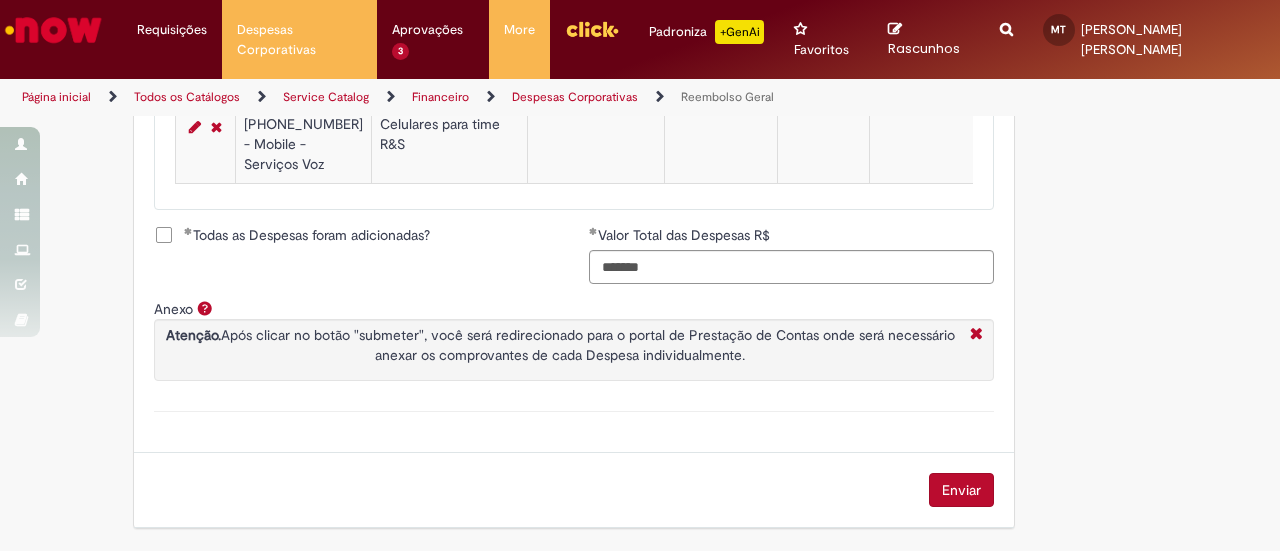 click on "Enviar" at bounding box center (574, 490) 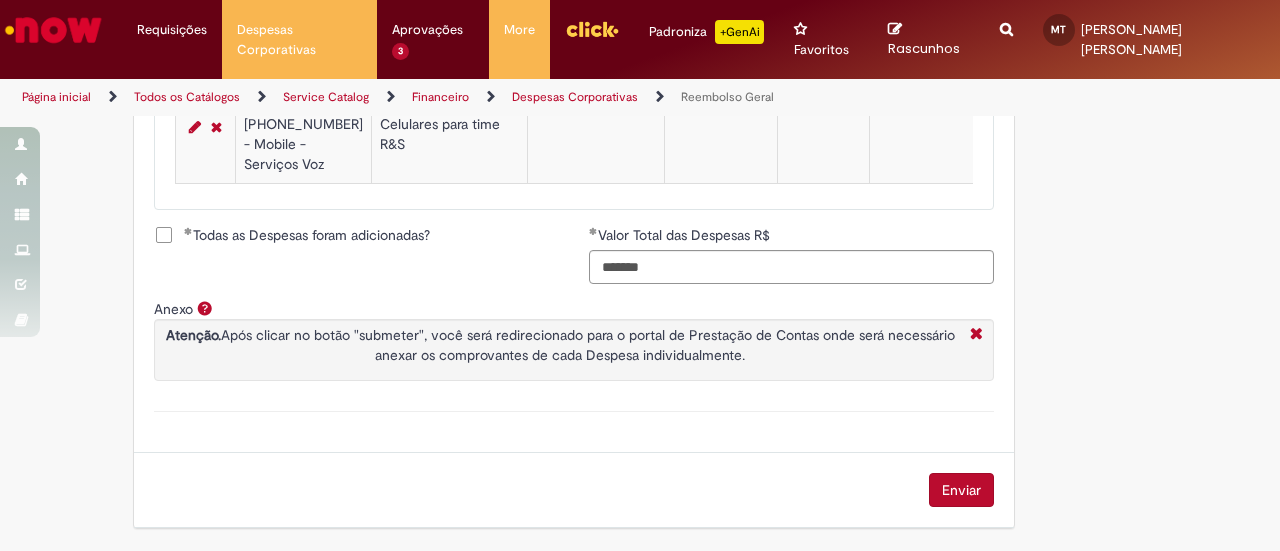 click on "Enviar" at bounding box center [961, 490] 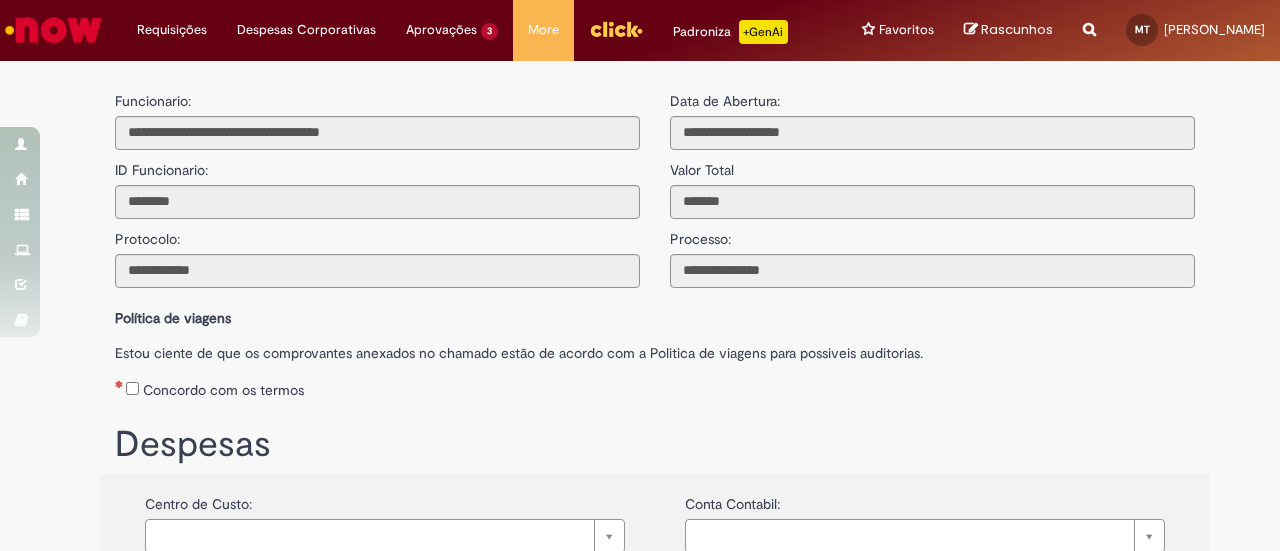 scroll, scrollTop: 0, scrollLeft: 0, axis: both 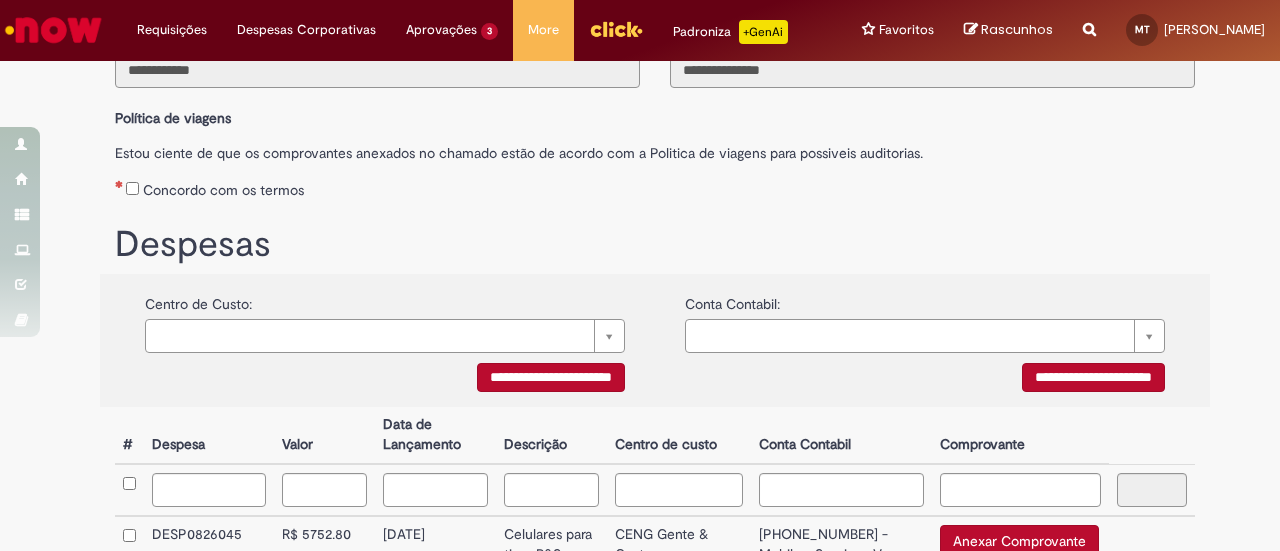click on "Concordo com os termos" at bounding box center (655, 186) 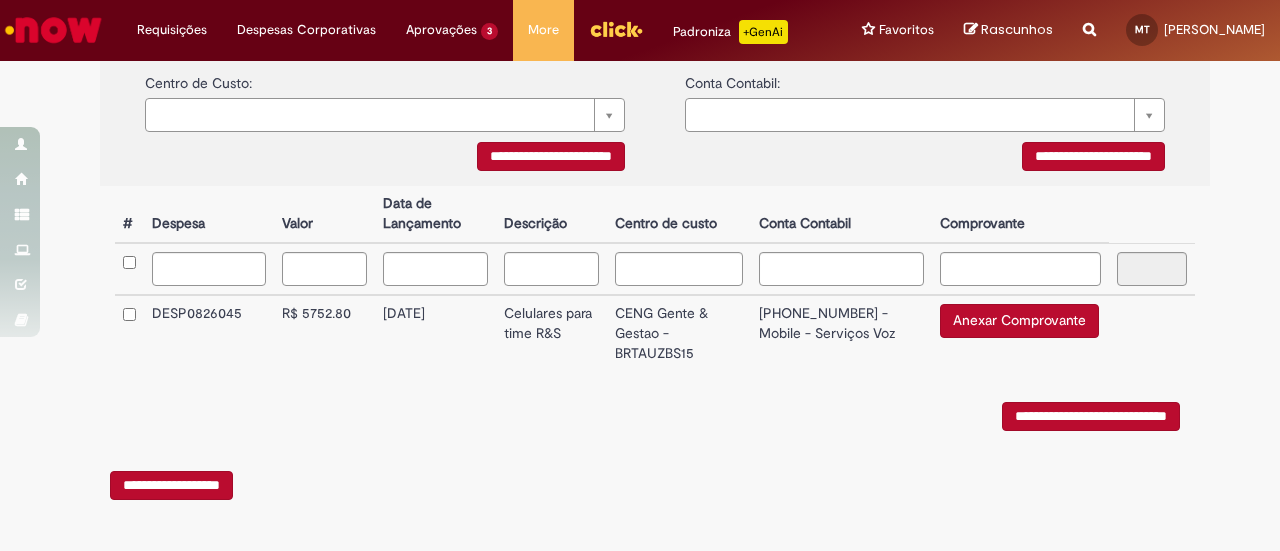 scroll, scrollTop: 446, scrollLeft: 0, axis: vertical 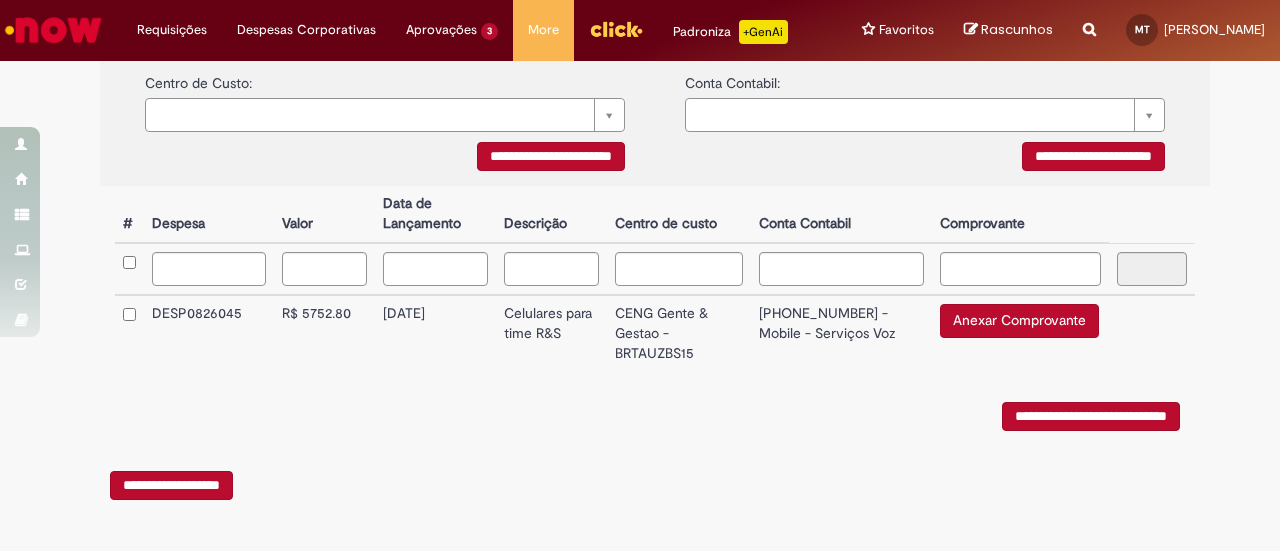 click on "Anexar Comprovante" at bounding box center [1019, 321] 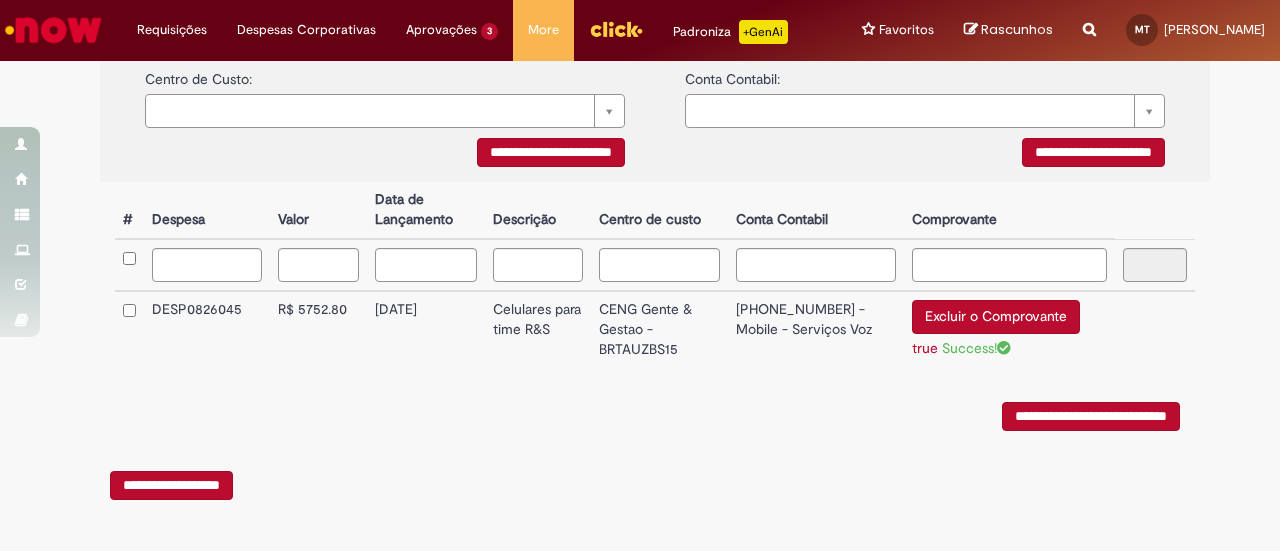 click on "**********" at bounding box center (1091, 416) 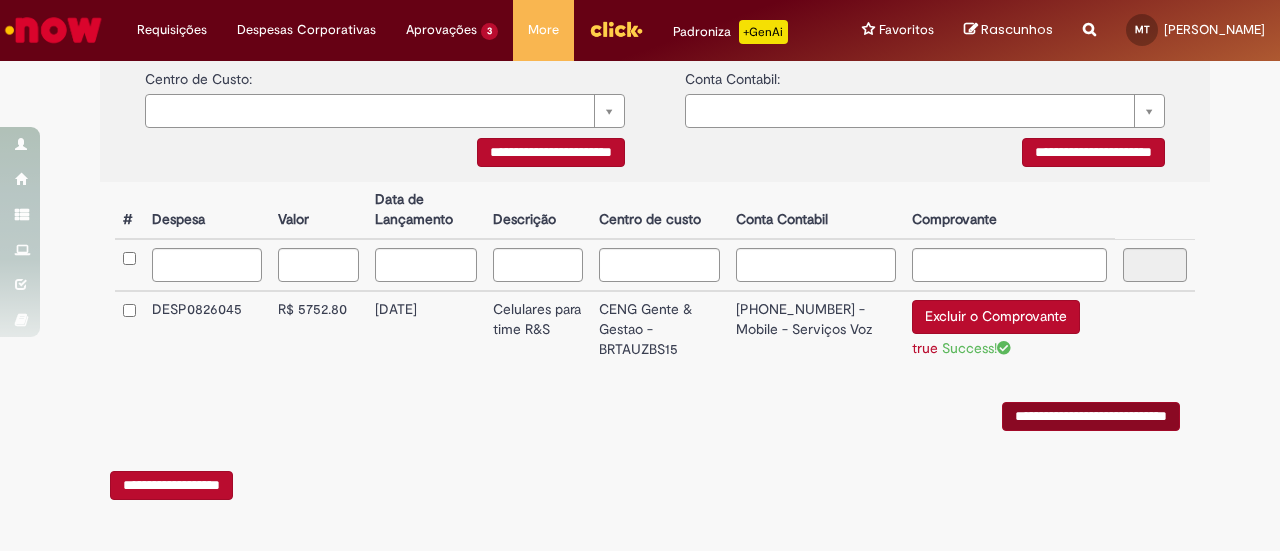 scroll, scrollTop: 0, scrollLeft: 0, axis: both 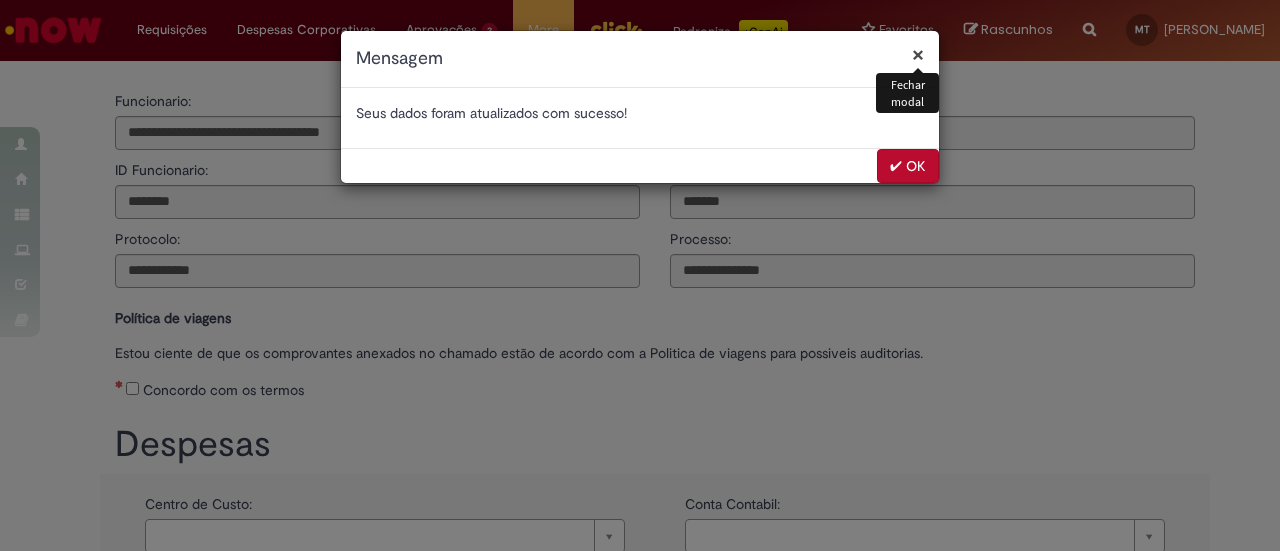 click on "✔ OK" at bounding box center (908, 166) 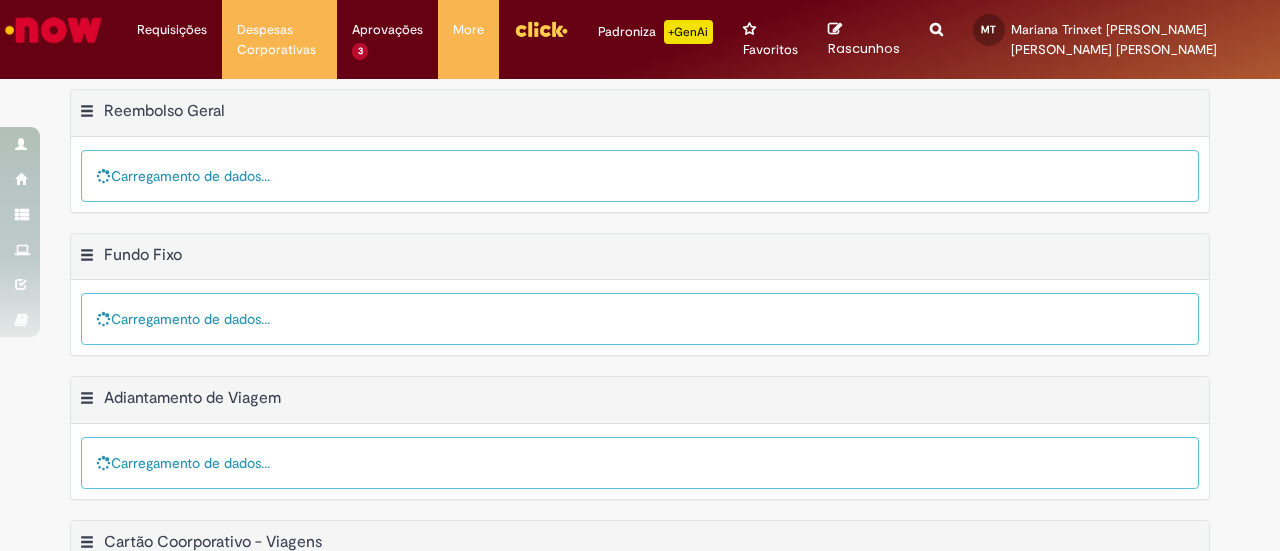 scroll, scrollTop: 0, scrollLeft: 0, axis: both 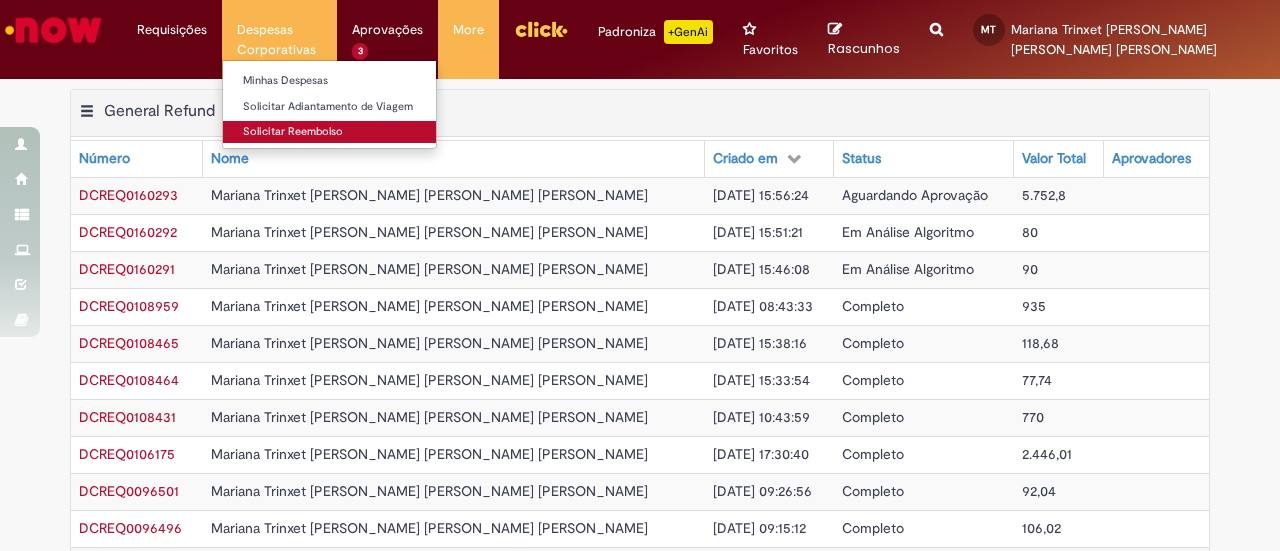 click on "Solicitar Reembolso" at bounding box center (333, 132) 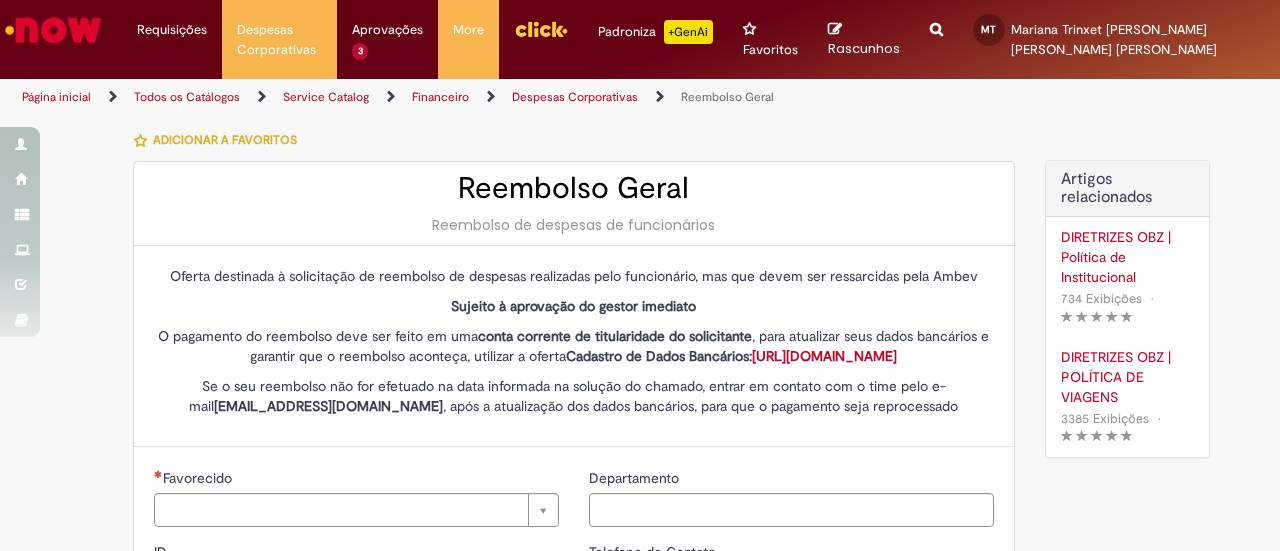 type on "********" 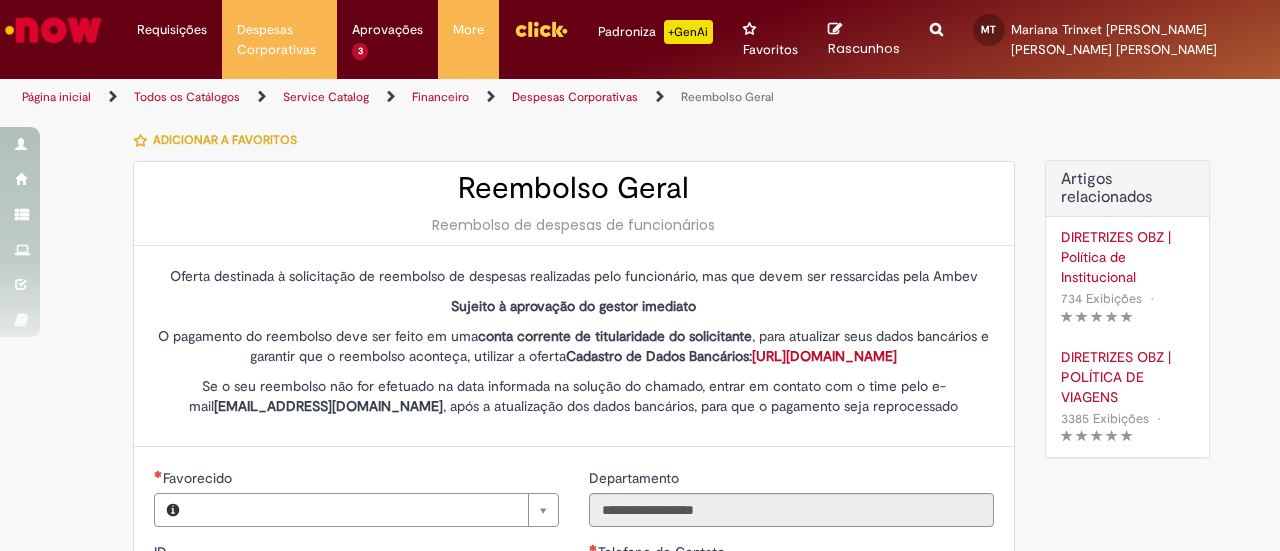 type on "**********" 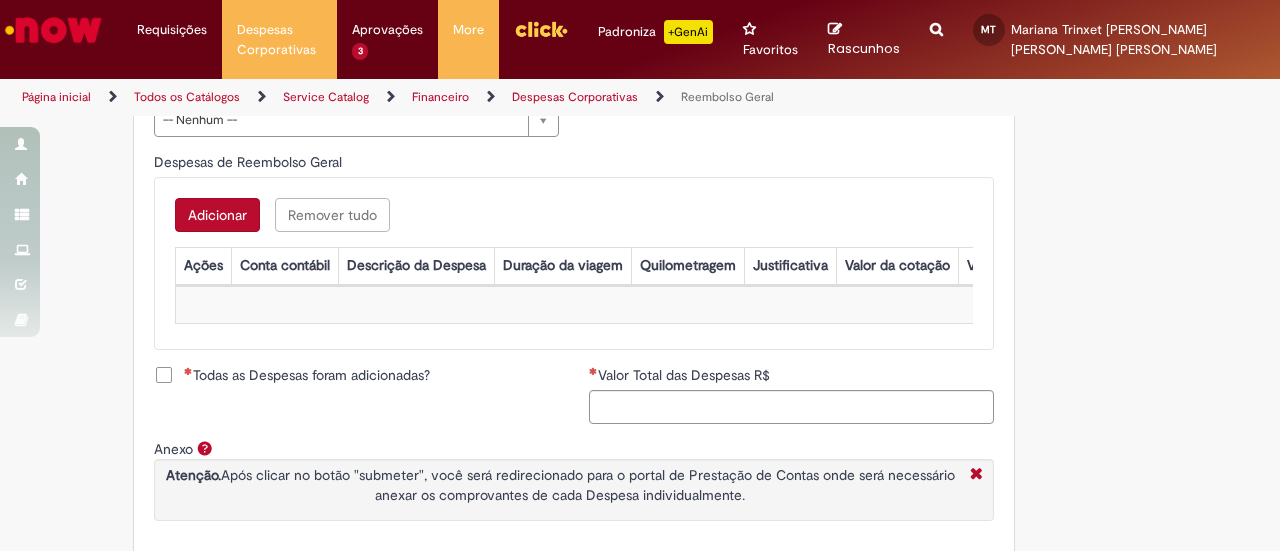 scroll, scrollTop: 800, scrollLeft: 0, axis: vertical 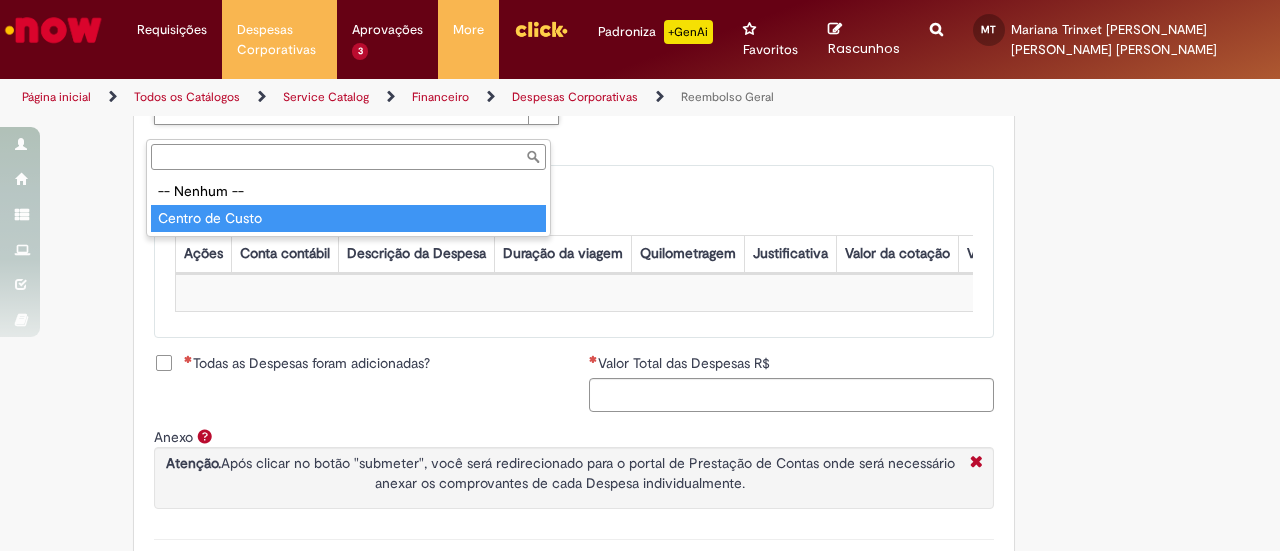type on "**********" 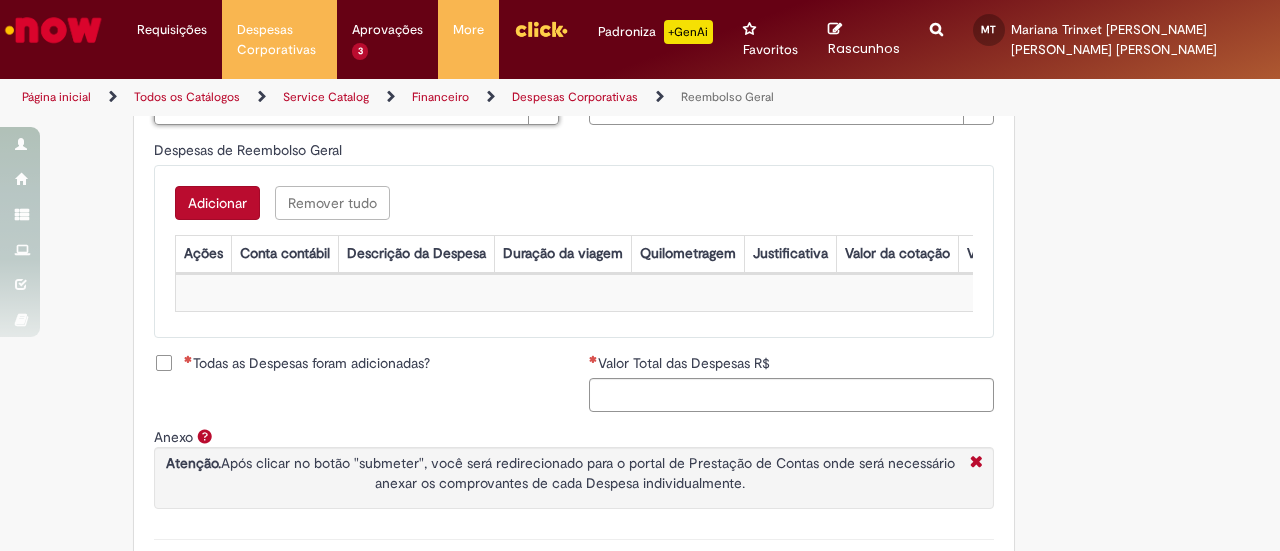 scroll, scrollTop: 575, scrollLeft: 0, axis: vertical 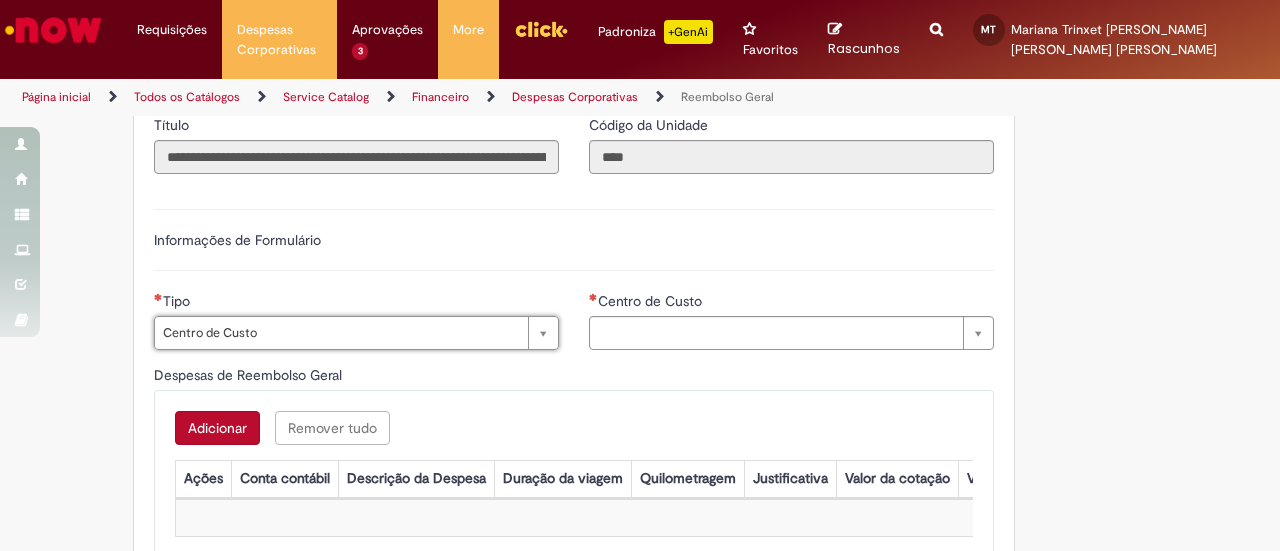 type on "**********" 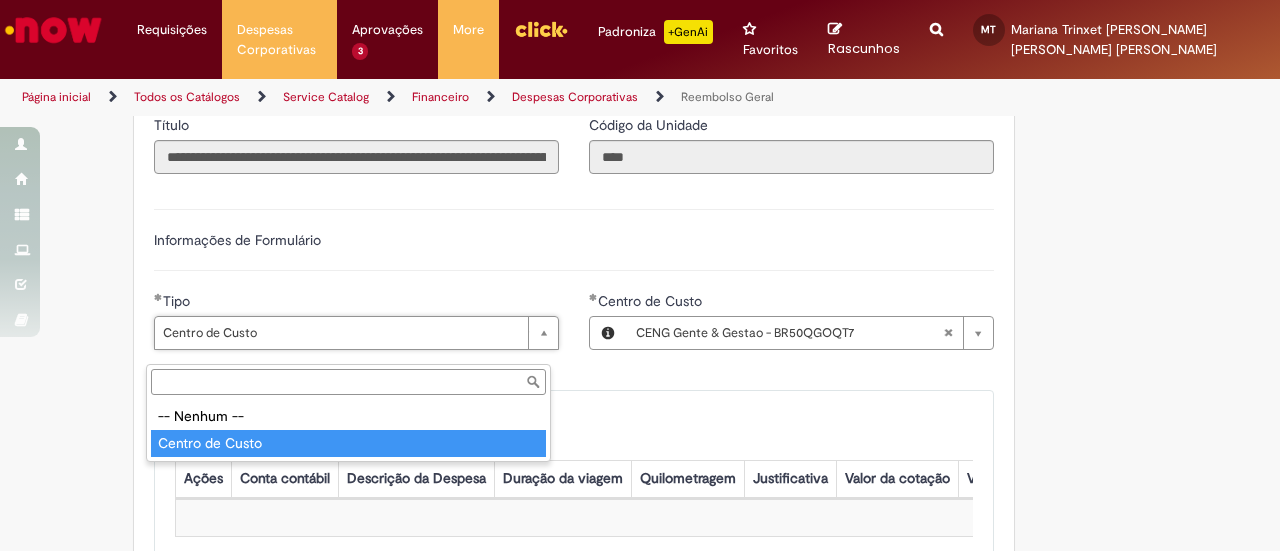 type on "**********" 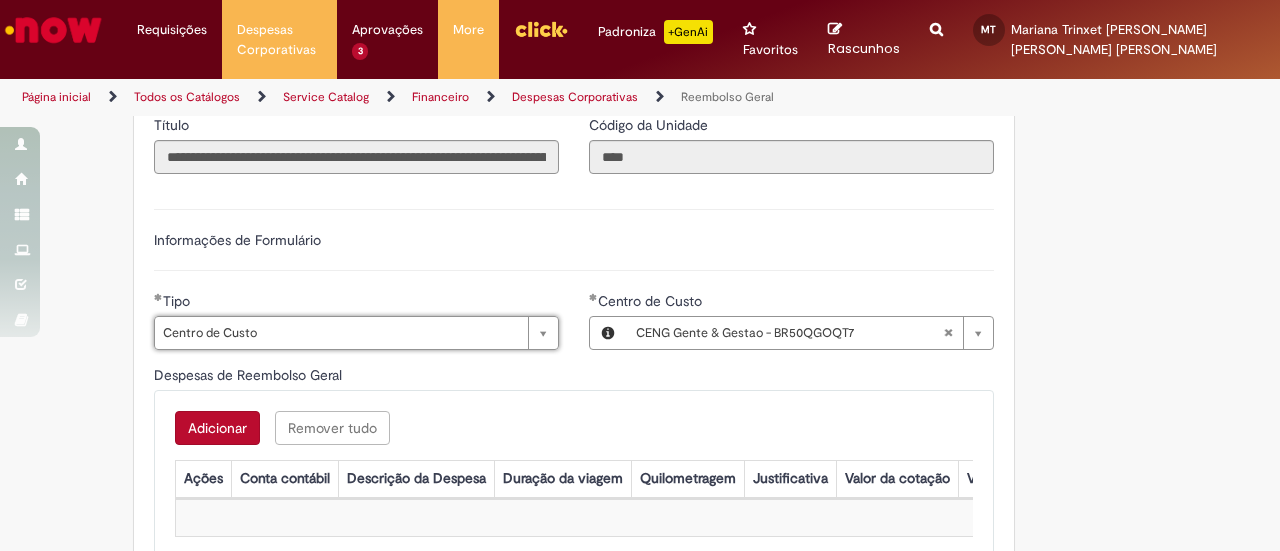type 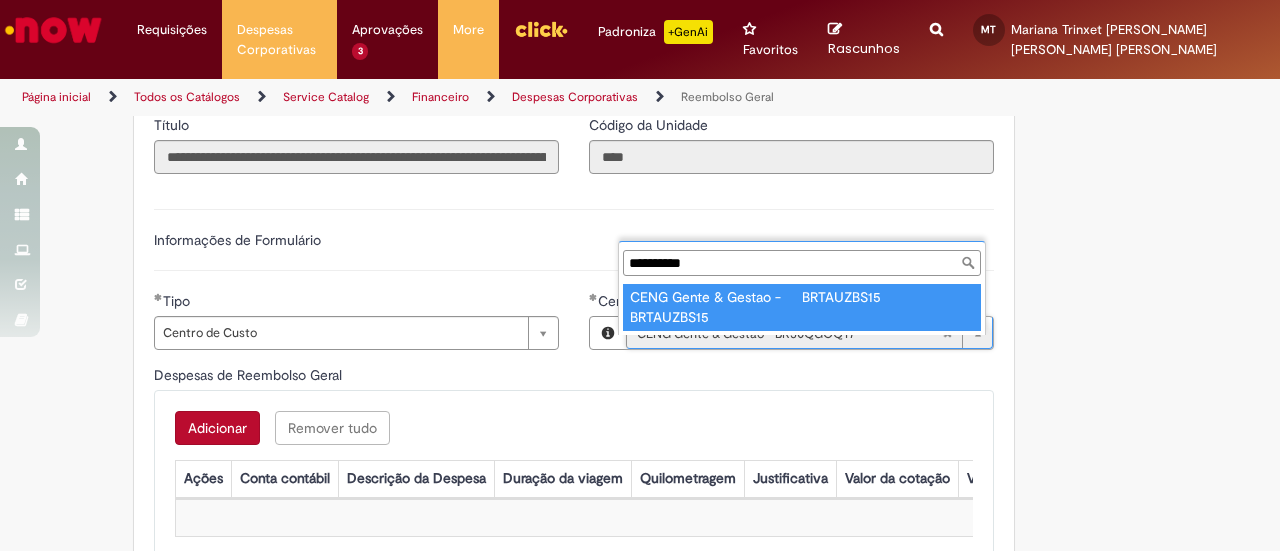 type on "**********" 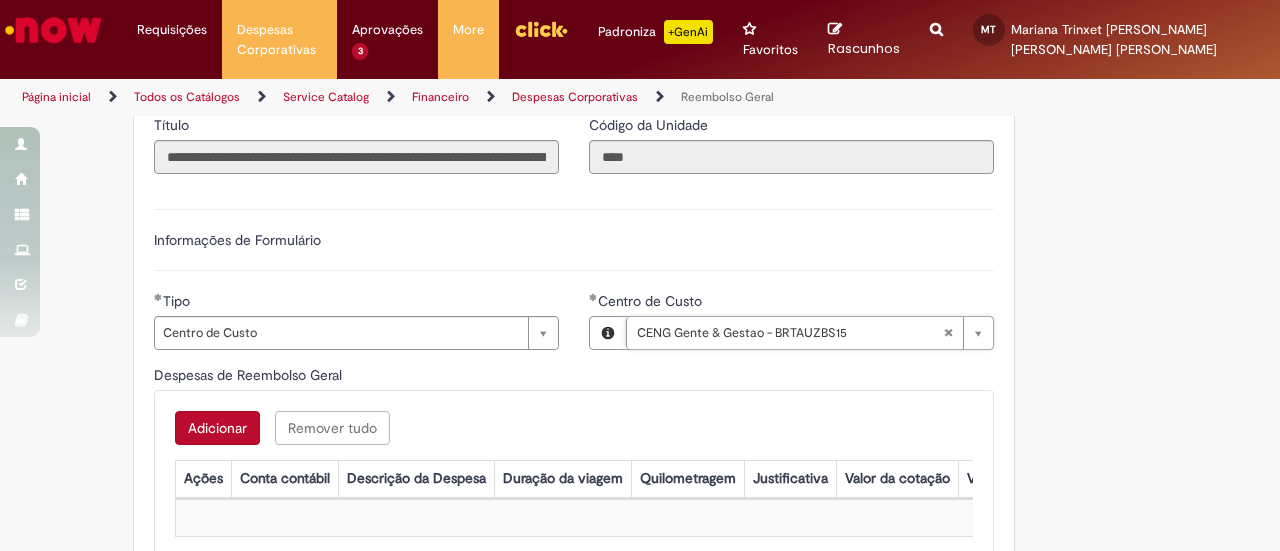 type on "**********" 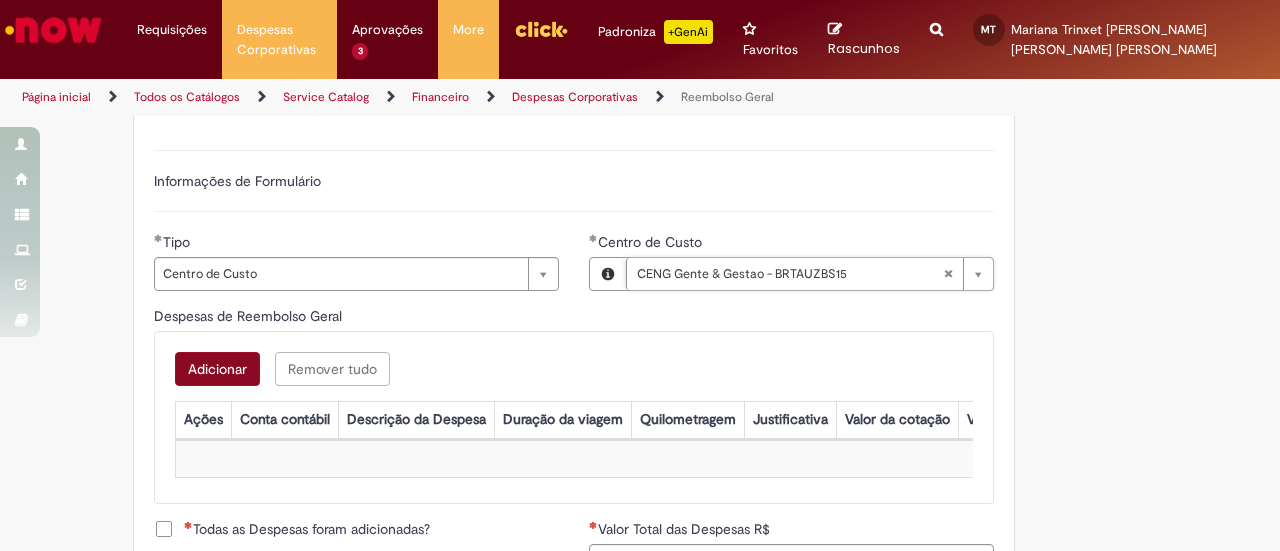 scroll, scrollTop: 675, scrollLeft: 0, axis: vertical 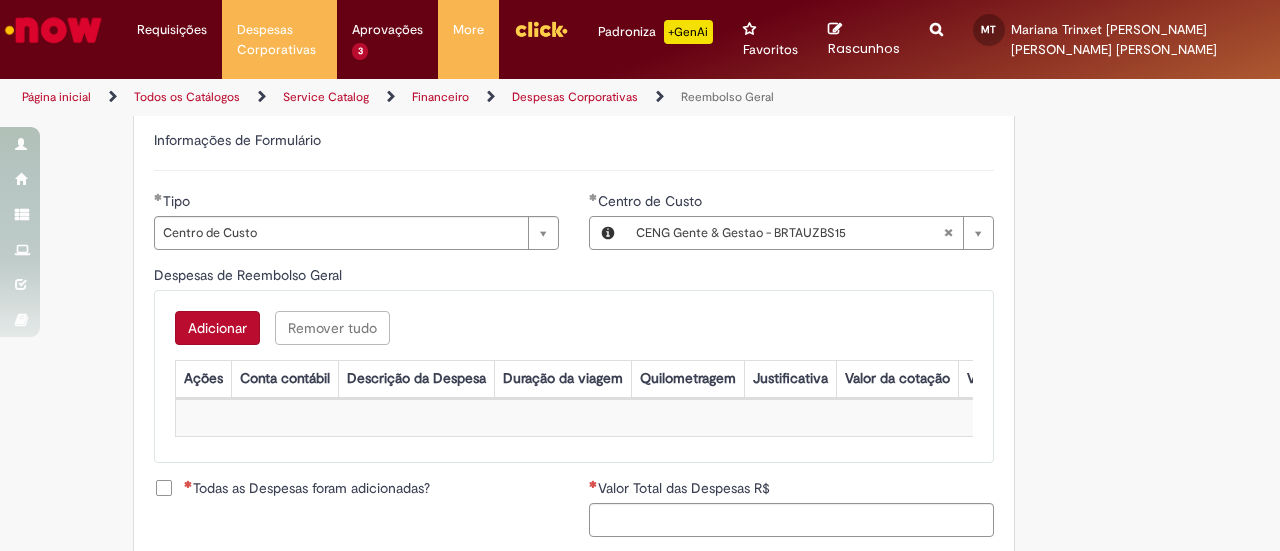 click on "Adicionar" at bounding box center [217, 328] 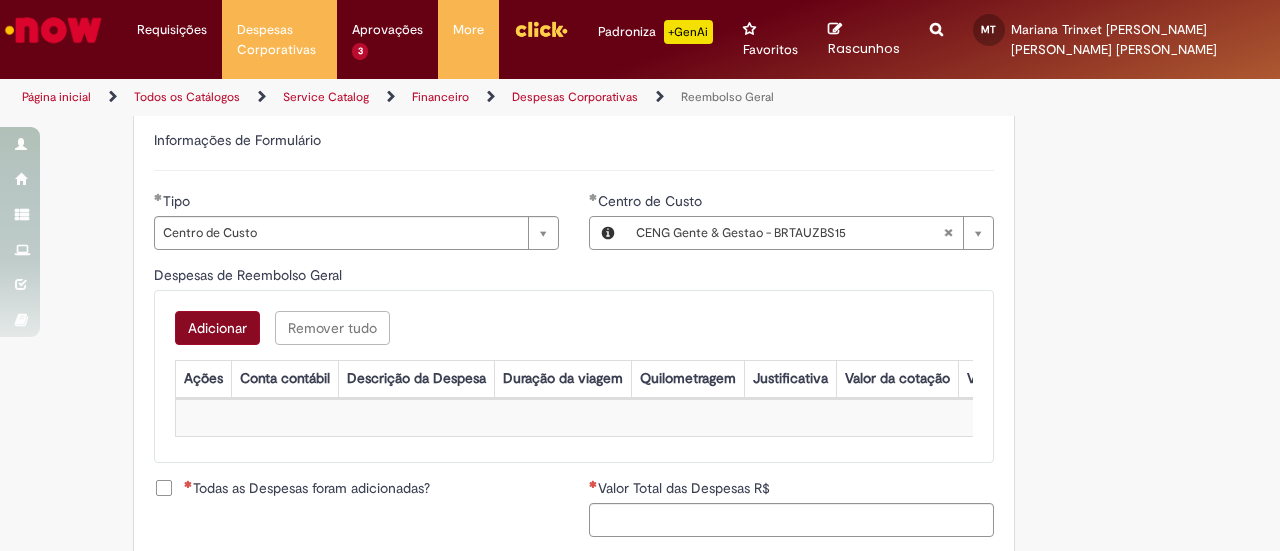 scroll, scrollTop: 0, scrollLeft: 0, axis: both 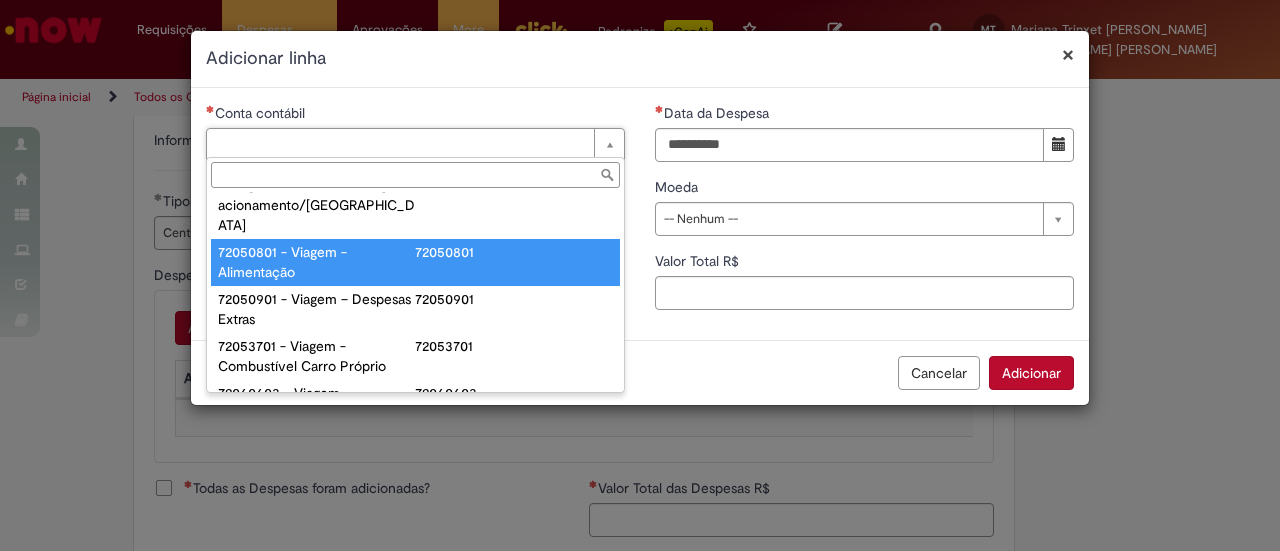 type on "**********" 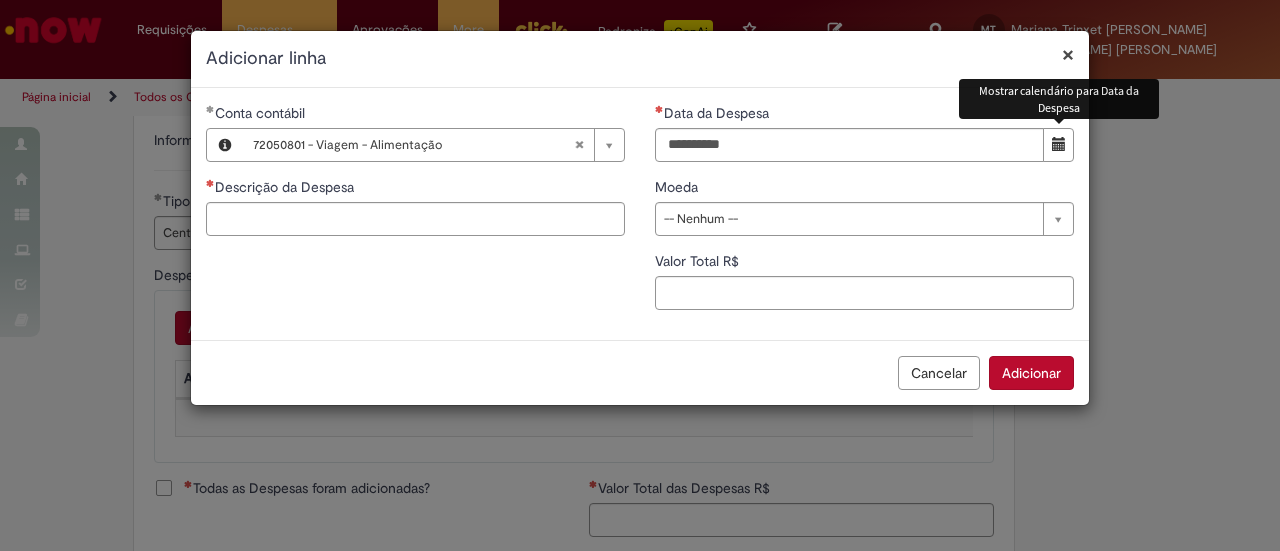 click at bounding box center (1059, 144) 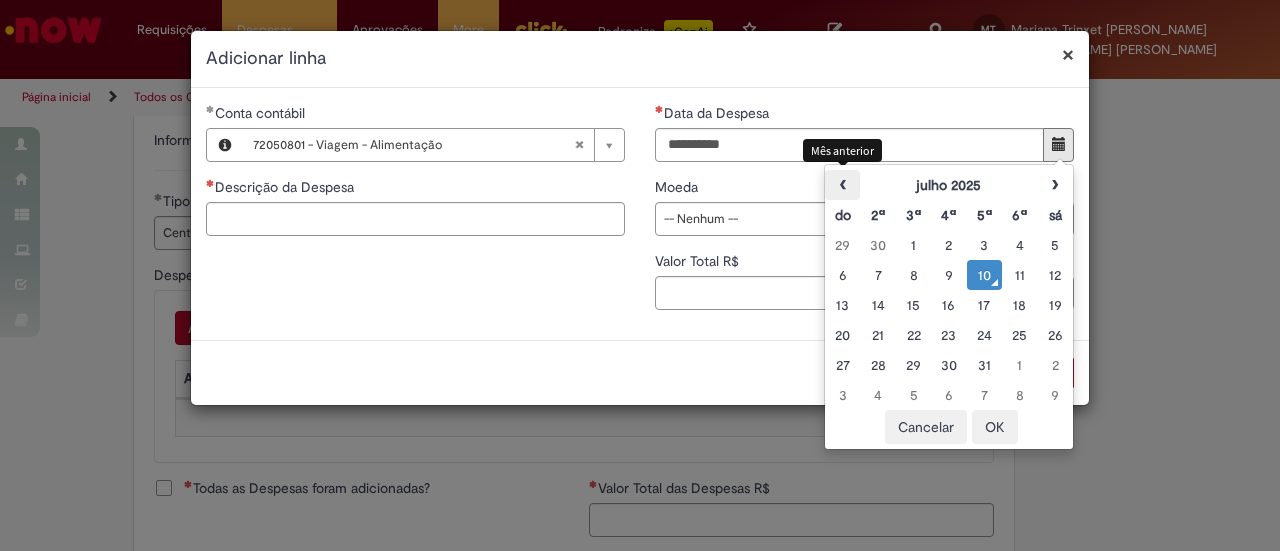 click on "‹" at bounding box center (842, 185) 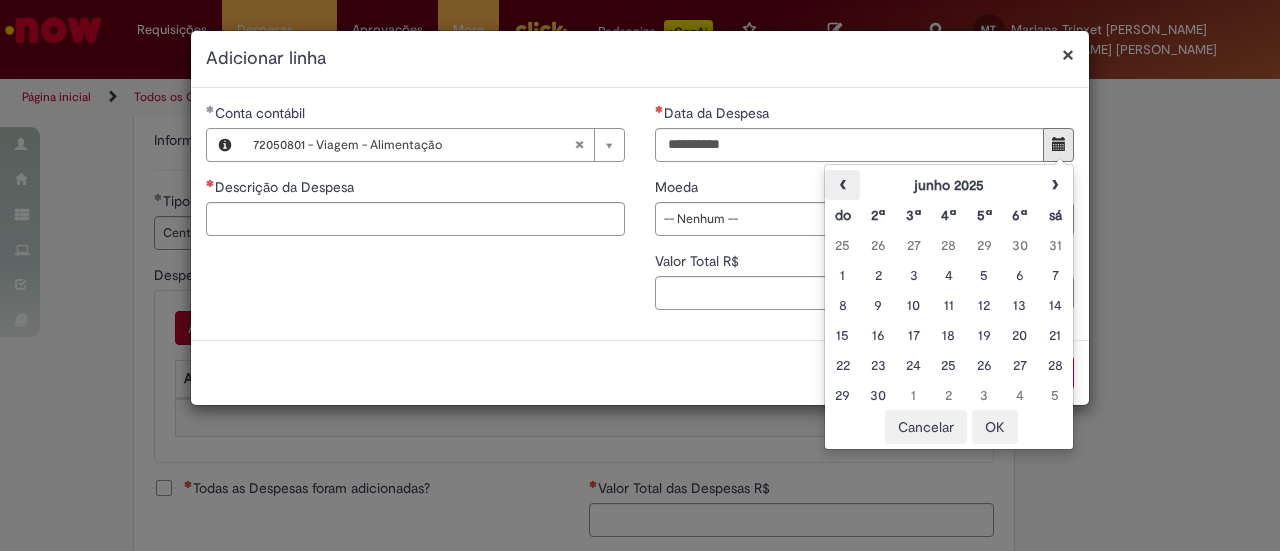 click on "‹" at bounding box center [842, 185] 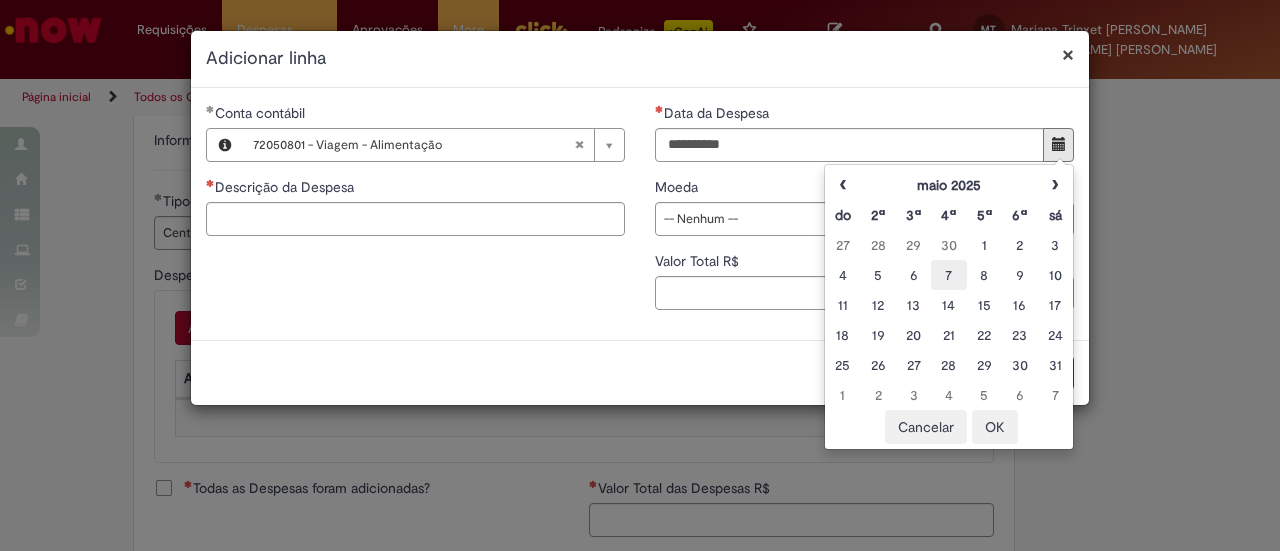 click on "7" at bounding box center [948, 275] 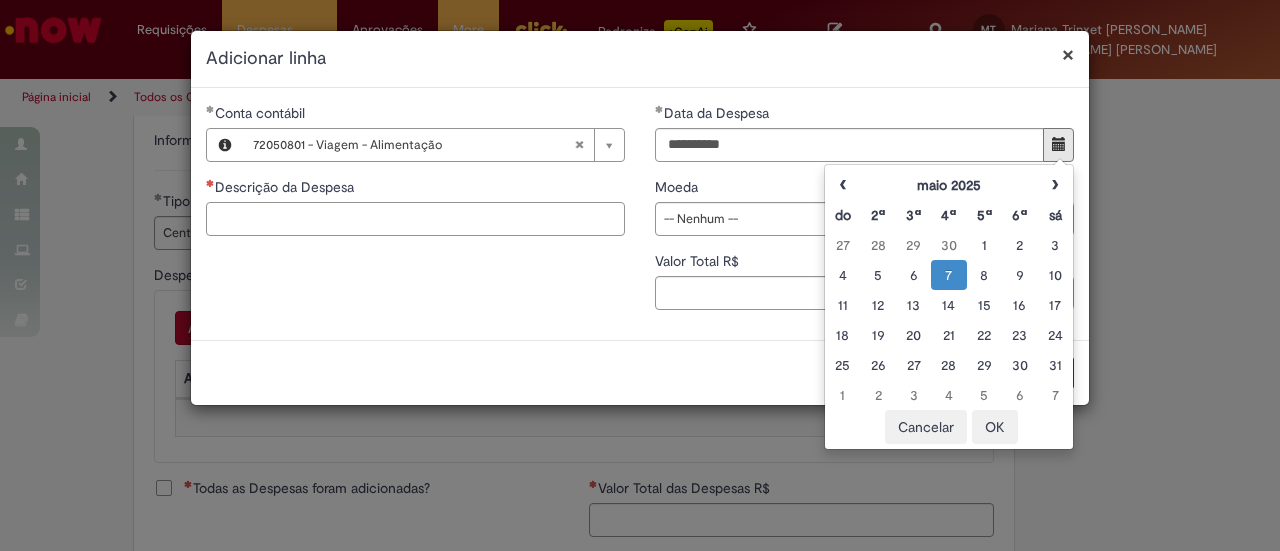 click on "Descrição da Despesa" at bounding box center (415, 219) 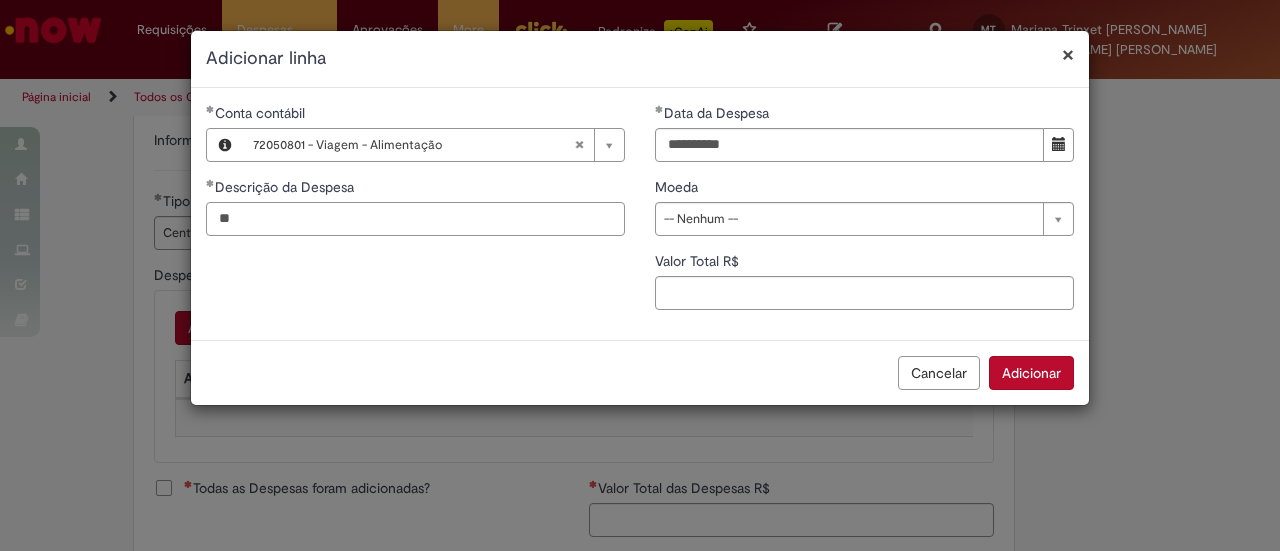 type on "*" 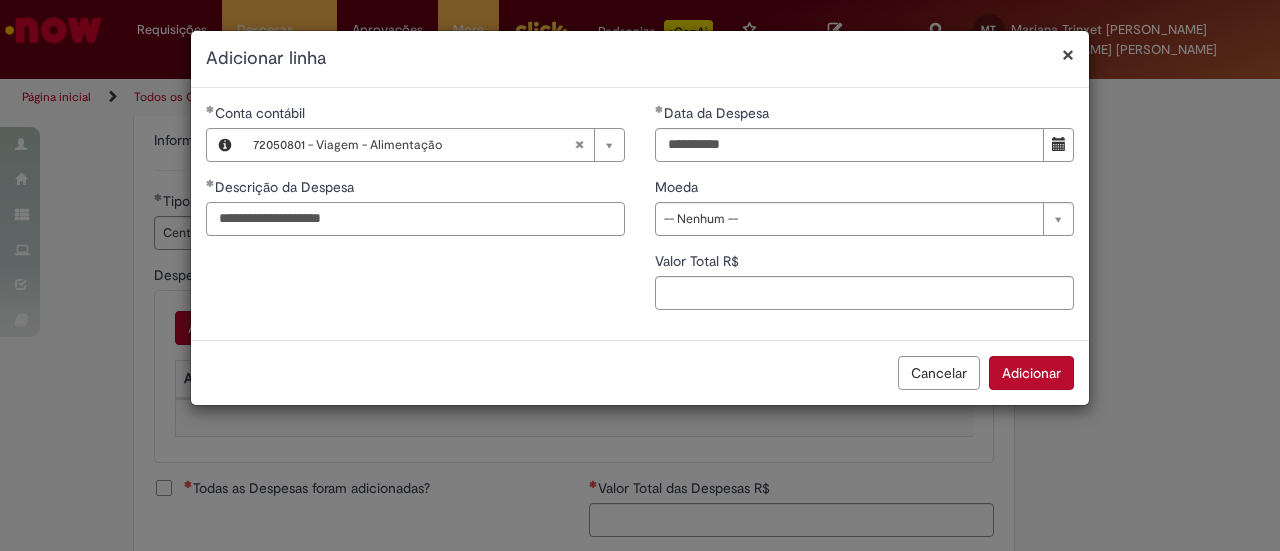 type on "**********" 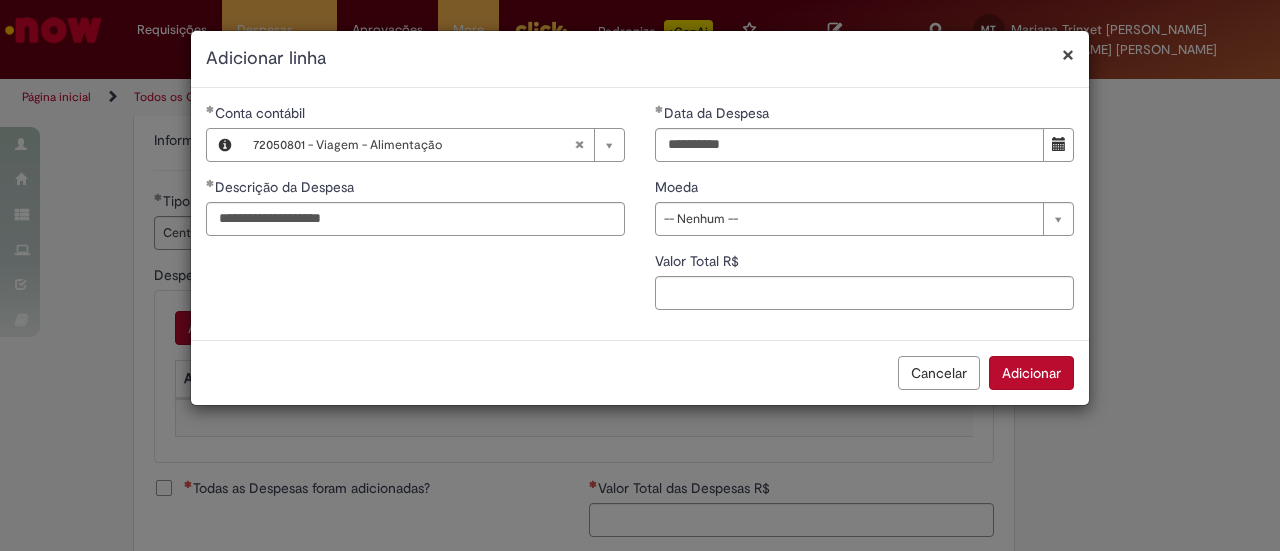 click on "**********" at bounding box center [864, 214] 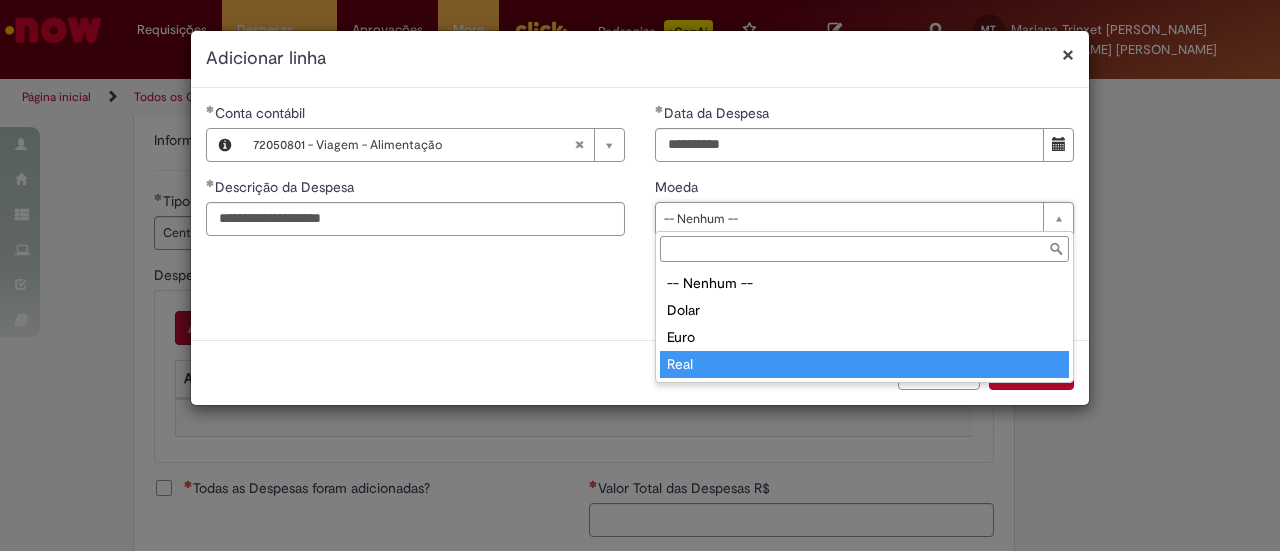 type on "****" 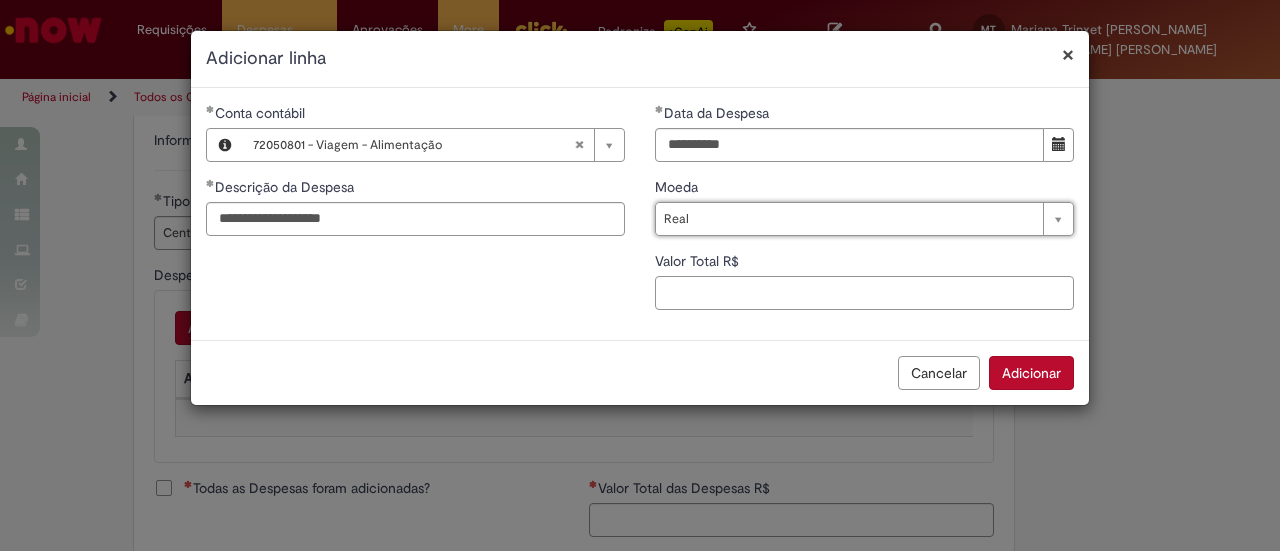 click on "Valor Total R$" at bounding box center [864, 293] 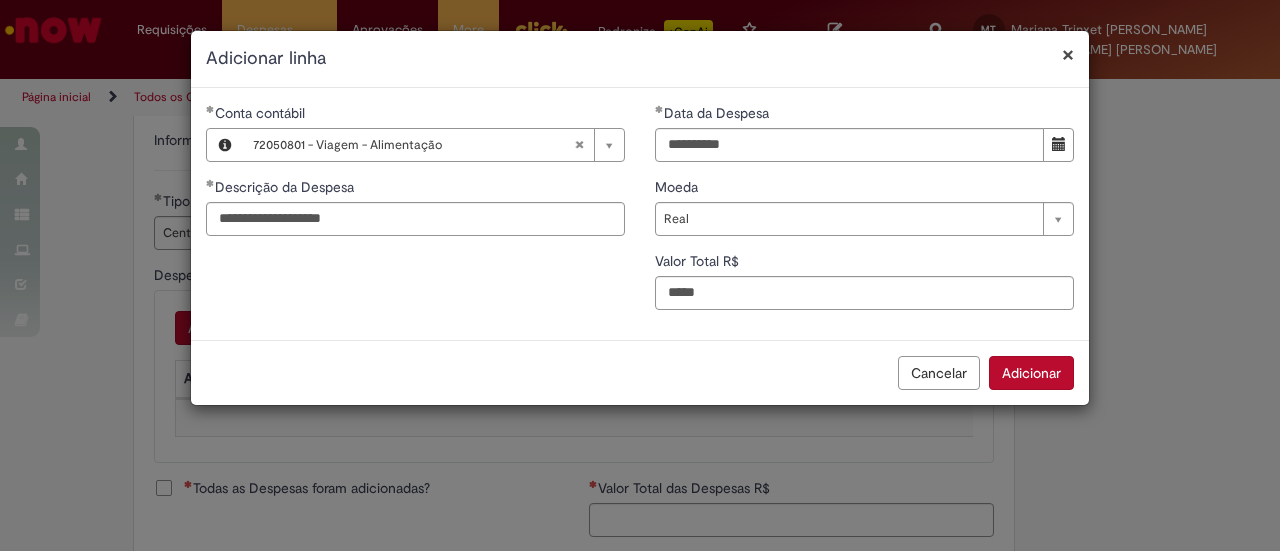 type on "****" 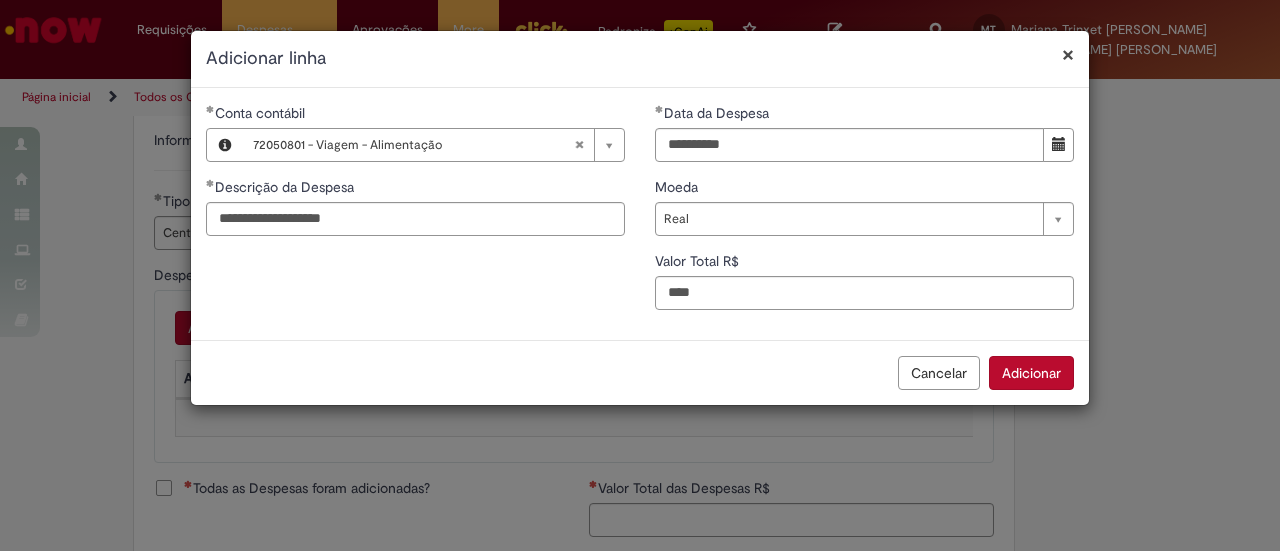click on "Adicionar" at bounding box center (1031, 373) 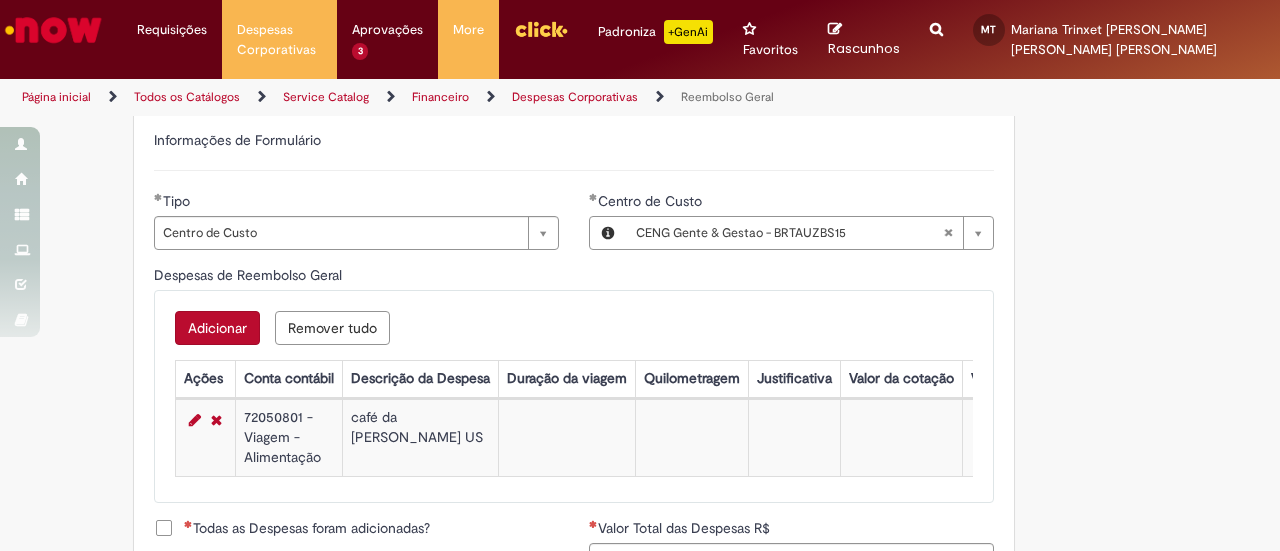 click on "Adicionar" at bounding box center (217, 328) 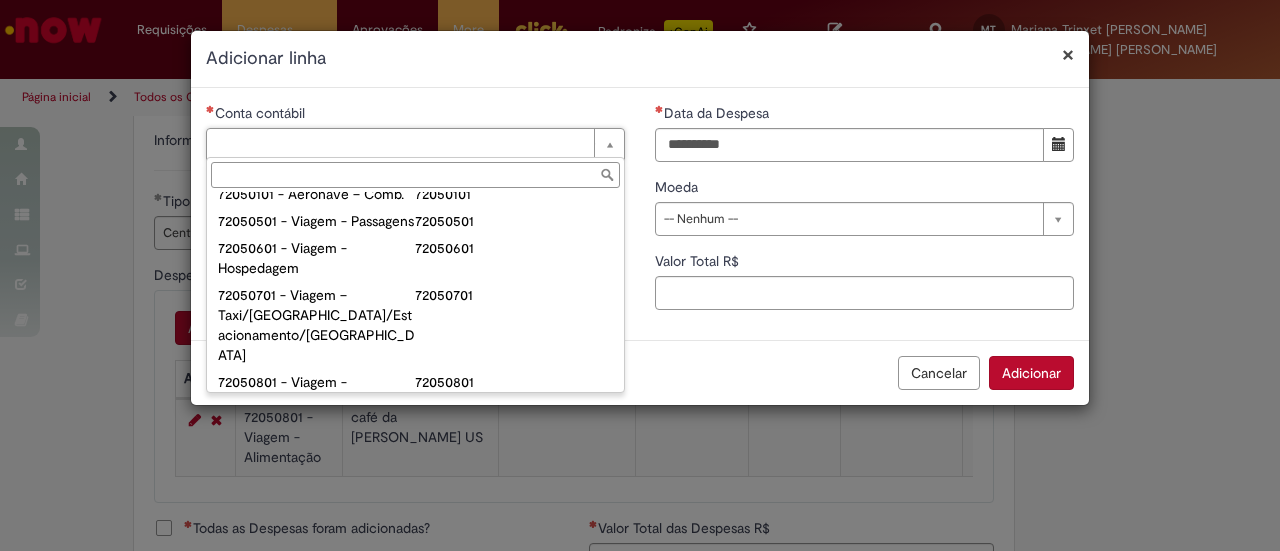 scroll, scrollTop: 1210, scrollLeft: 0, axis: vertical 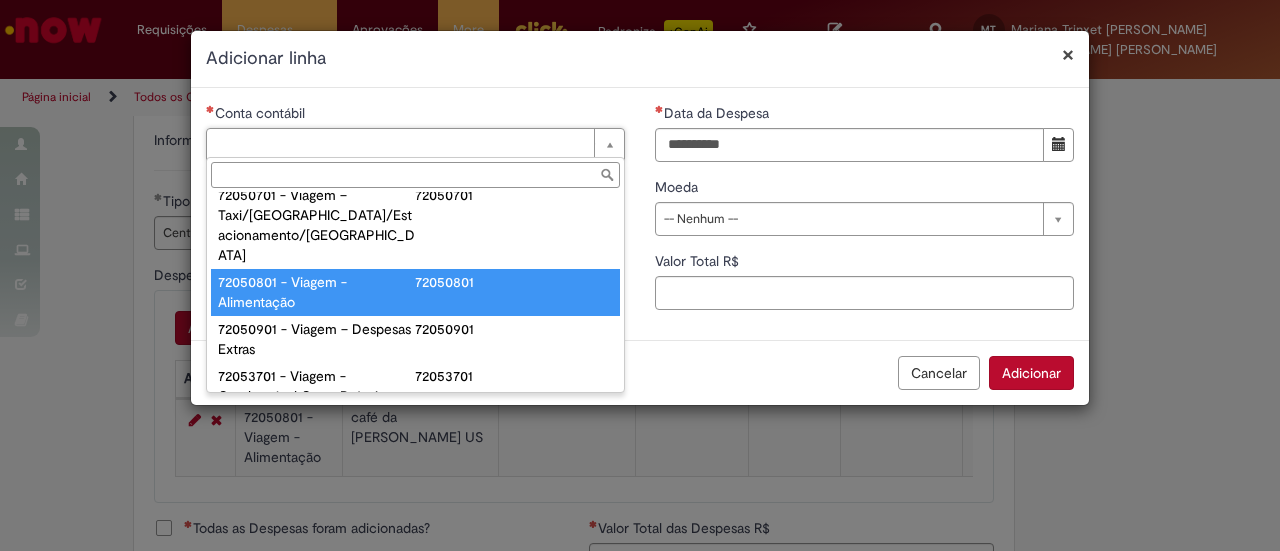 type on "**********" 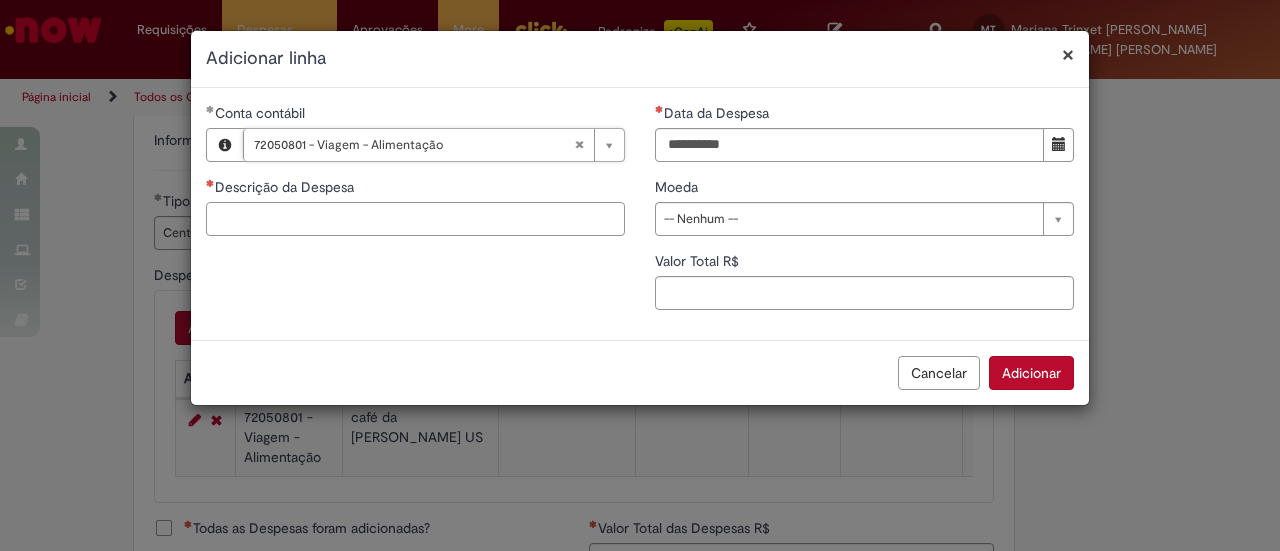 click on "Descrição da Despesa" at bounding box center (415, 219) 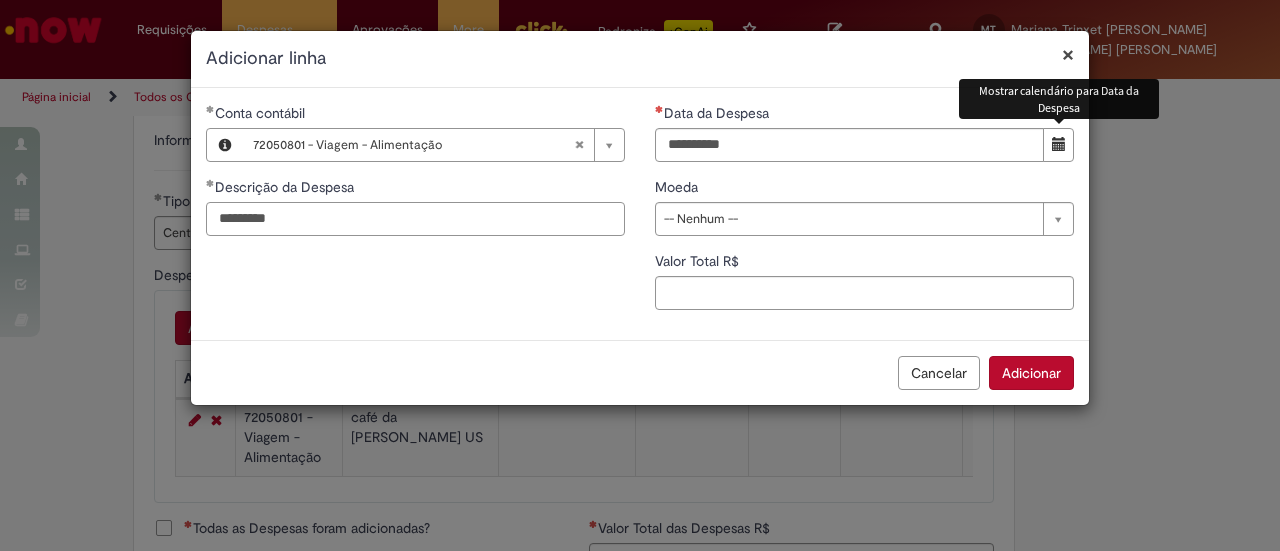 type on "*********" 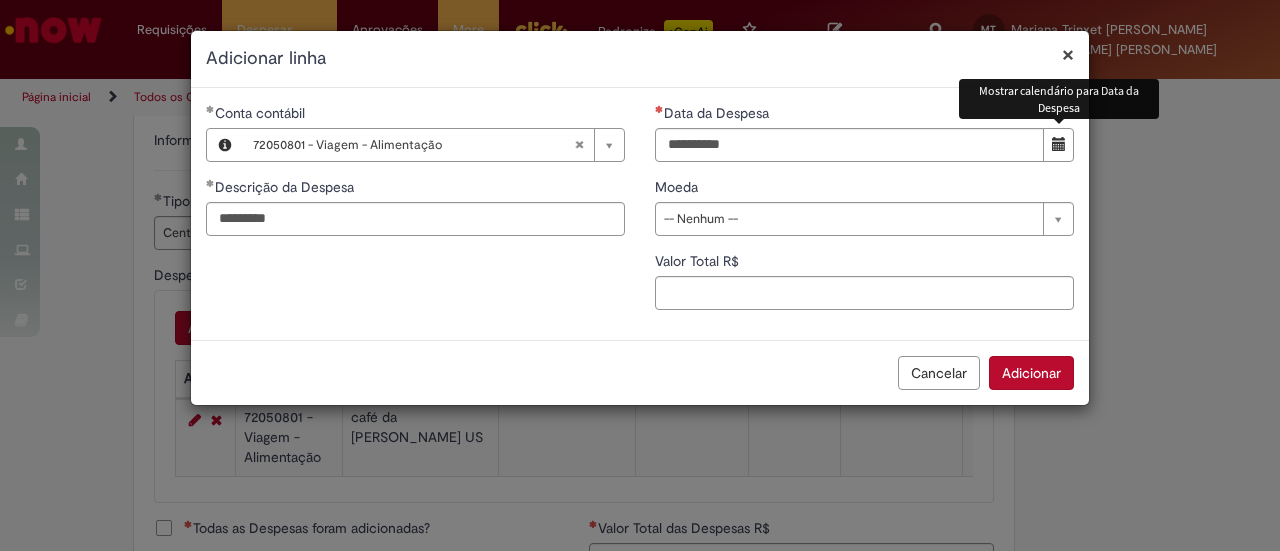 click at bounding box center (1058, 145) 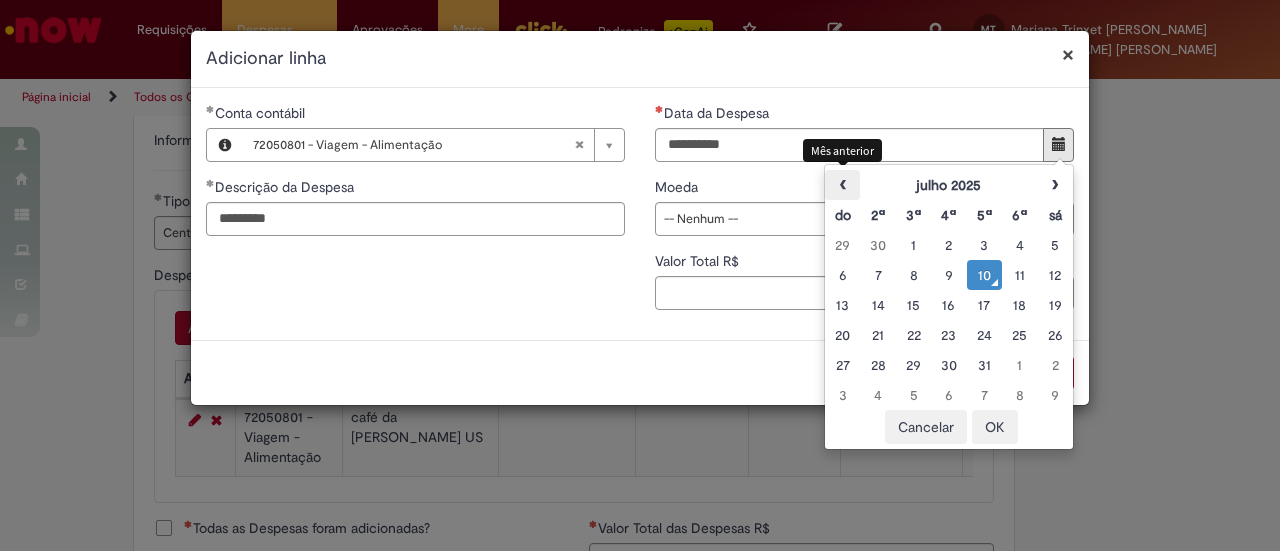 click on "‹" at bounding box center (842, 185) 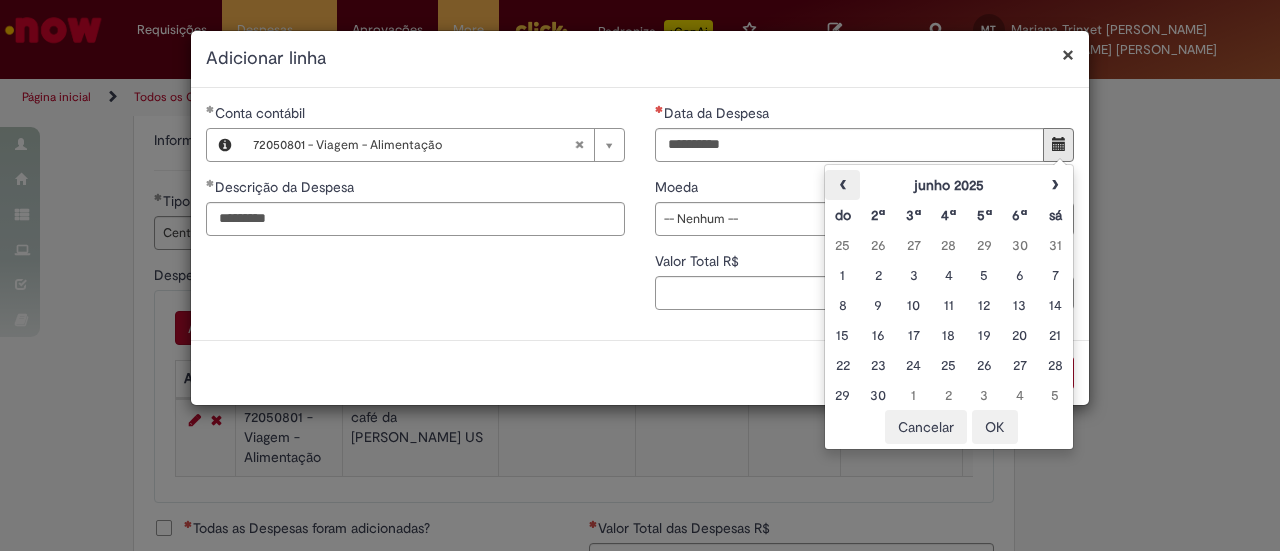 click on "‹" at bounding box center (842, 185) 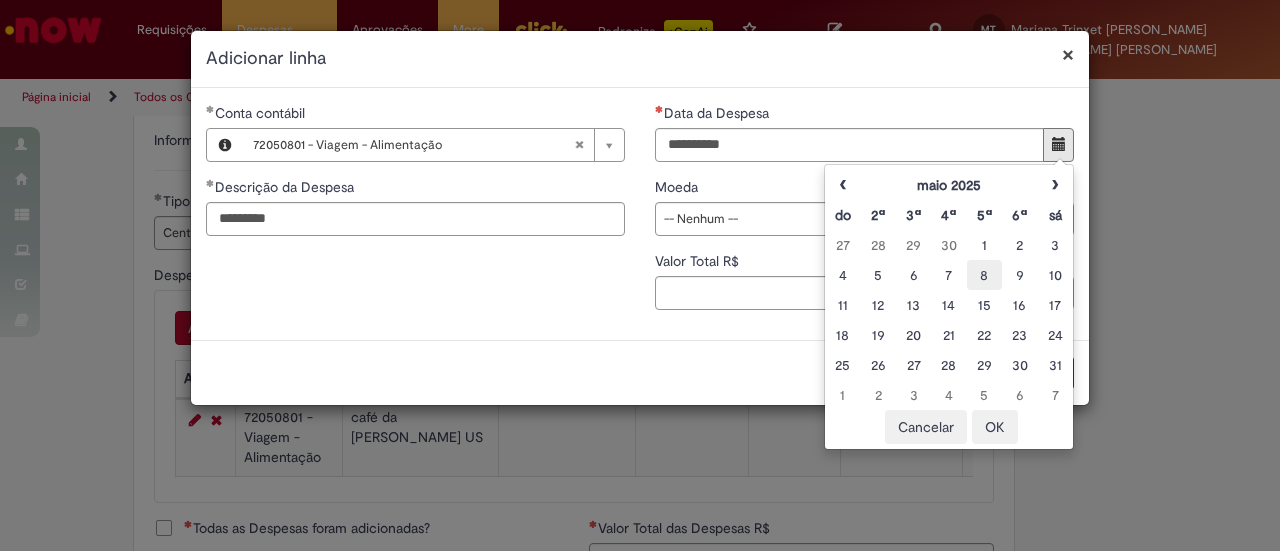 click on "8" at bounding box center (984, 275) 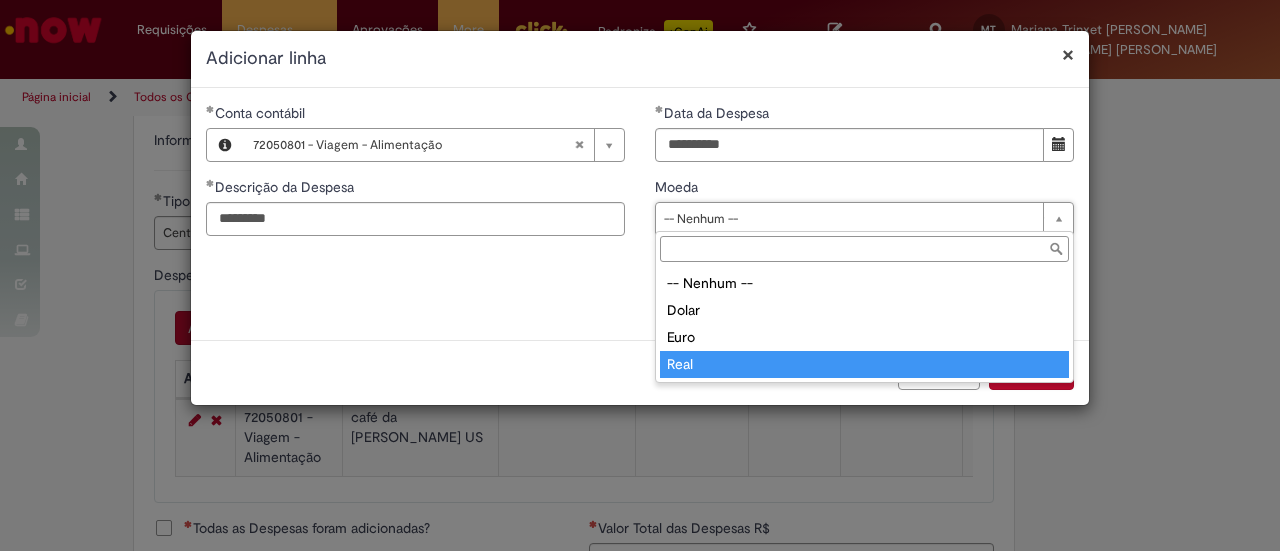 type on "****" 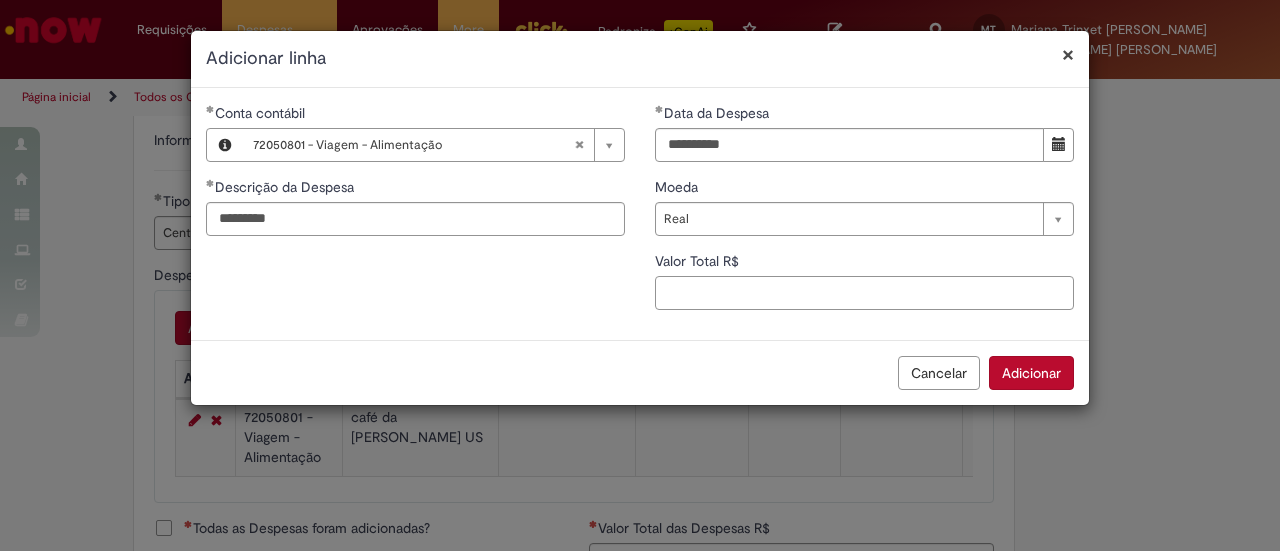 click on "Valor Total R$" at bounding box center (864, 293) 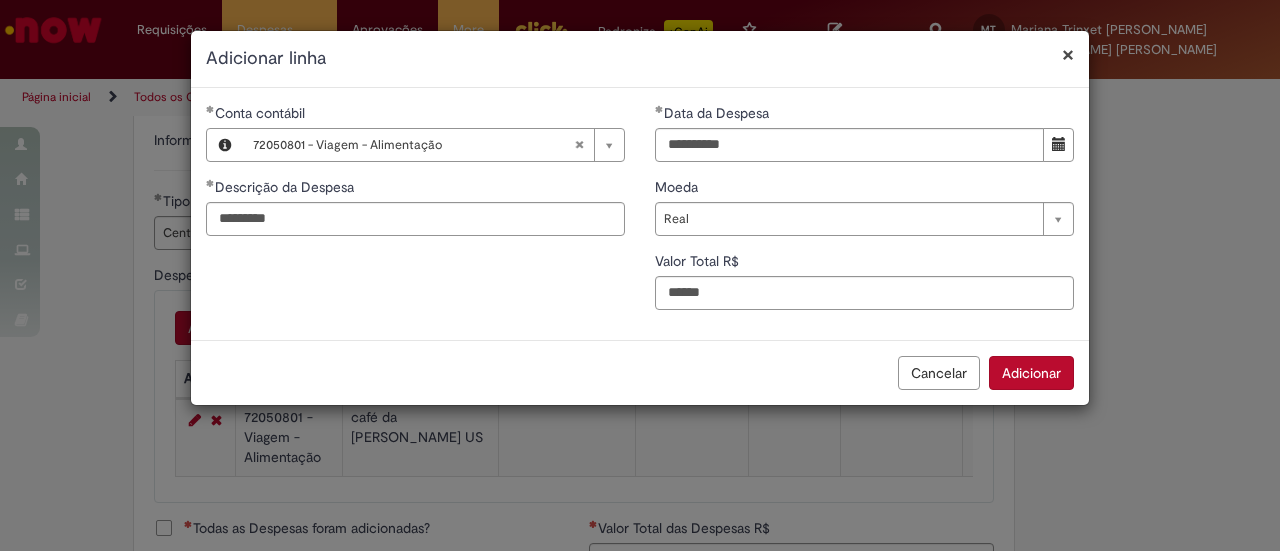 type on "***" 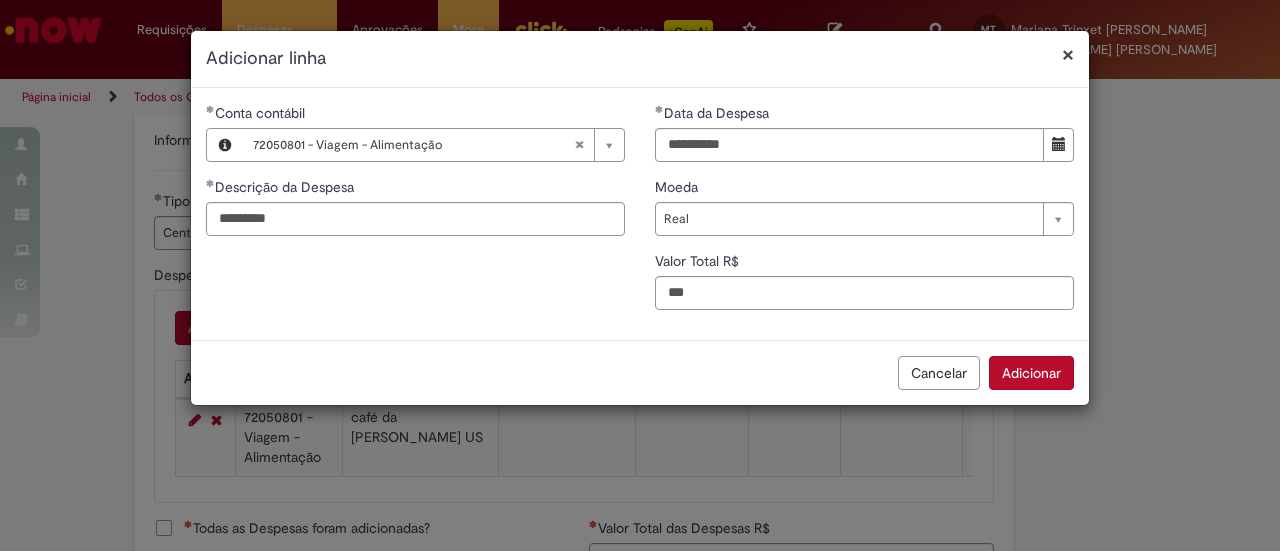 click on "Adicionar" at bounding box center (1031, 373) 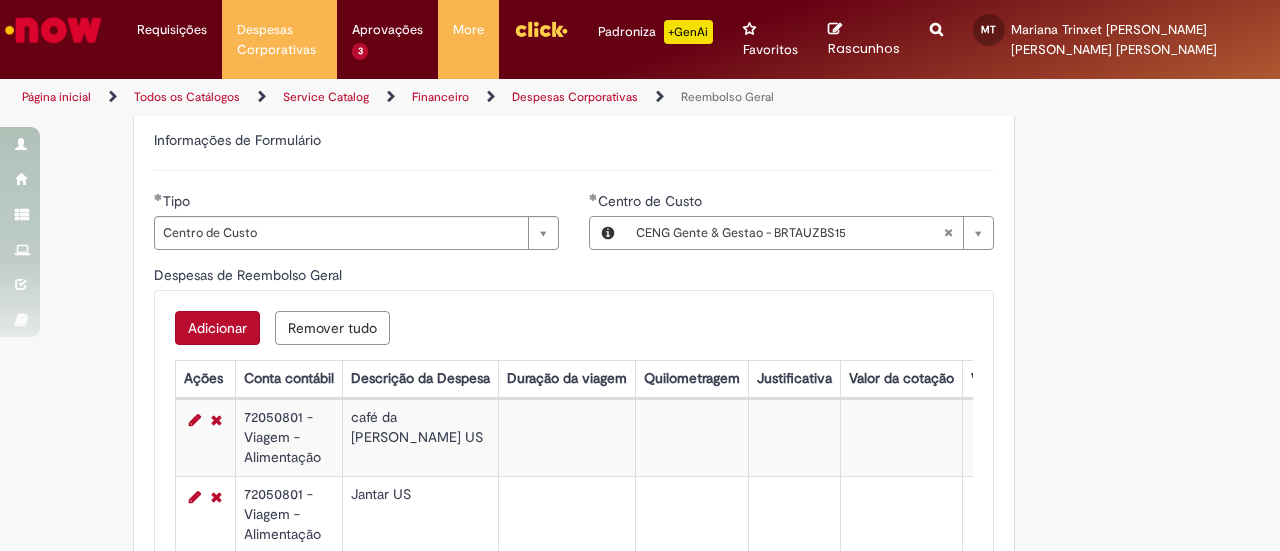 click on "Adicionar" at bounding box center [217, 328] 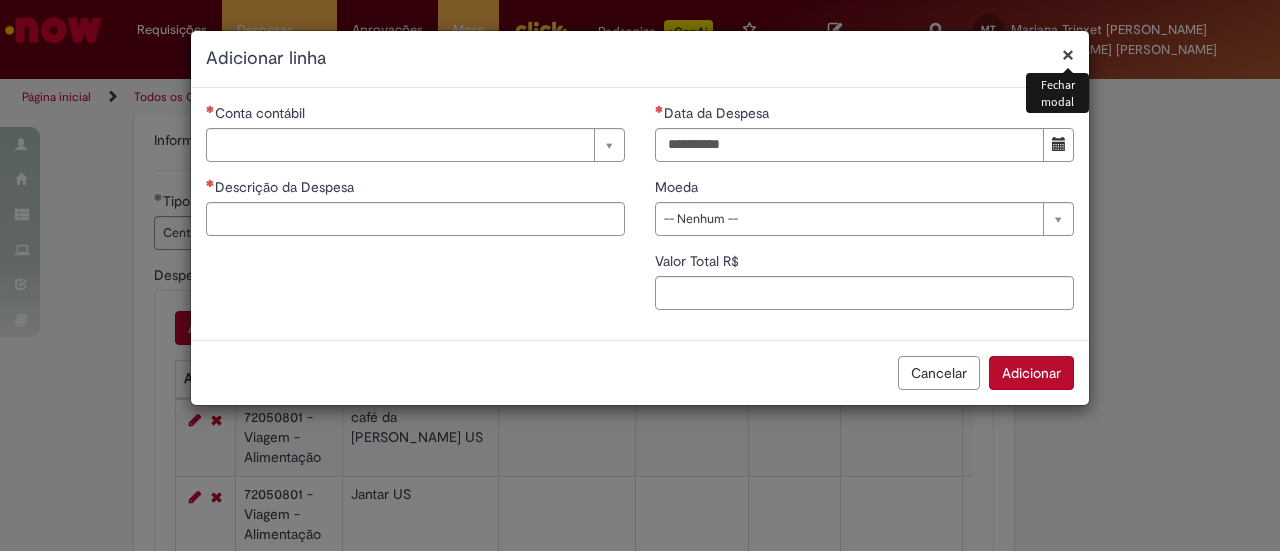 click on "Conta contábil          Pesquisar usando lista                 Conta contábil                     Descrição da Despesa Duração da viagem Quilometragem Justificativa Valor da cotação Valor por Litro" at bounding box center (415, 177) 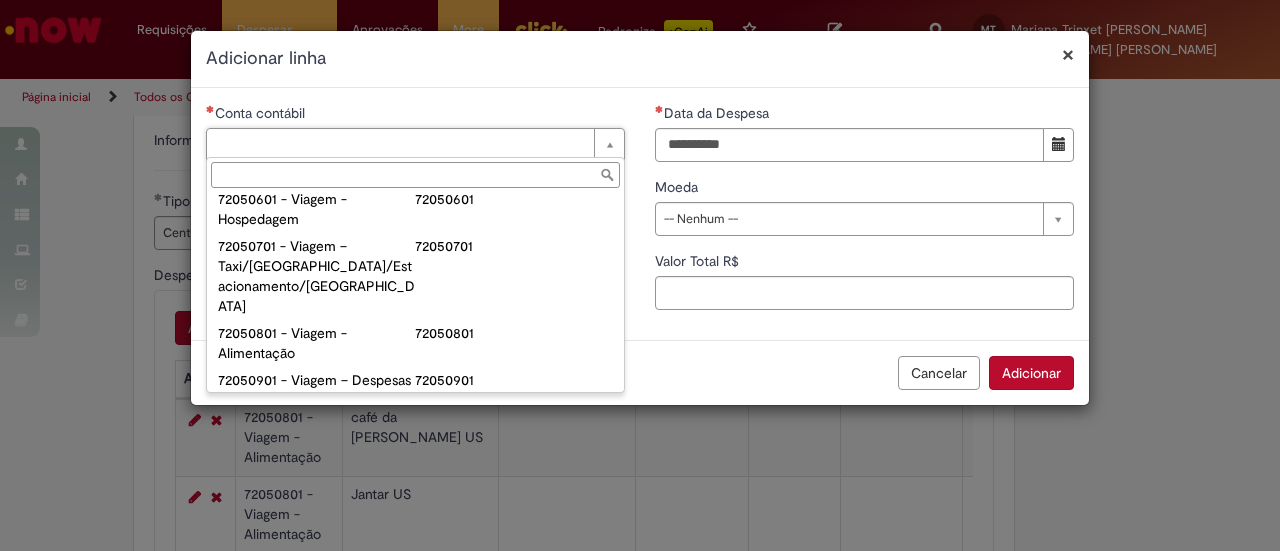 scroll, scrollTop: 1200, scrollLeft: 0, axis: vertical 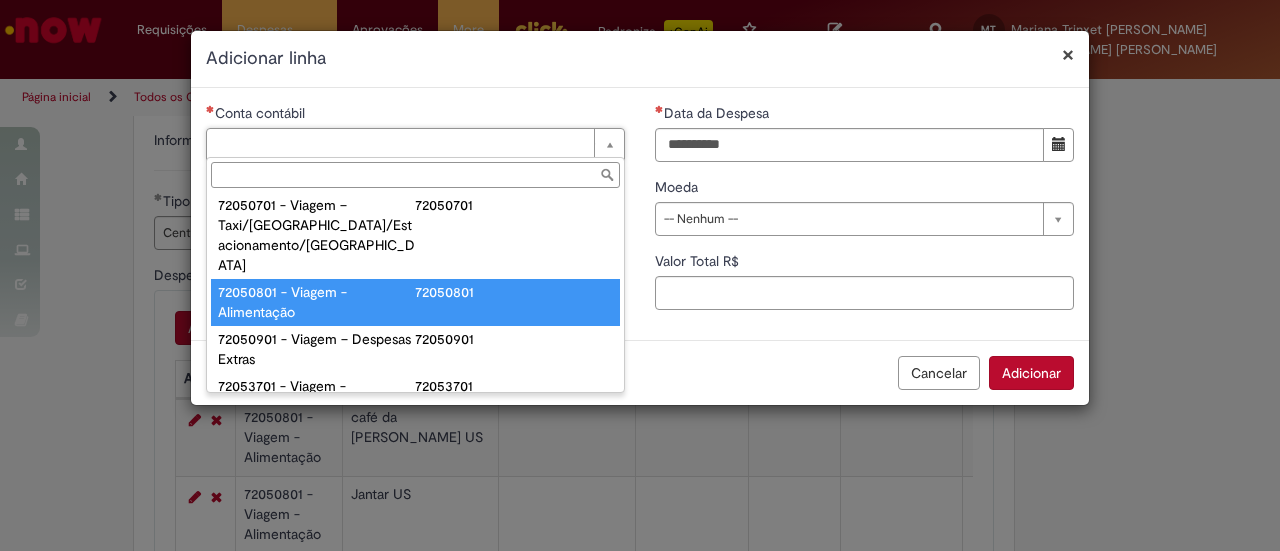 type on "**********" 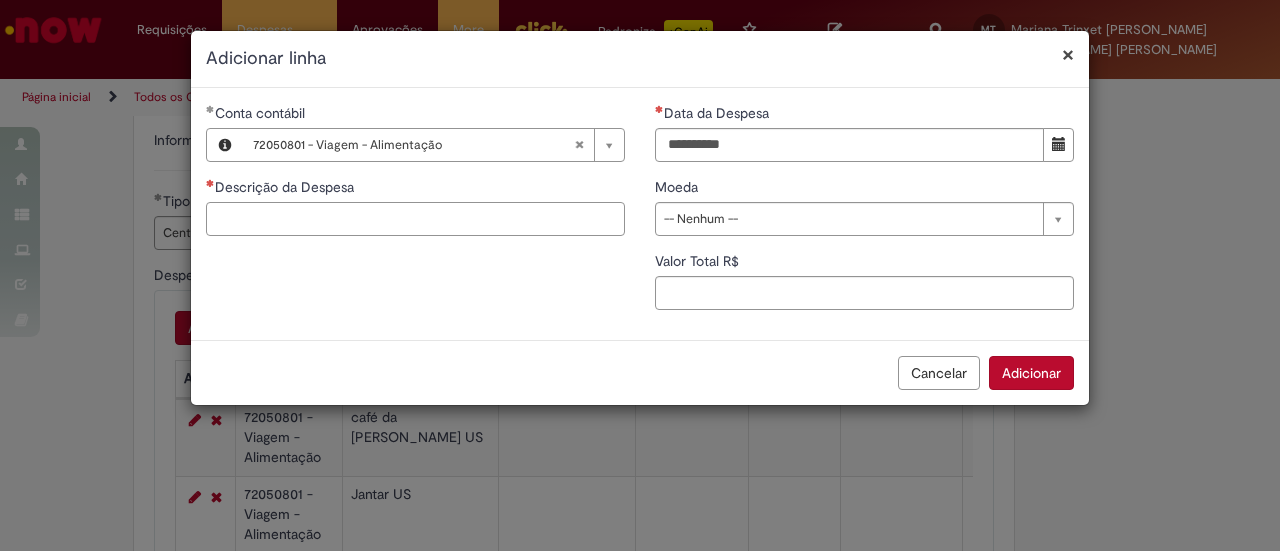 click on "Descrição da Despesa" at bounding box center (415, 219) 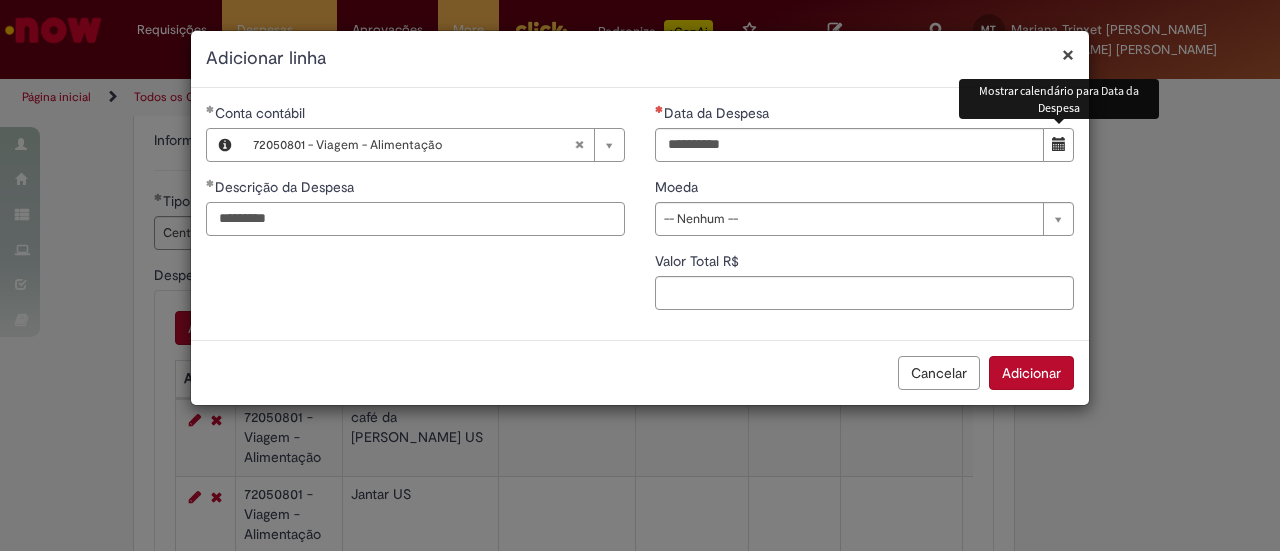 type on "*********" 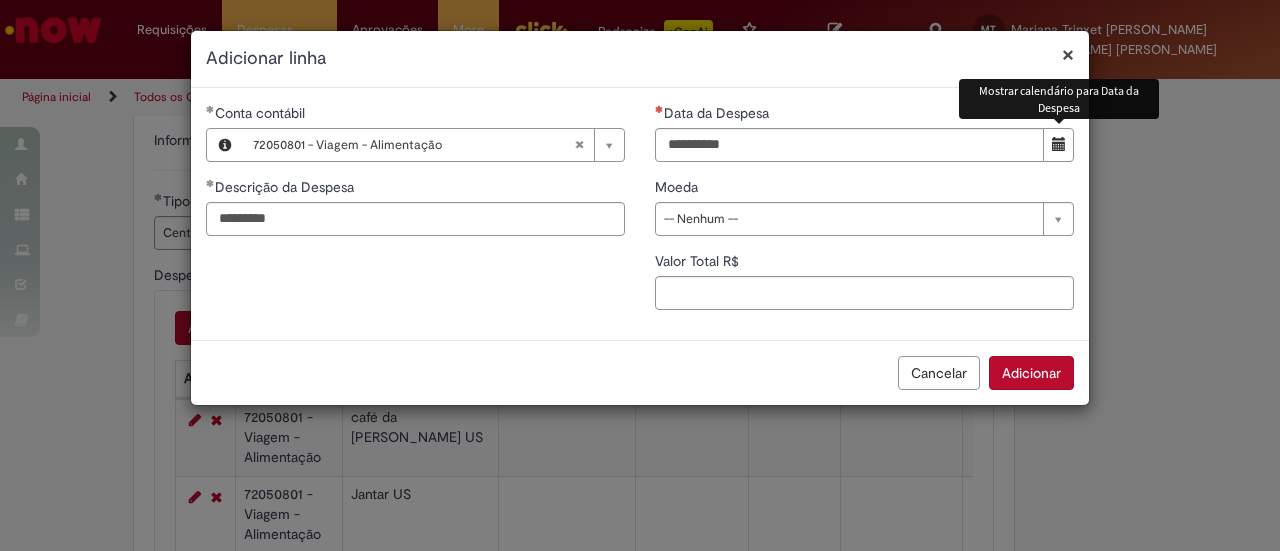 click at bounding box center [1059, 144] 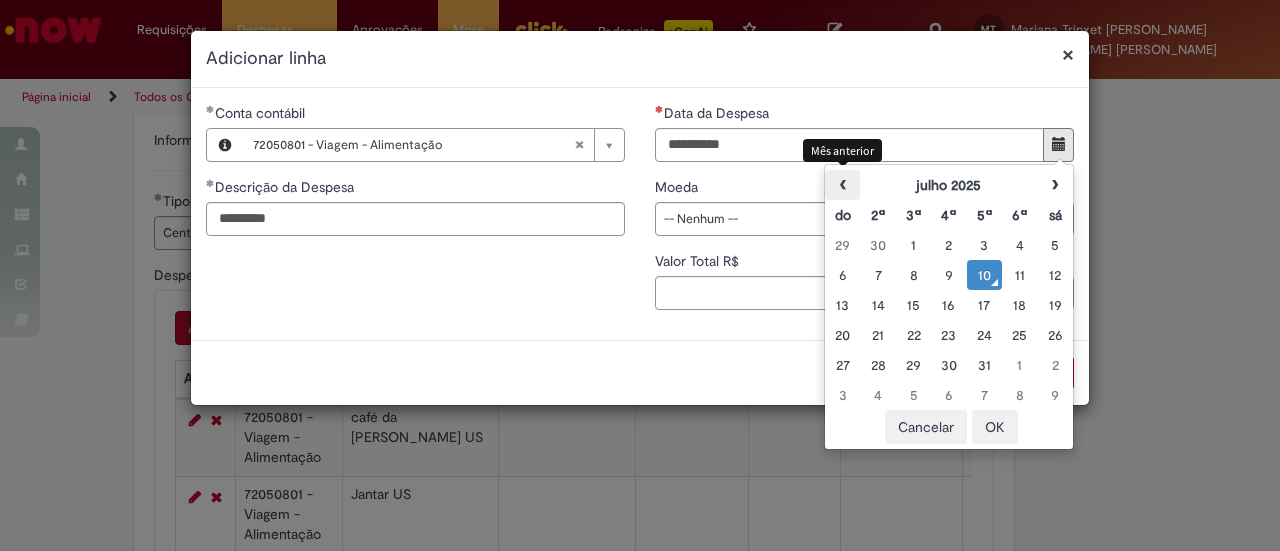 click on "‹" at bounding box center (842, 185) 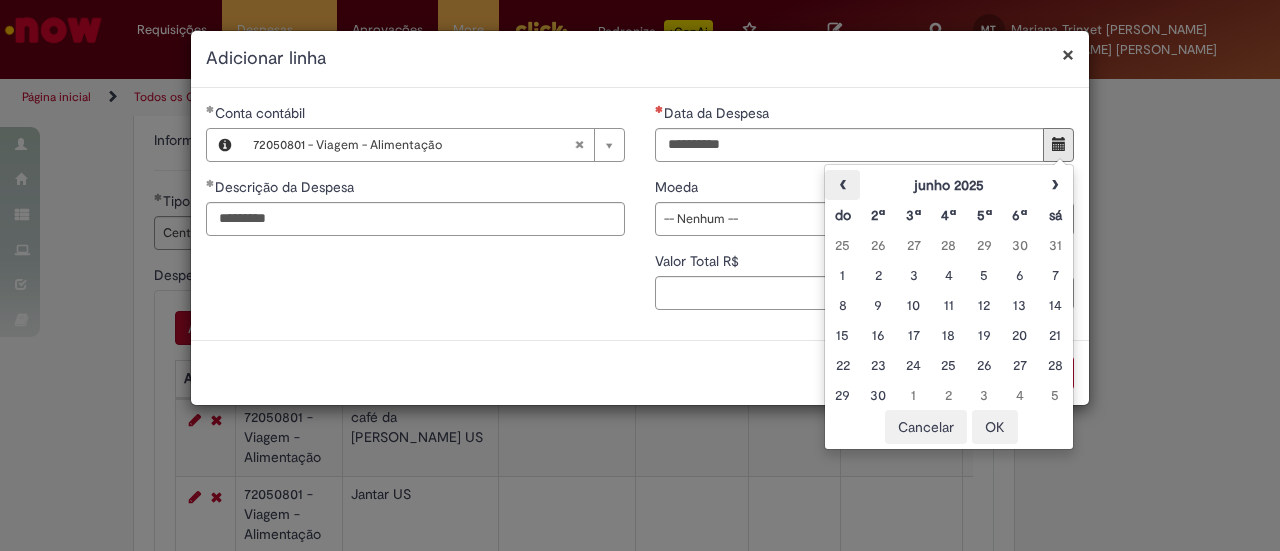 click on "‹" at bounding box center [842, 185] 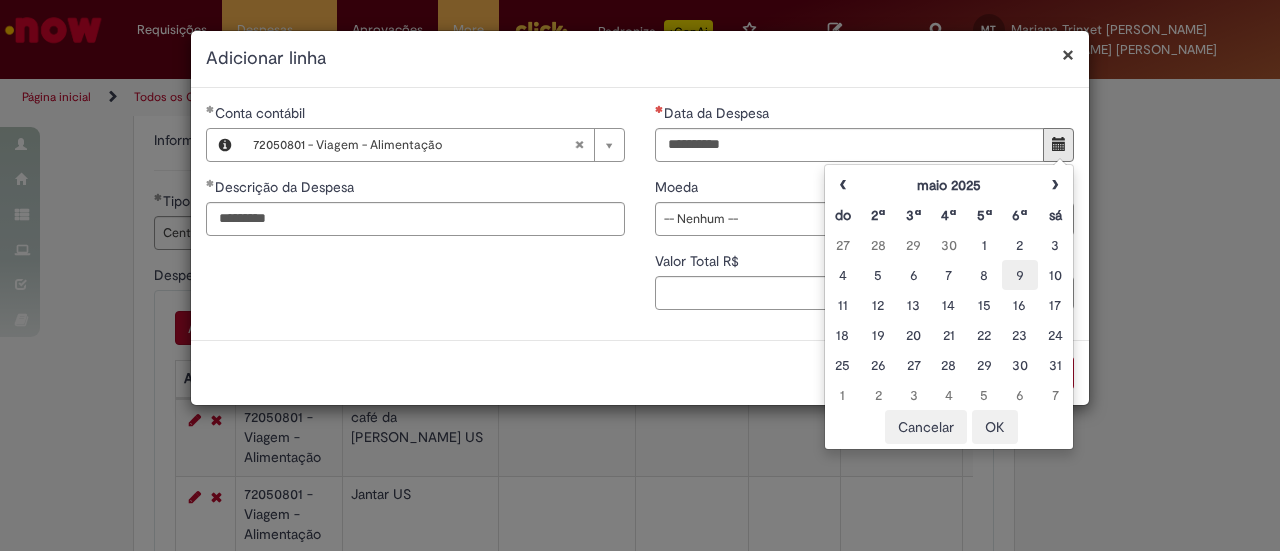 click on "9" at bounding box center [1019, 275] 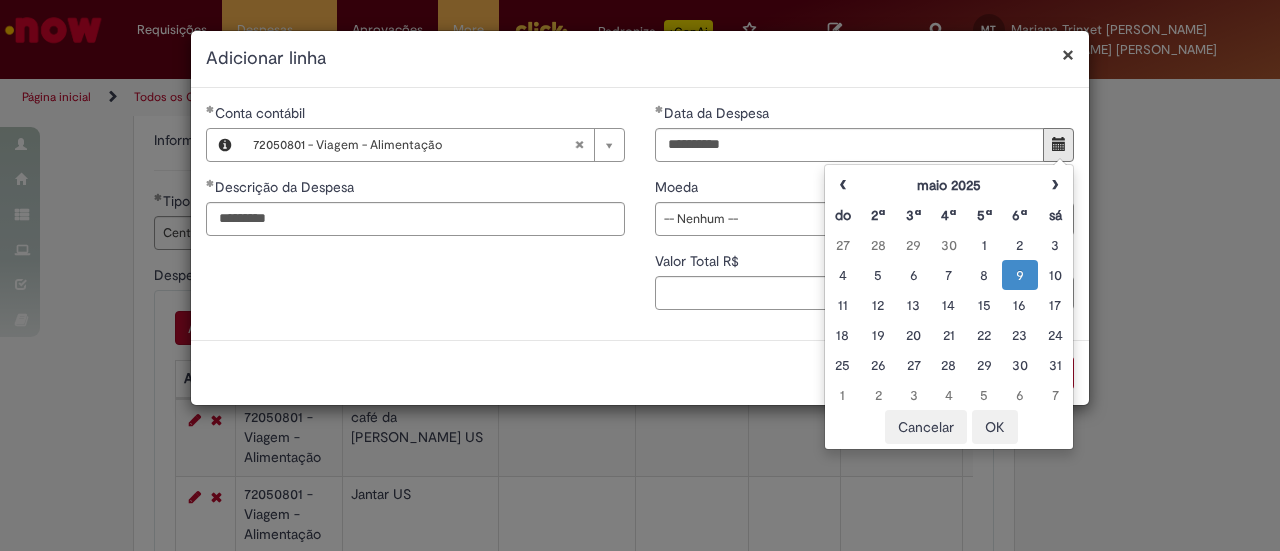 click on "OK" at bounding box center (995, 427) 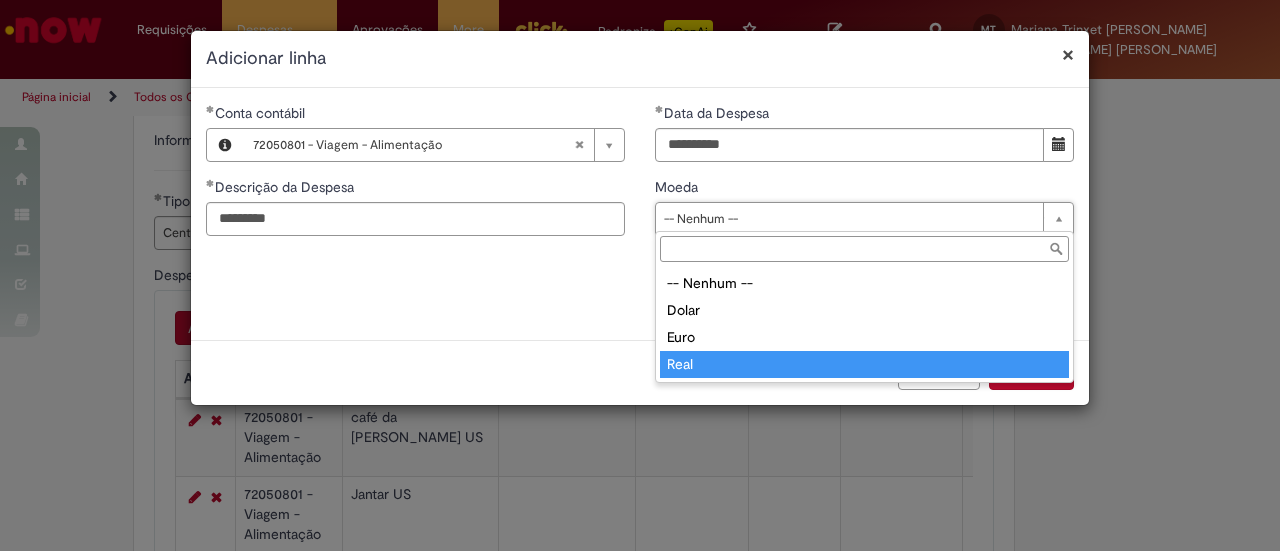 type on "****" 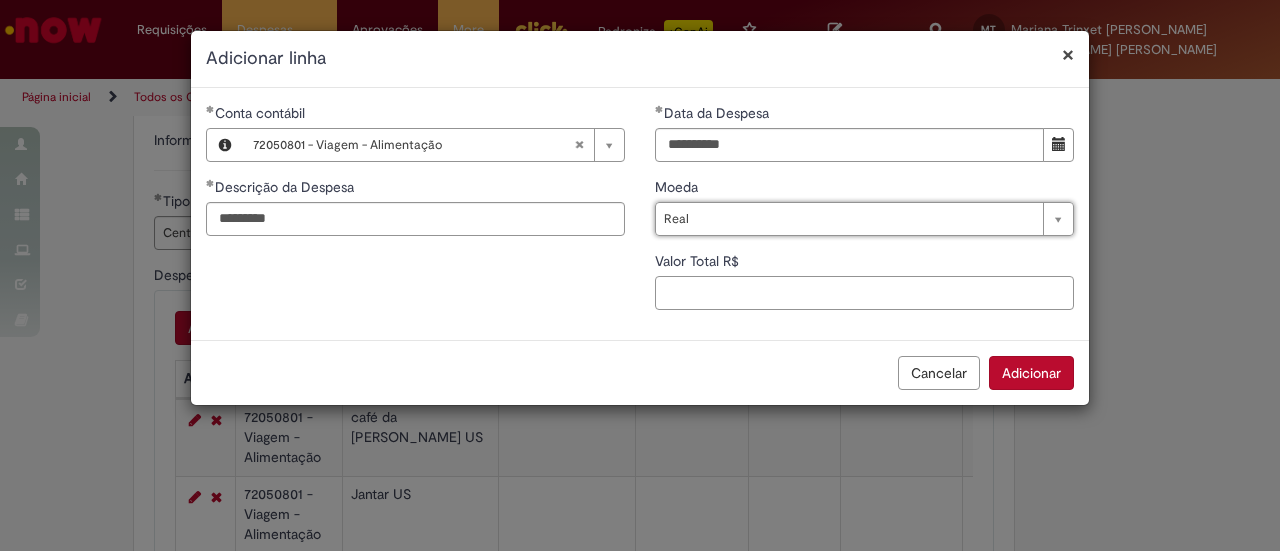 click on "Valor Total R$" at bounding box center [864, 293] 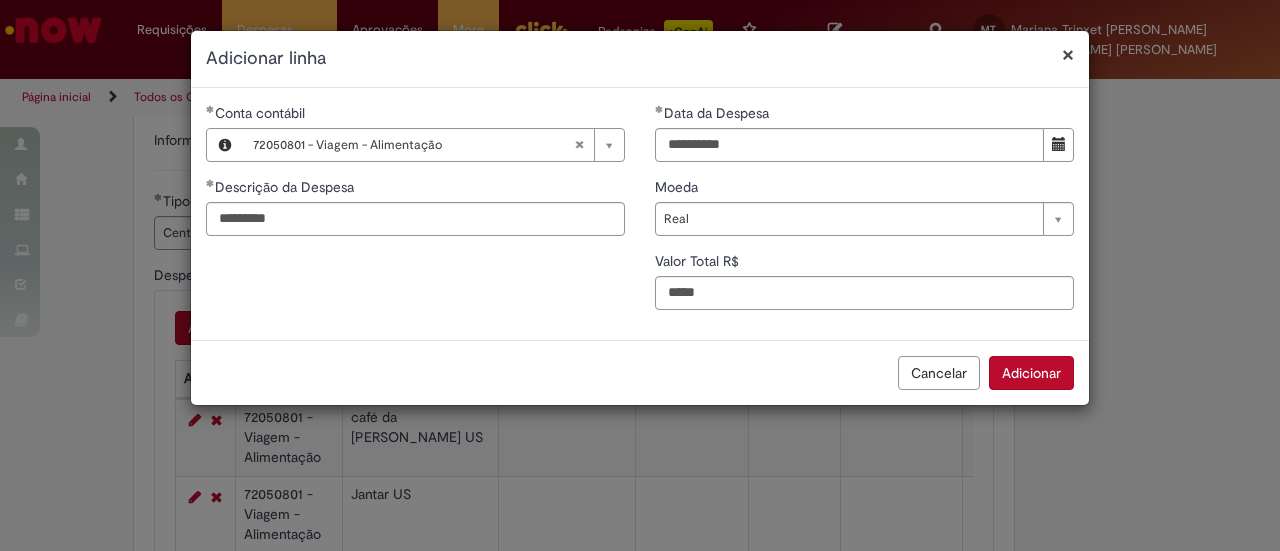 type on "**" 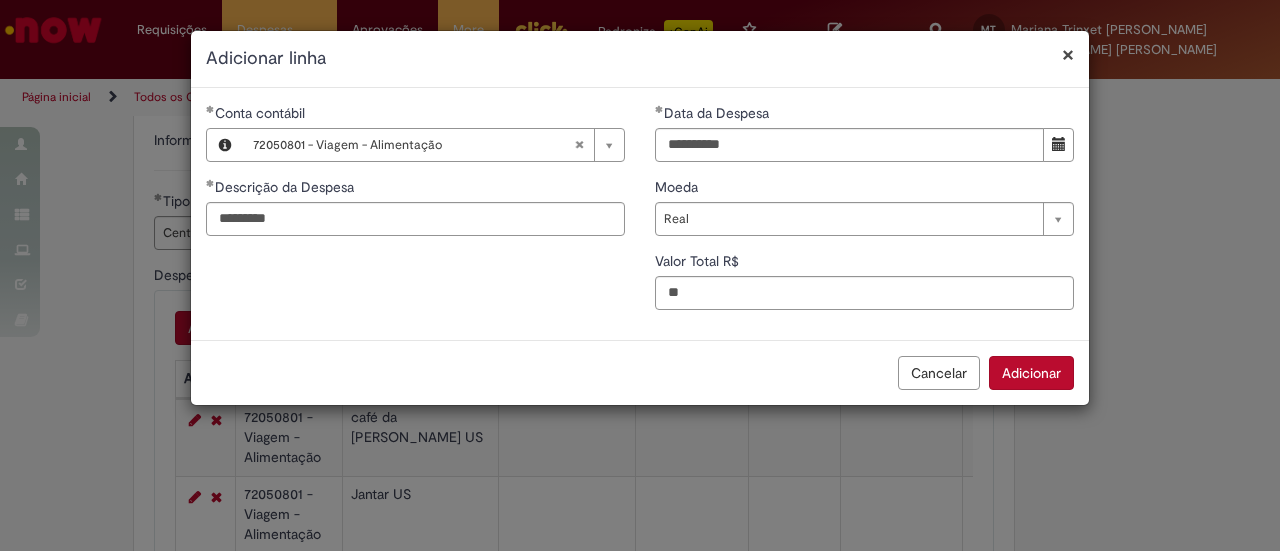 click on "Adicionar" at bounding box center [1031, 373] 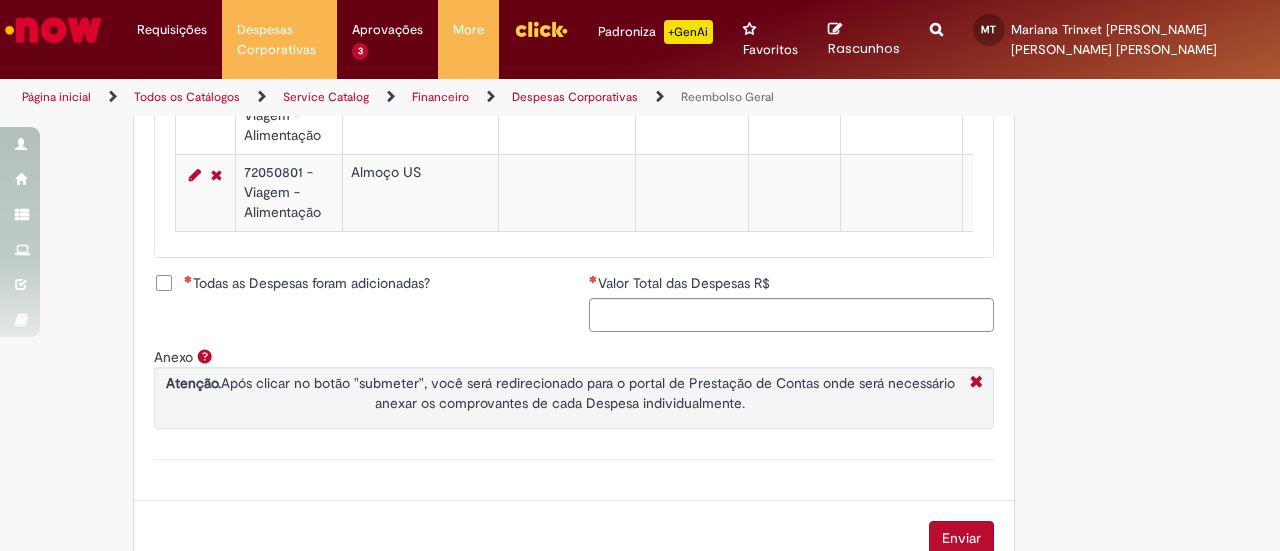 scroll, scrollTop: 1075, scrollLeft: 0, axis: vertical 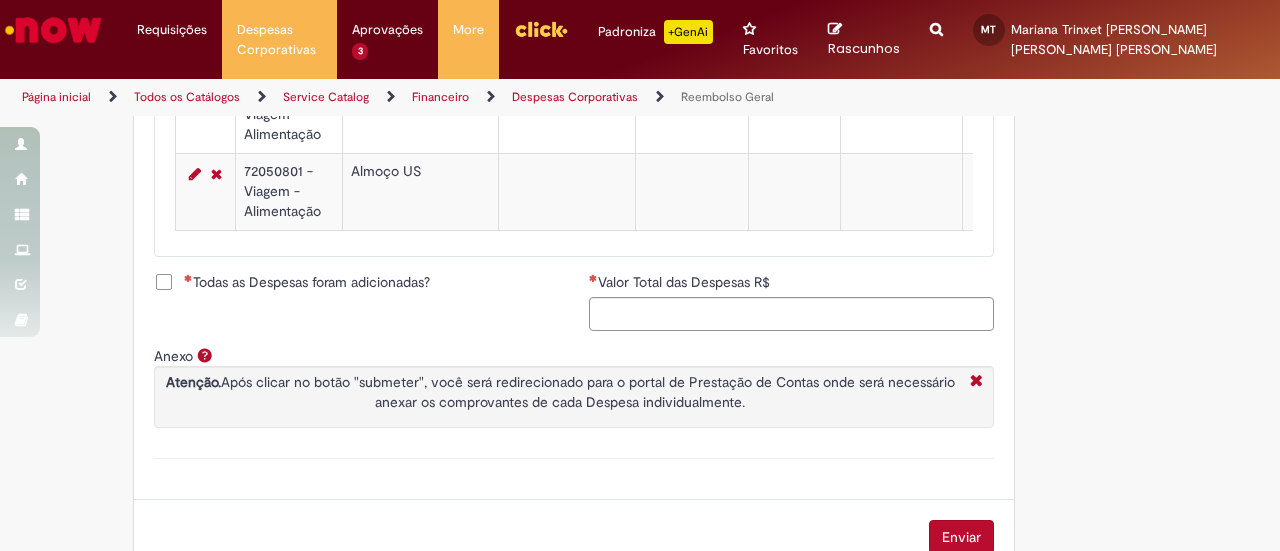 click on "Todas as Despesas foram adicionadas?" at bounding box center (307, 282) 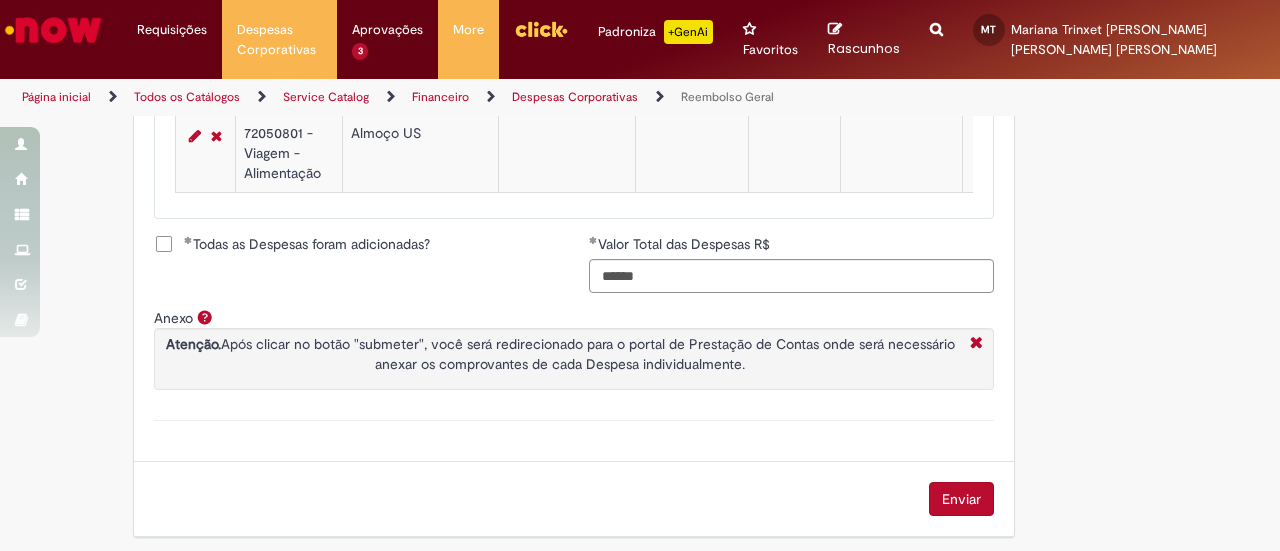 scroll, scrollTop: 1148, scrollLeft: 0, axis: vertical 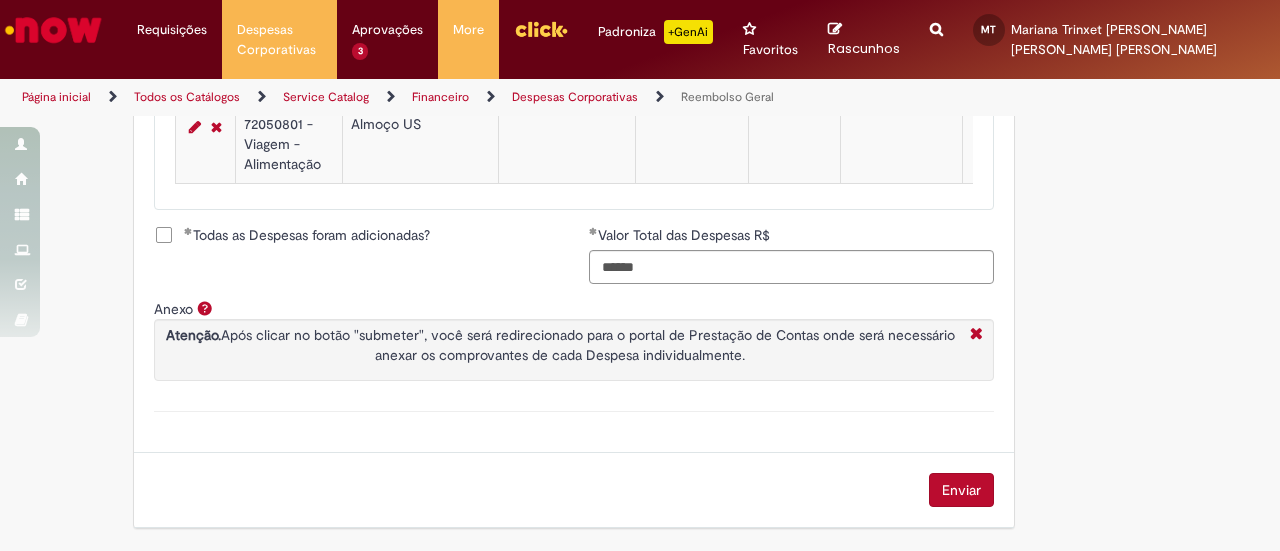 click on "Enviar" at bounding box center [961, 490] 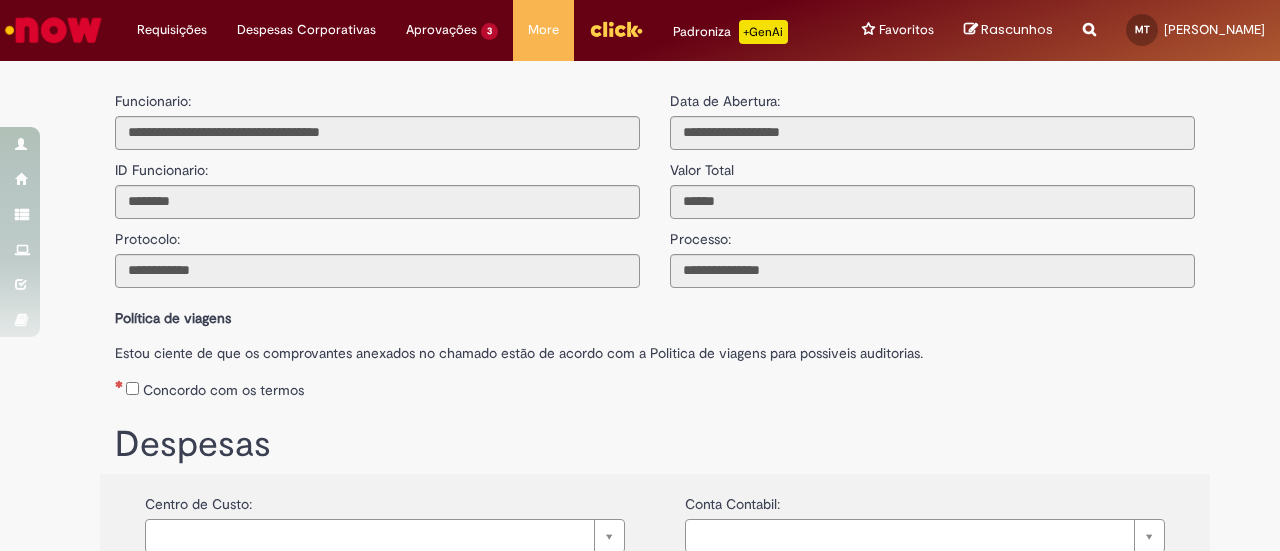 scroll, scrollTop: 0, scrollLeft: 0, axis: both 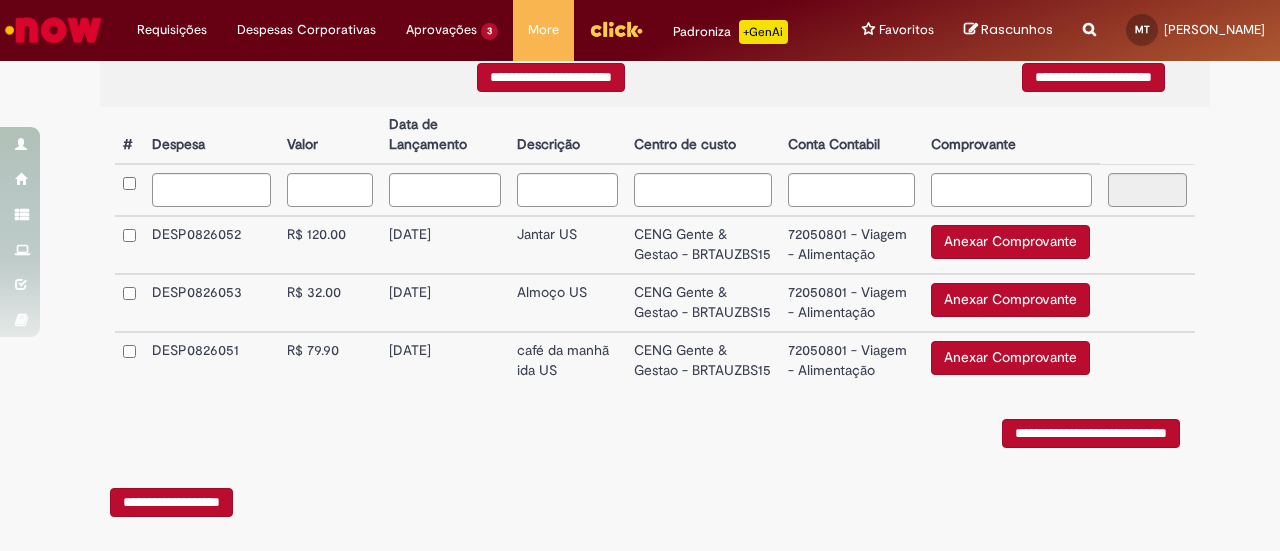 click on "Anexar Comprovante" at bounding box center [1010, 242] 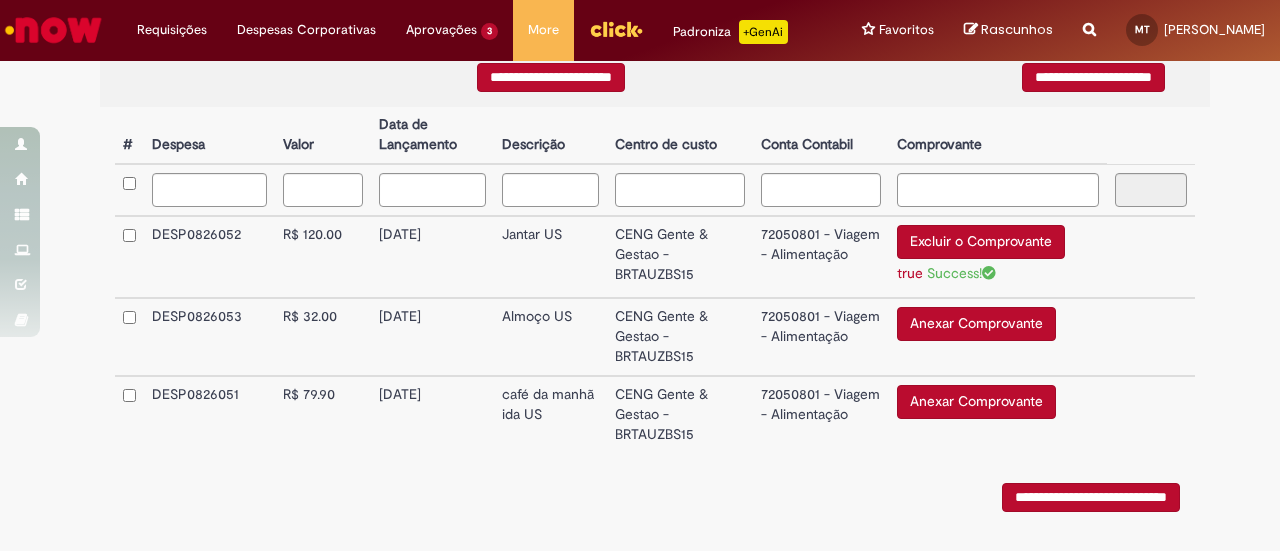 click on "Anexar Comprovante" at bounding box center [976, 324] 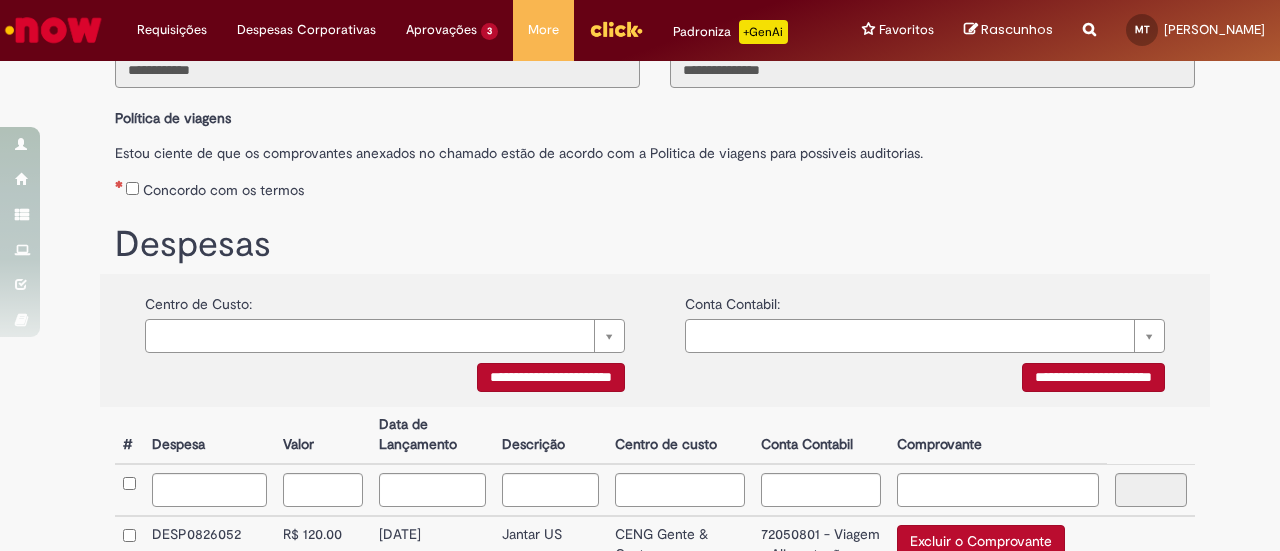 scroll, scrollTop: 600, scrollLeft: 0, axis: vertical 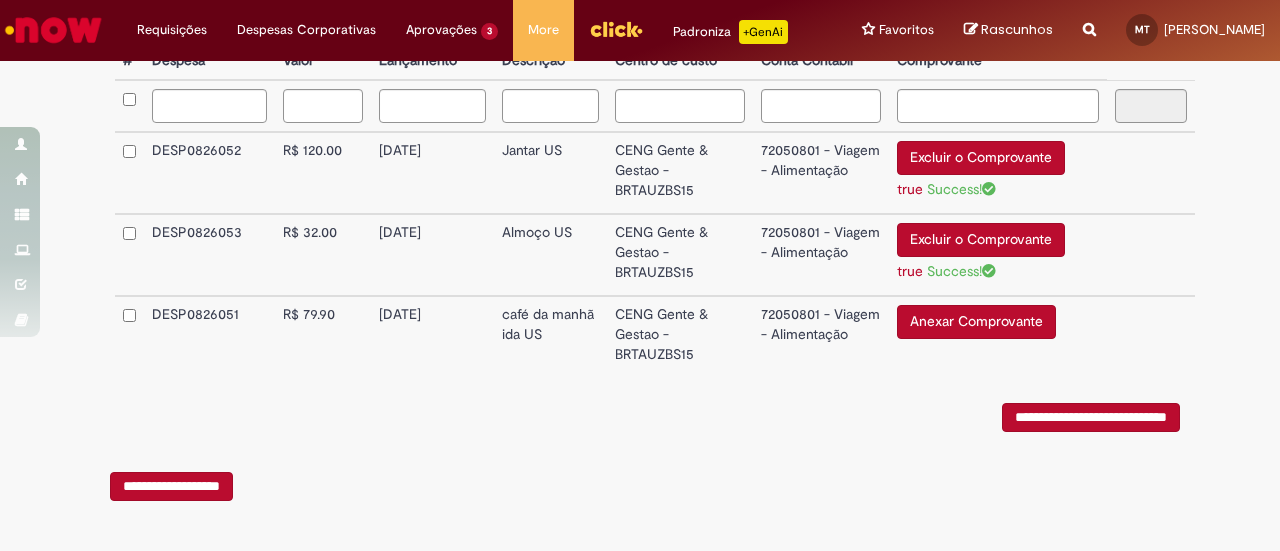 click on "Anexar Comprovante" at bounding box center (976, 322) 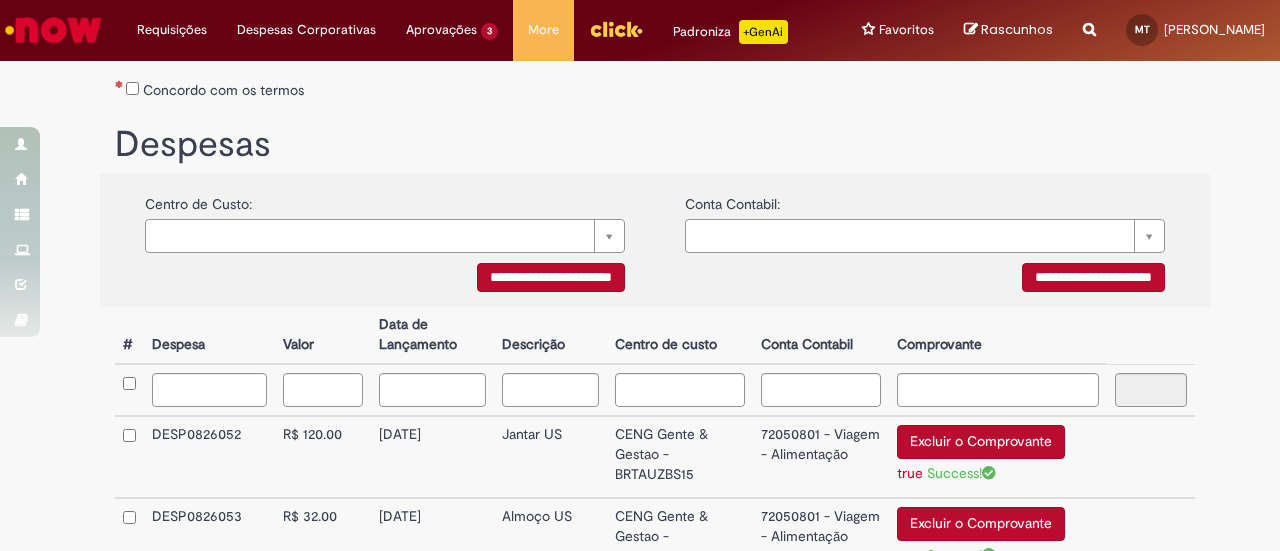 scroll, scrollTop: 300, scrollLeft: 0, axis: vertical 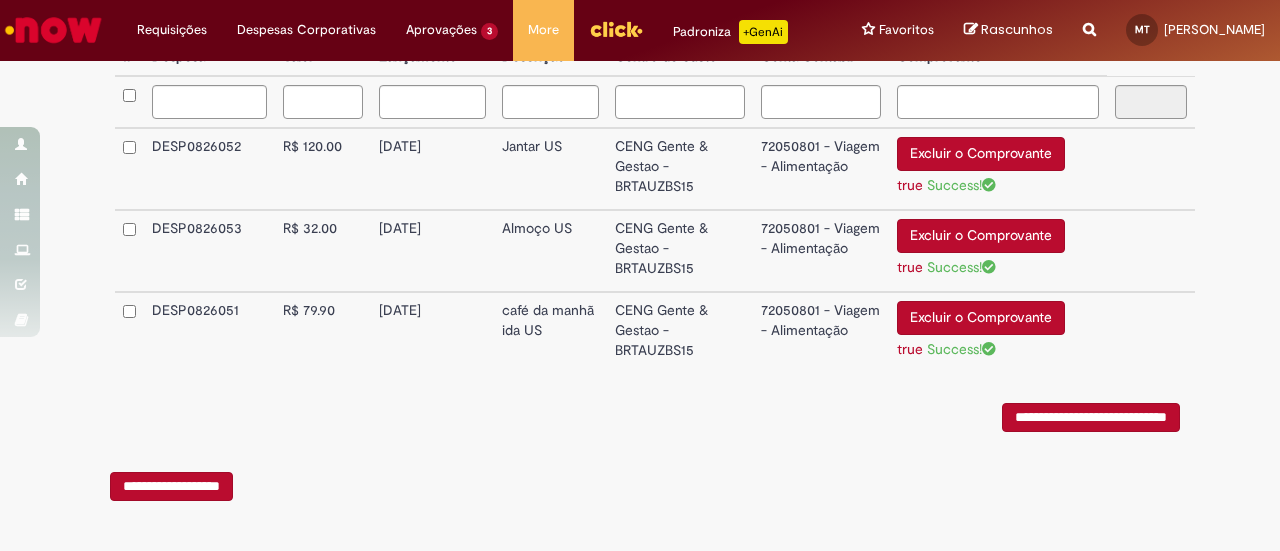 click on "**********" at bounding box center (1091, 417) 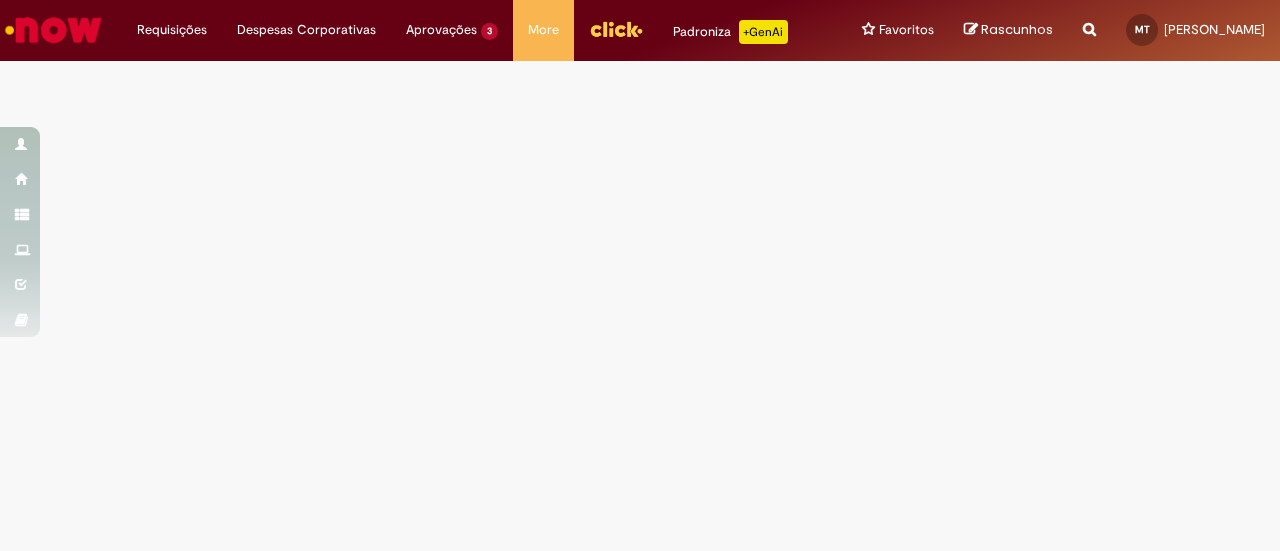 scroll, scrollTop: 0, scrollLeft: 0, axis: both 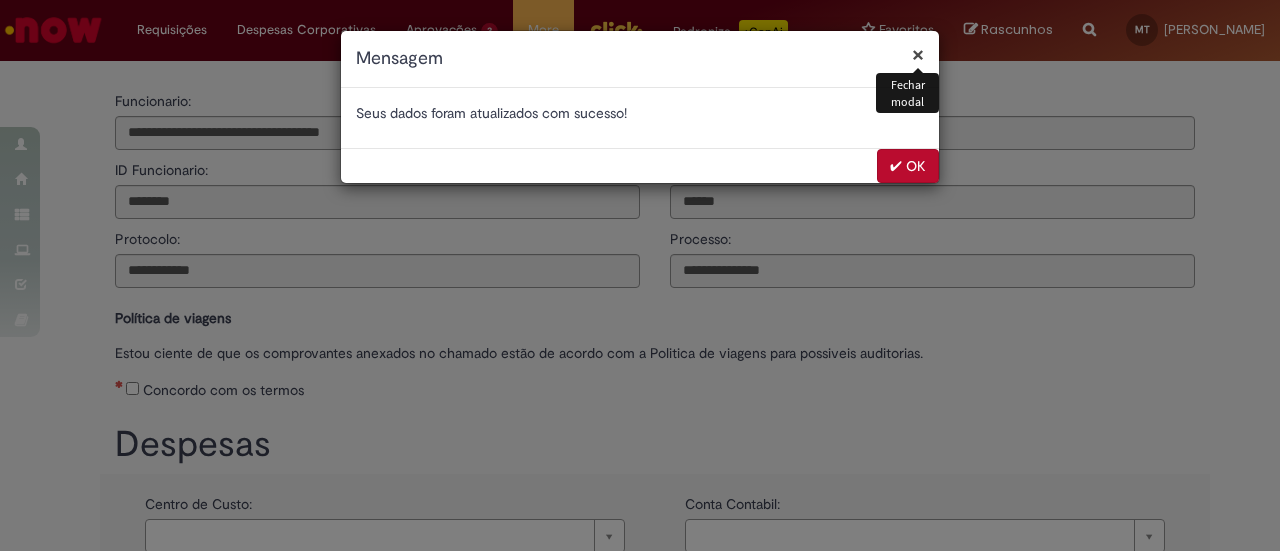 click on "✔ OK" at bounding box center [908, 166] 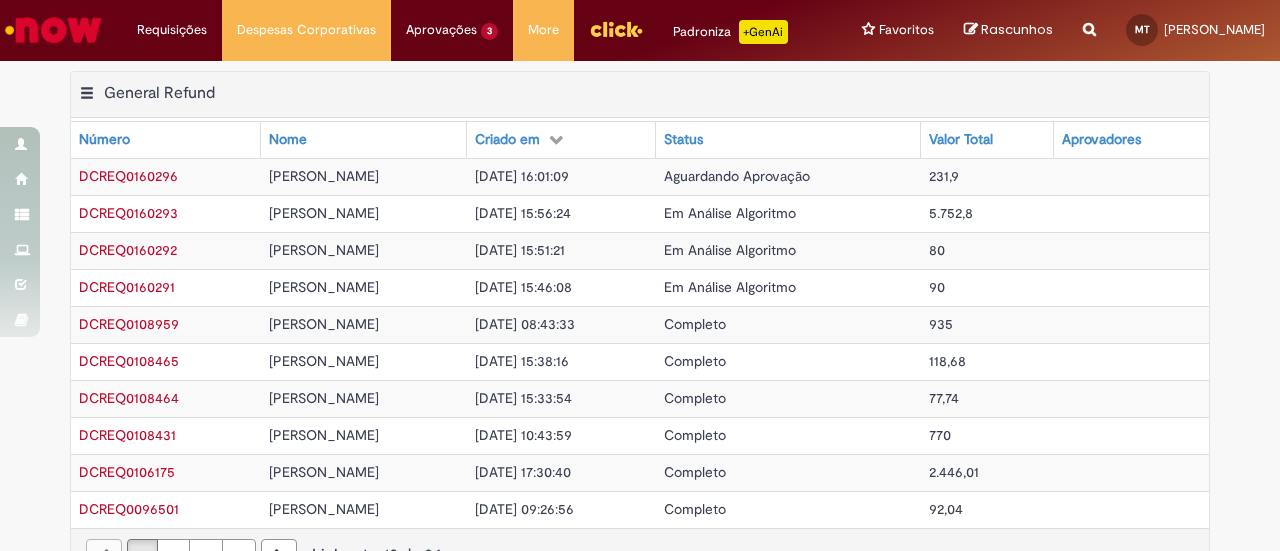 scroll, scrollTop: 0, scrollLeft: 0, axis: both 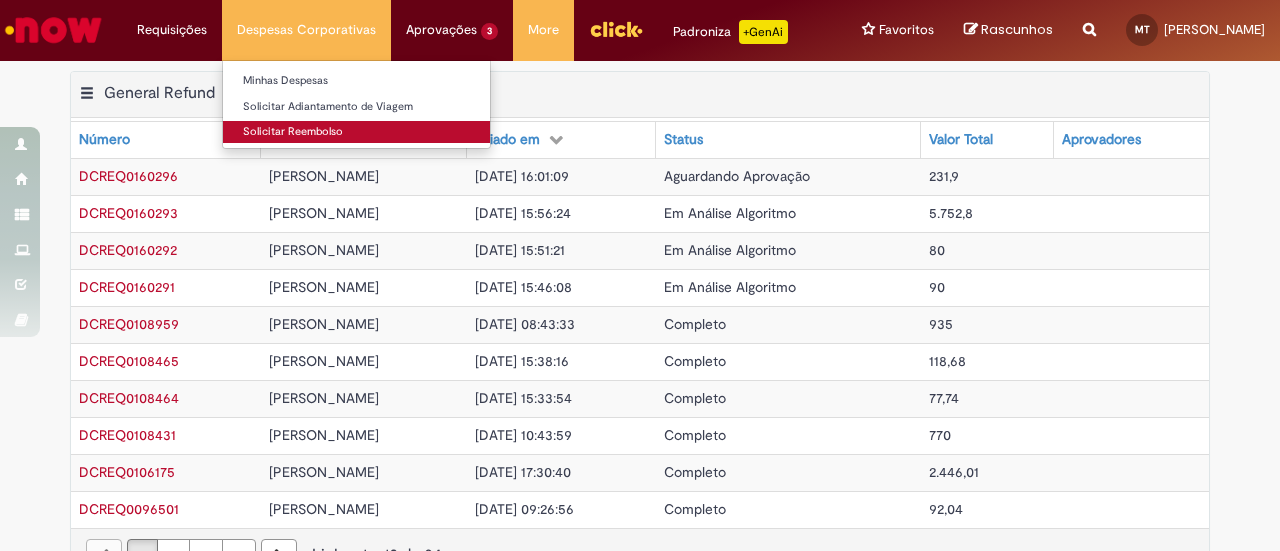 click on "Solicitar Reembolso" at bounding box center (356, 132) 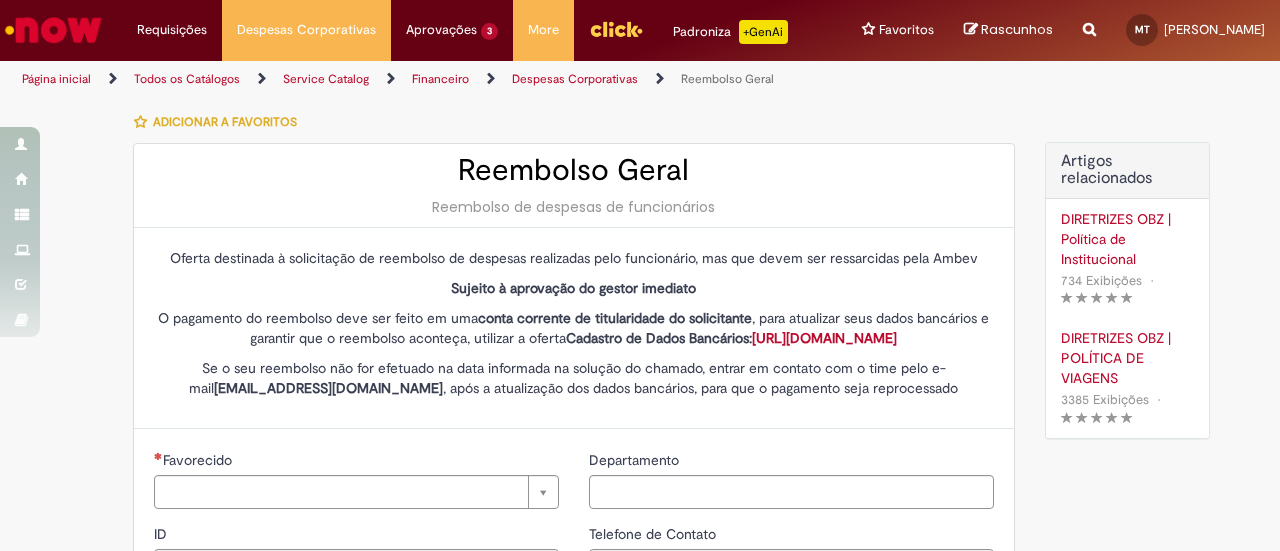 type on "********" 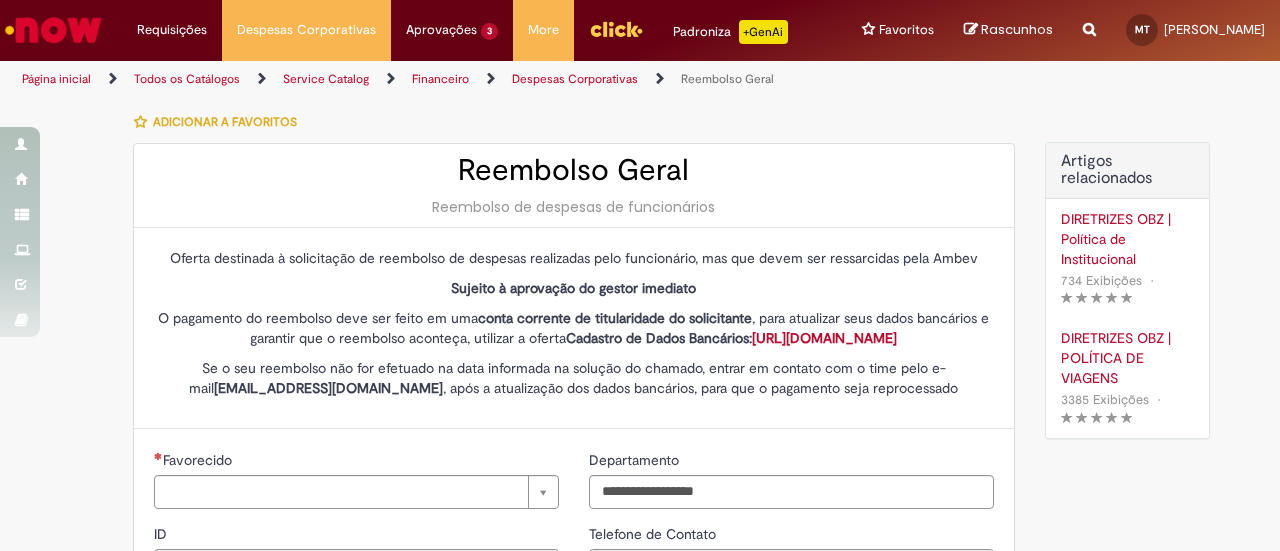 type on "**********" 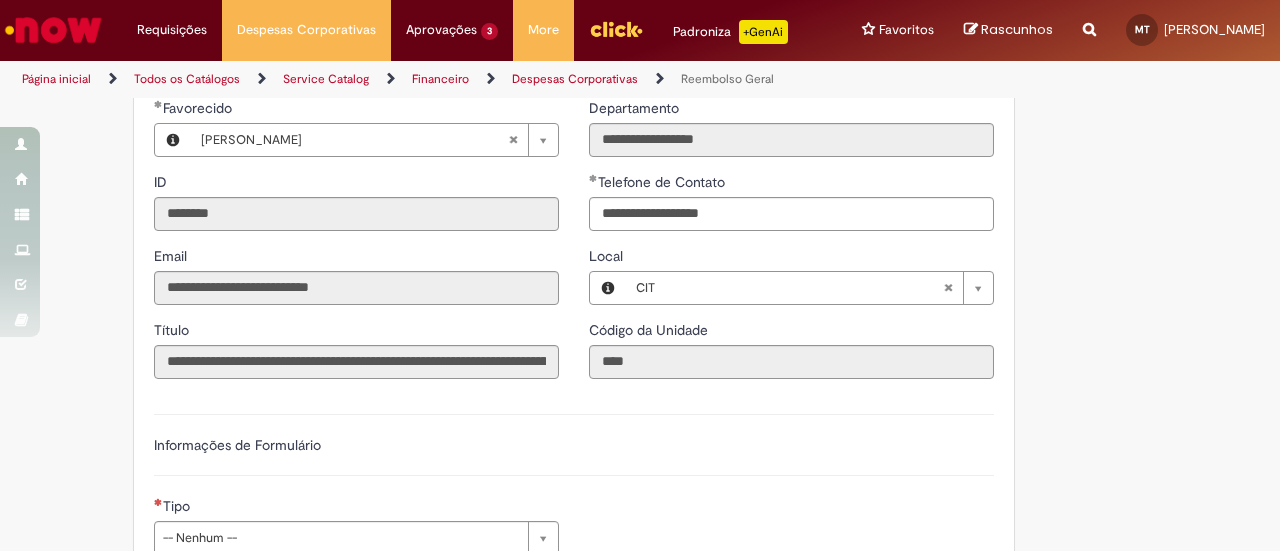 scroll, scrollTop: 400, scrollLeft: 0, axis: vertical 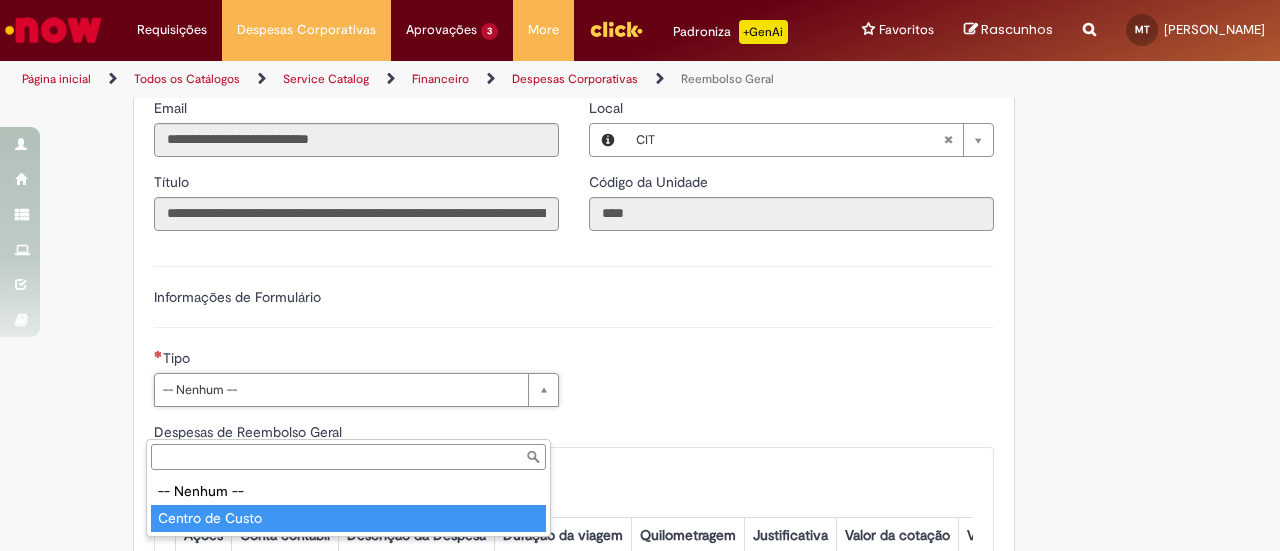 type on "**********" 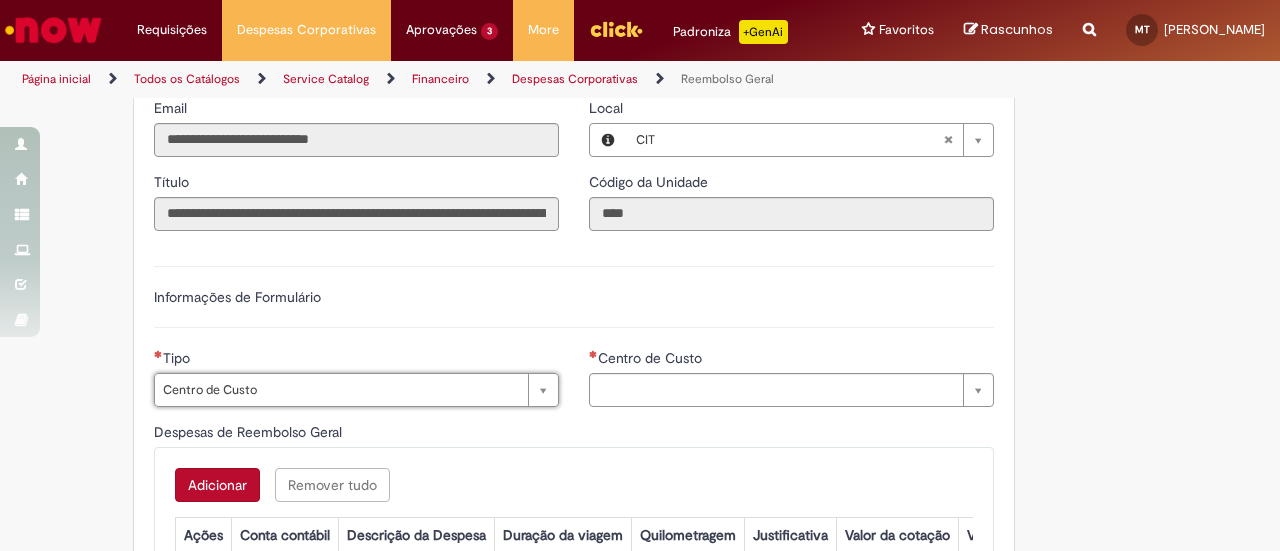 type on "**********" 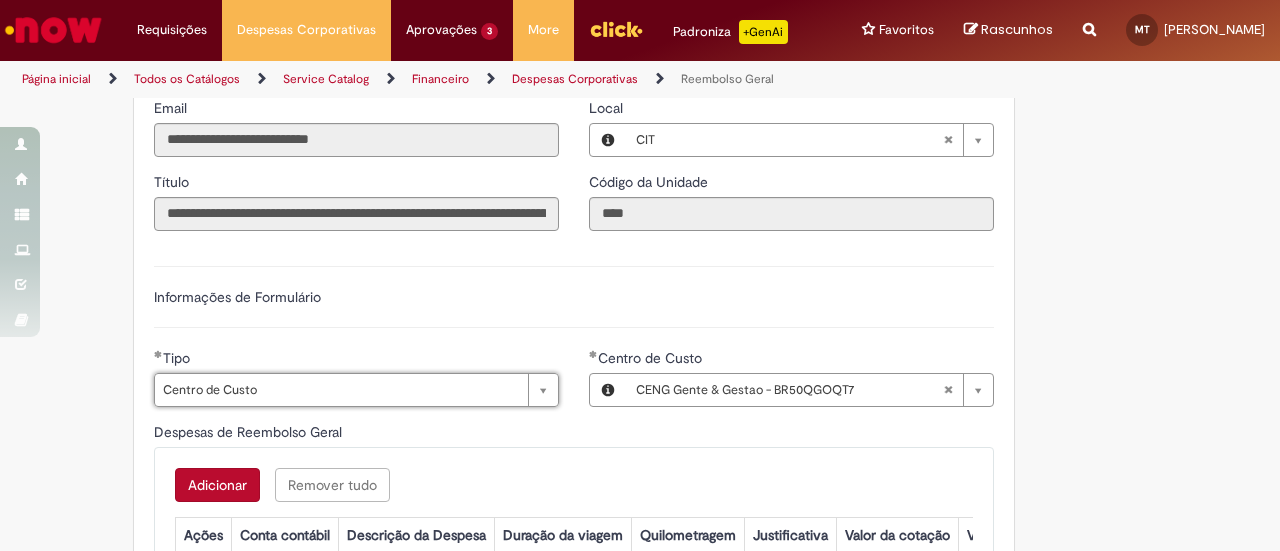 click on "Adicionar Remover tudo Despesas de Reembolso Geral Ações Conta contábil Descrição da Despesa Duração da viagem Quilometragem Justificativa Valor da cotação Valor por Litro Combustível Data da Despesa Moeda Valor Gasto em €/US Valor Total R$ ID Interno CC sap_a_integrar Sem dados para exibir" at bounding box center [574, 533] 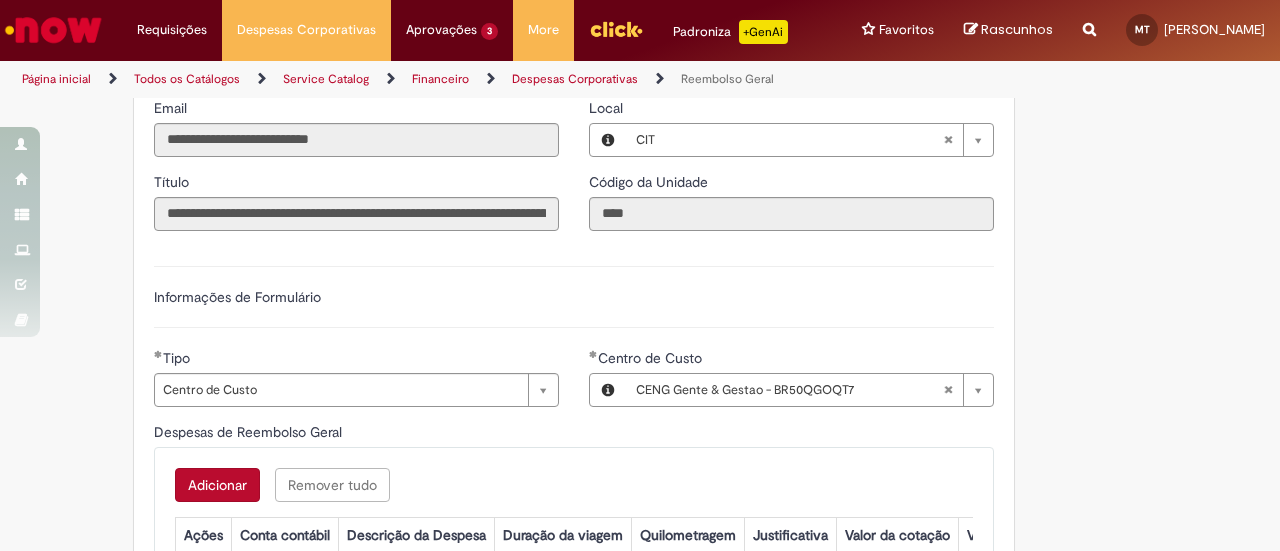 type 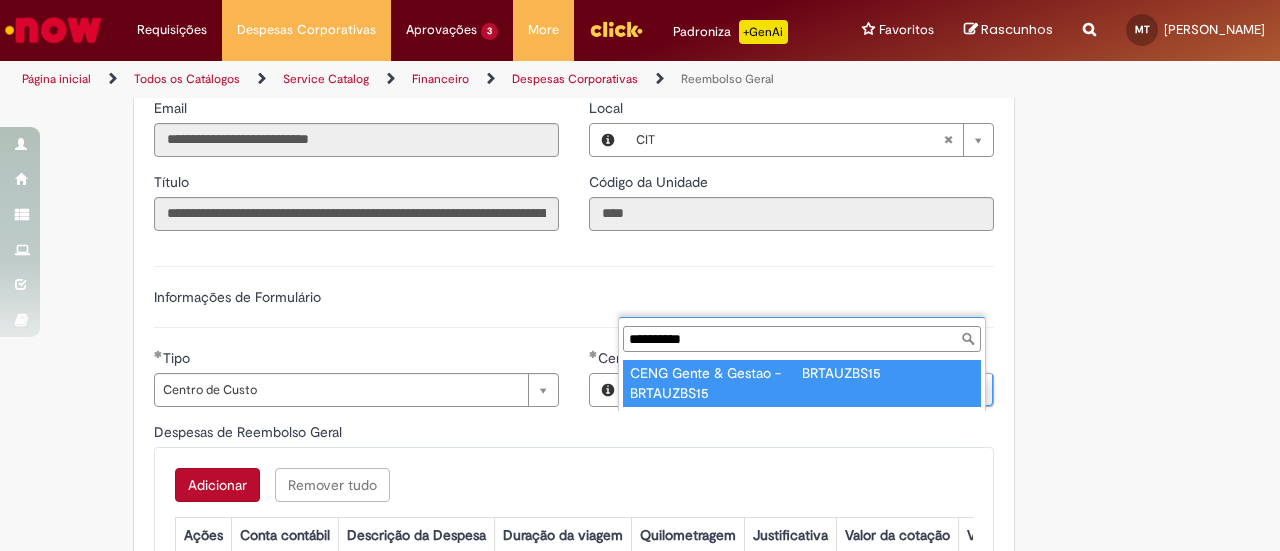 type on "**********" 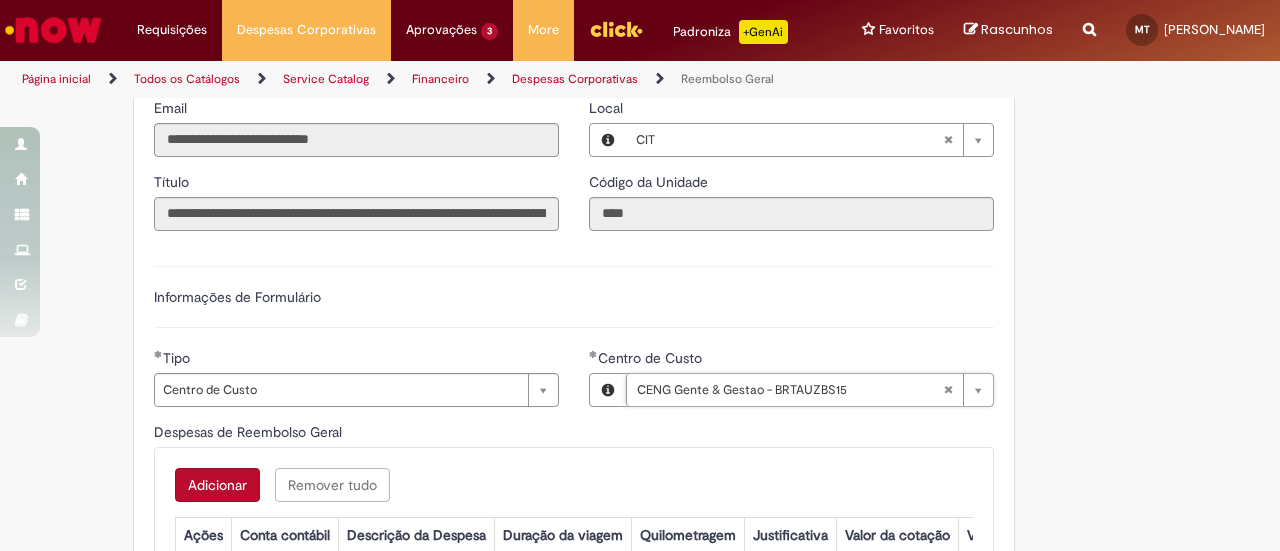 scroll, scrollTop: 0, scrollLeft: 234, axis: horizontal 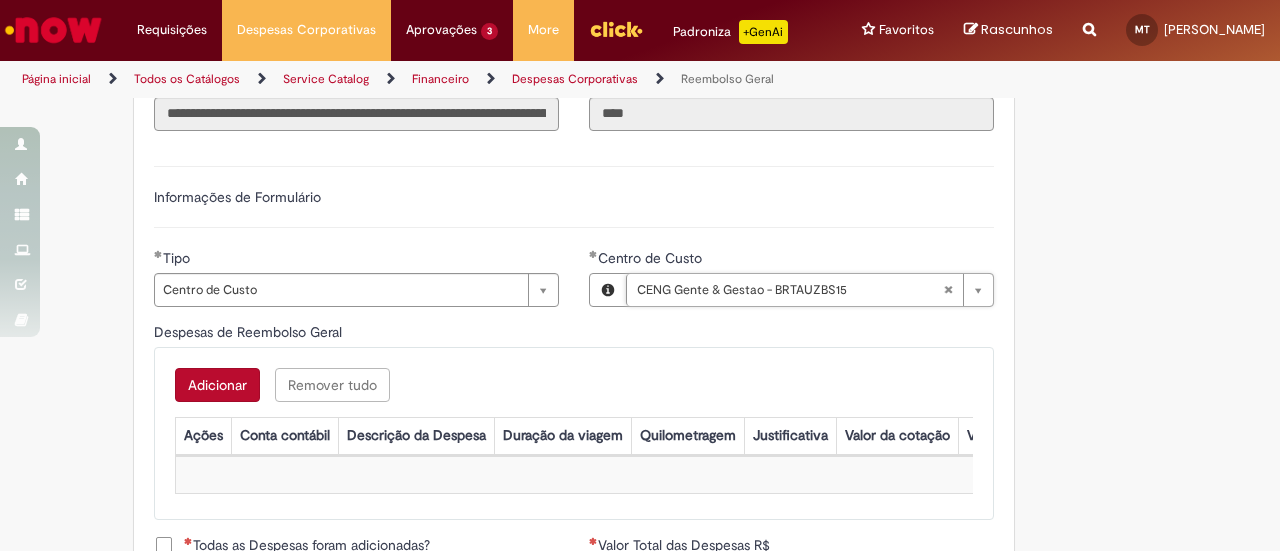 click on "Adicionar" at bounding box center [217, 385] 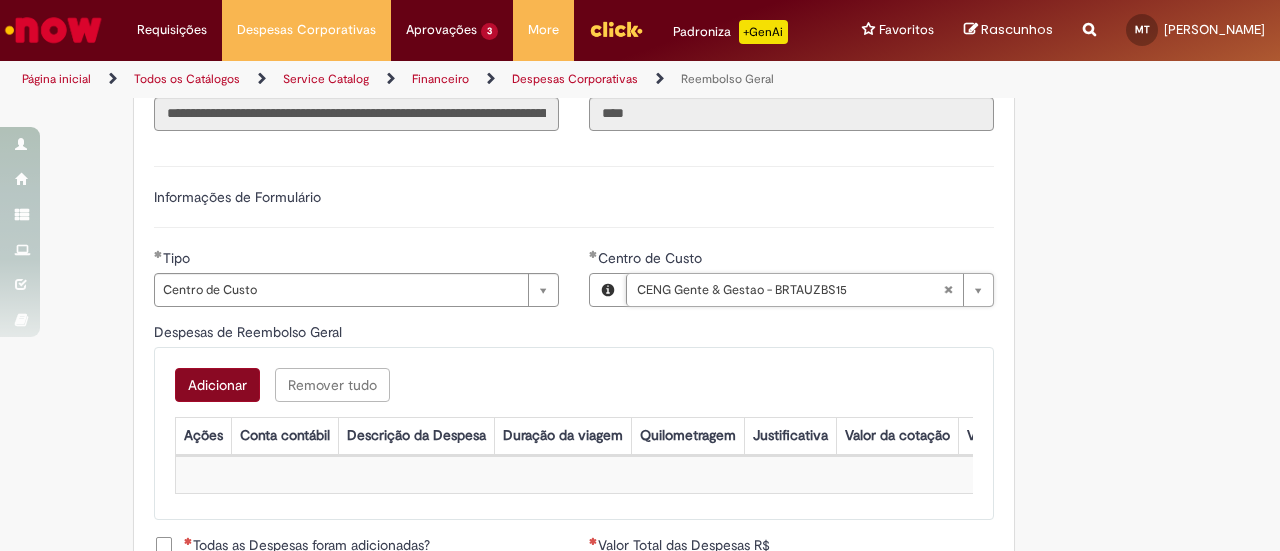scroll, scrollTop: 0, scrollLeft: 0, axis: both 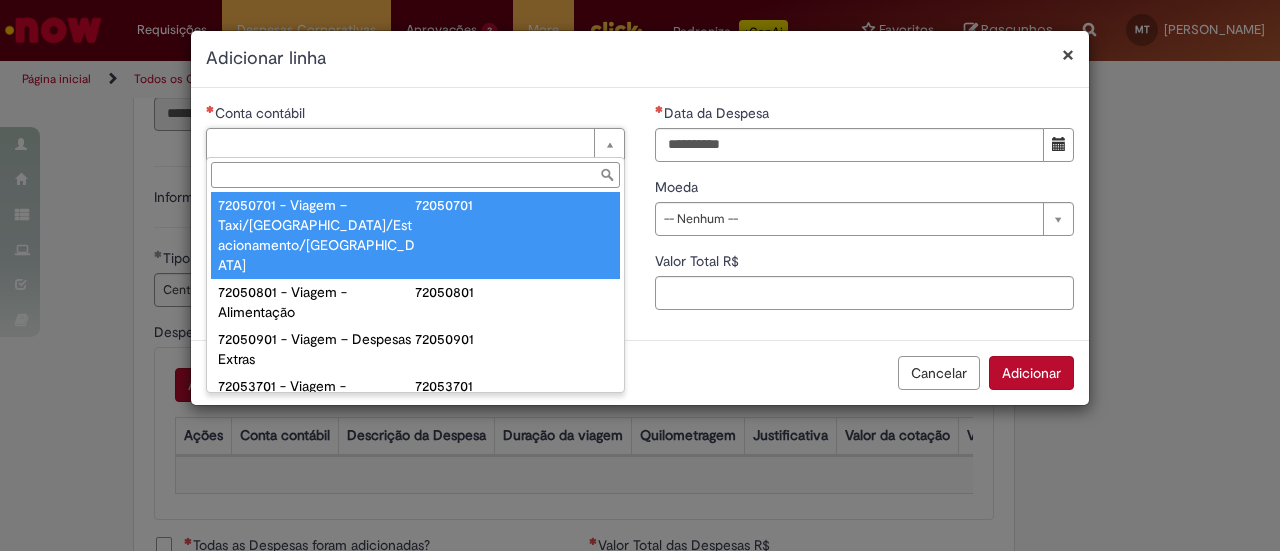 type on "**********" 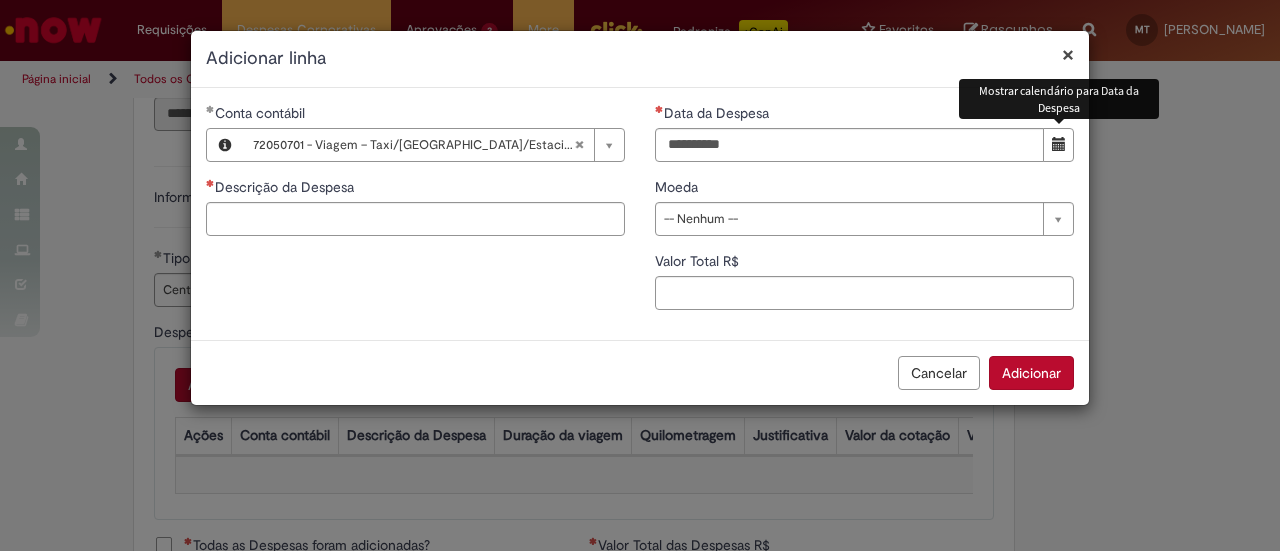 click at bounding box center (1059, 144) 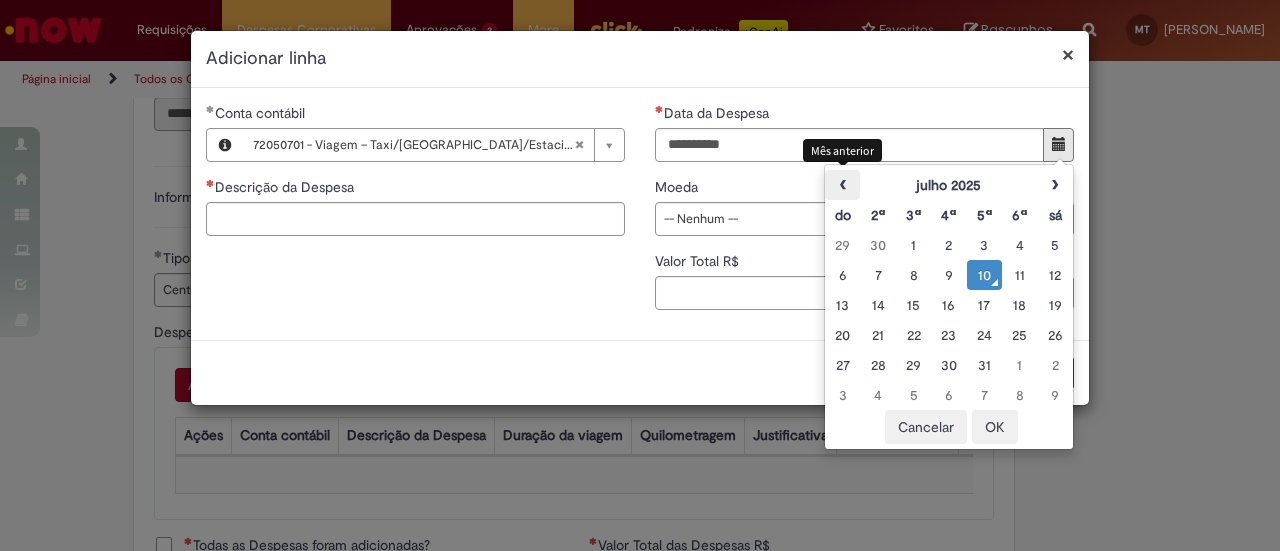 click on "‹" at bounding box center (842, 185) 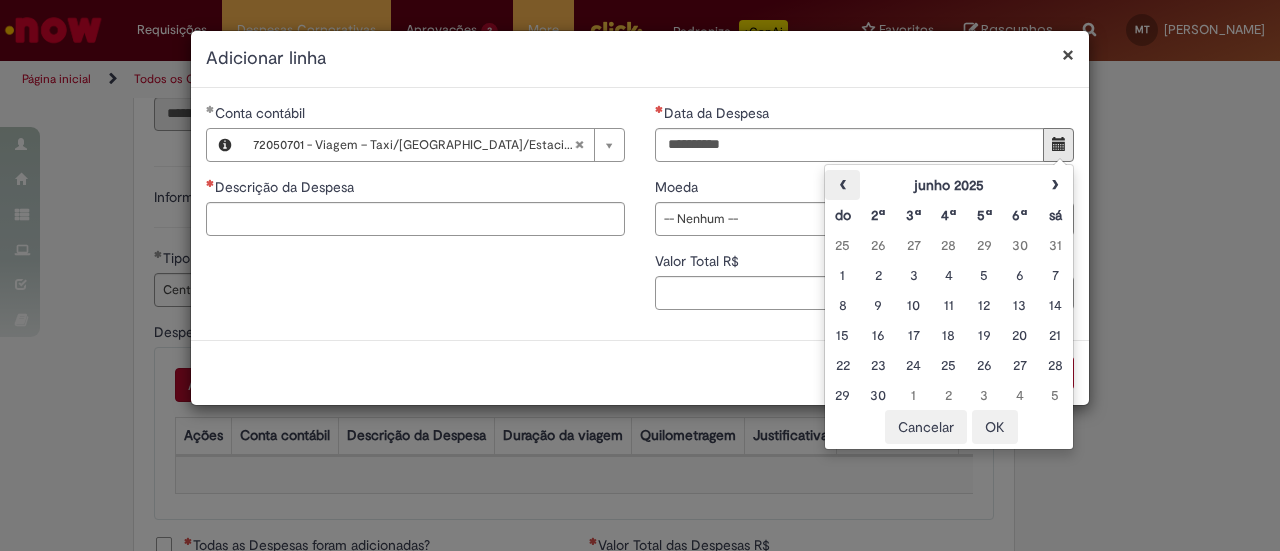 click on "‹" at bounding box center (842, 185) 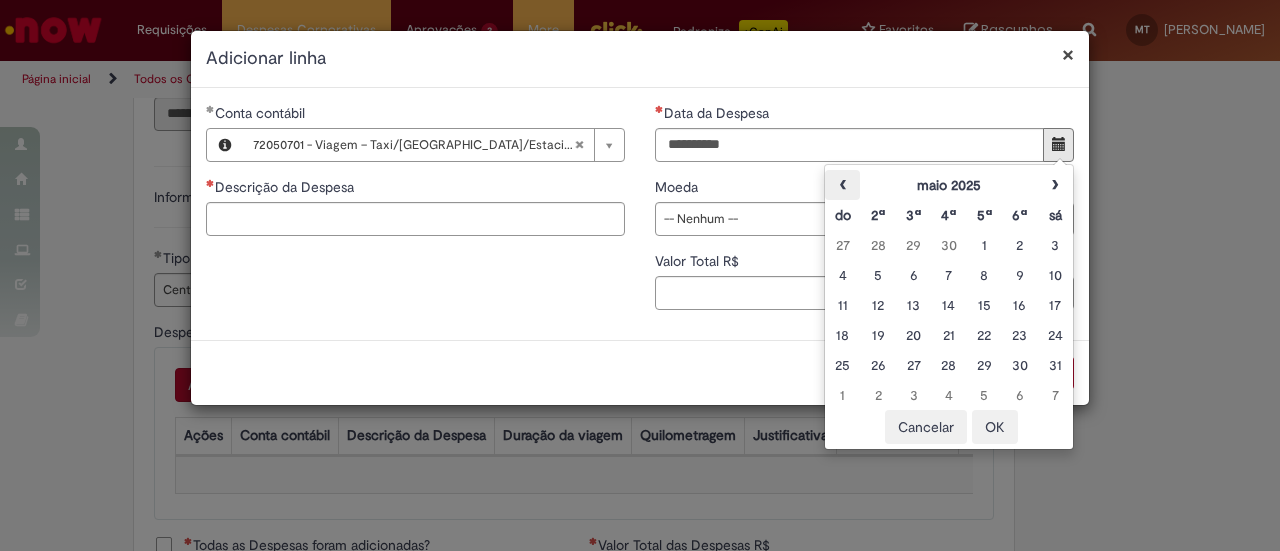 click on "‹" at bounding box center [842, 185] 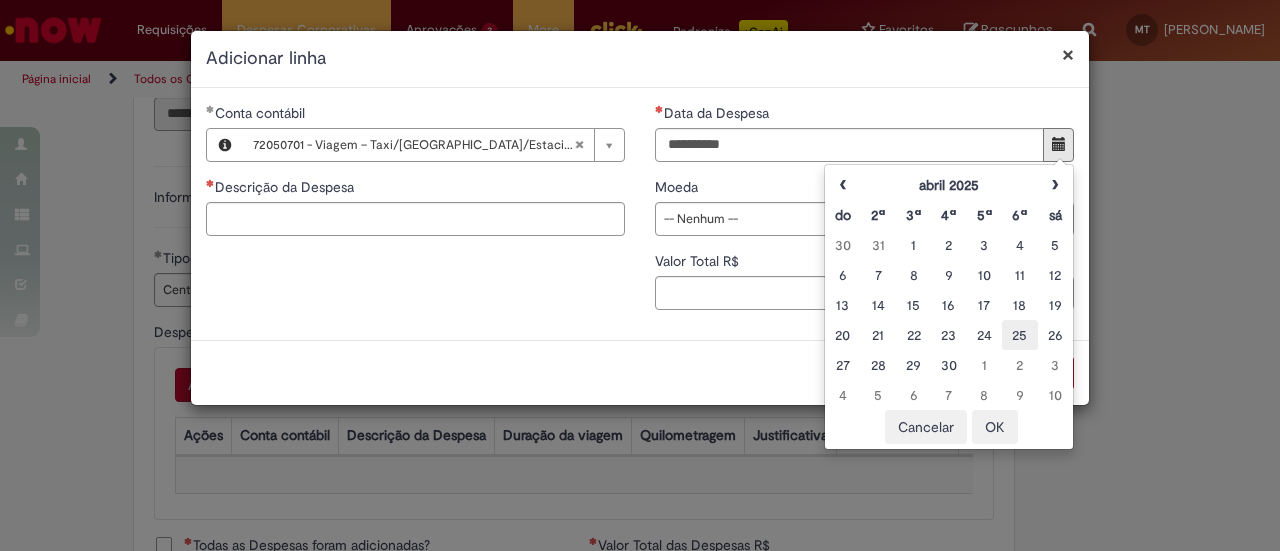 click on "25" at bounding box center [1019, 335] 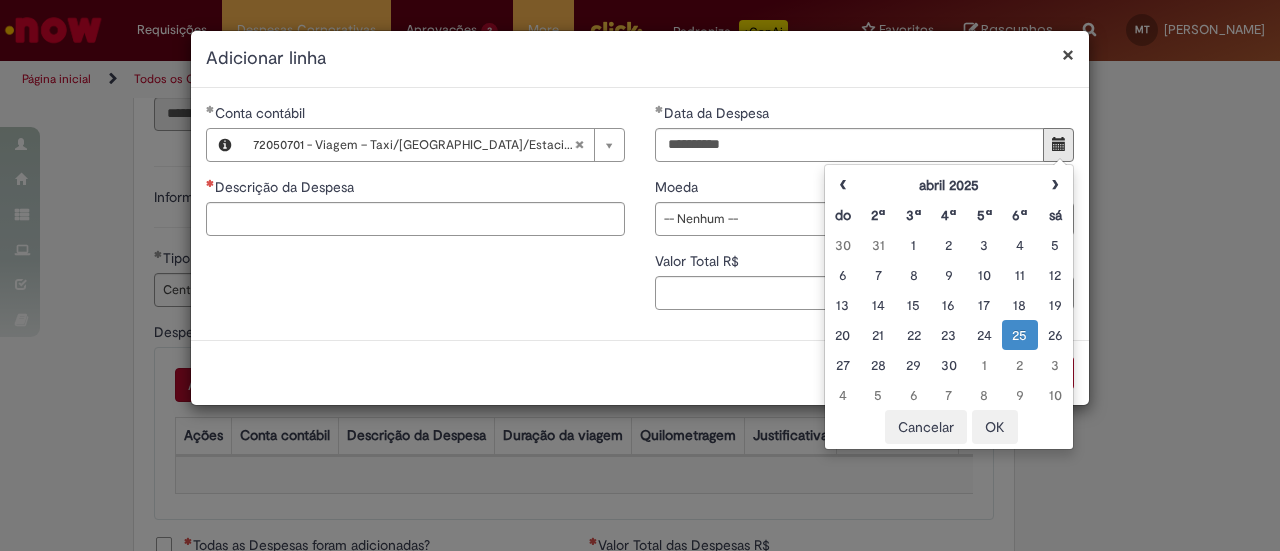 click on "OK" at bounding box center [995, 427] 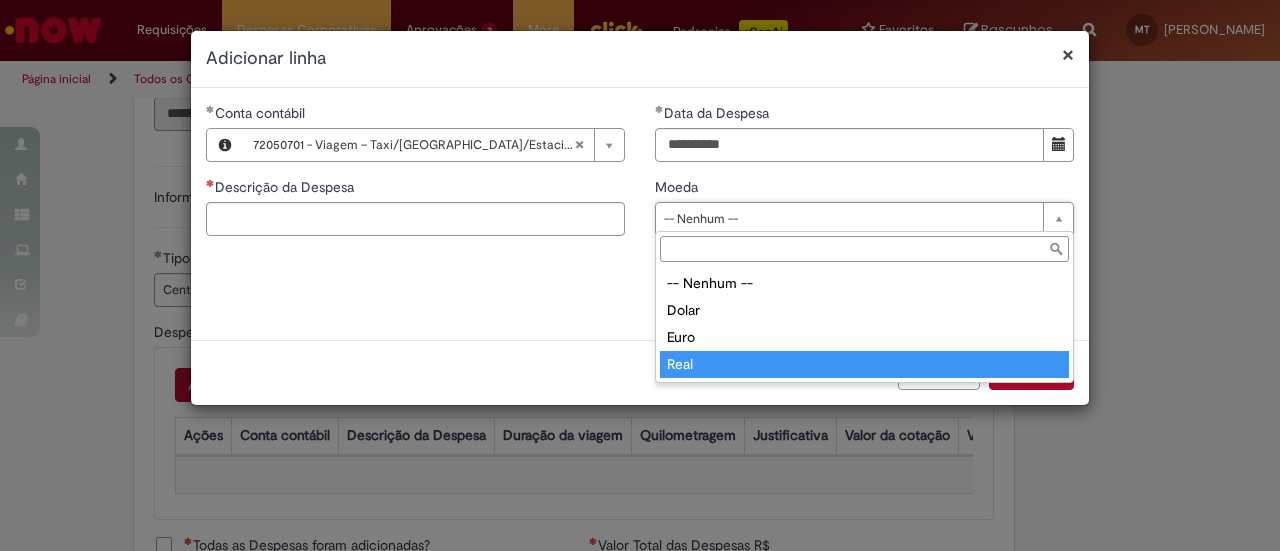 type on "****" 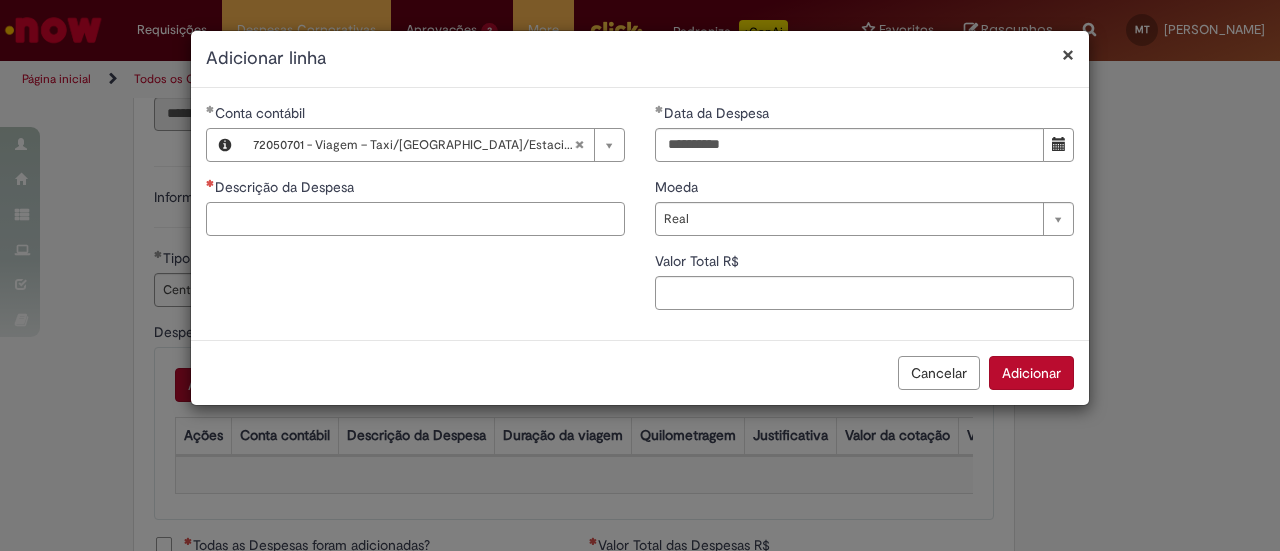 click on "Descrição da Despesa" at bounding box center [415, 219] 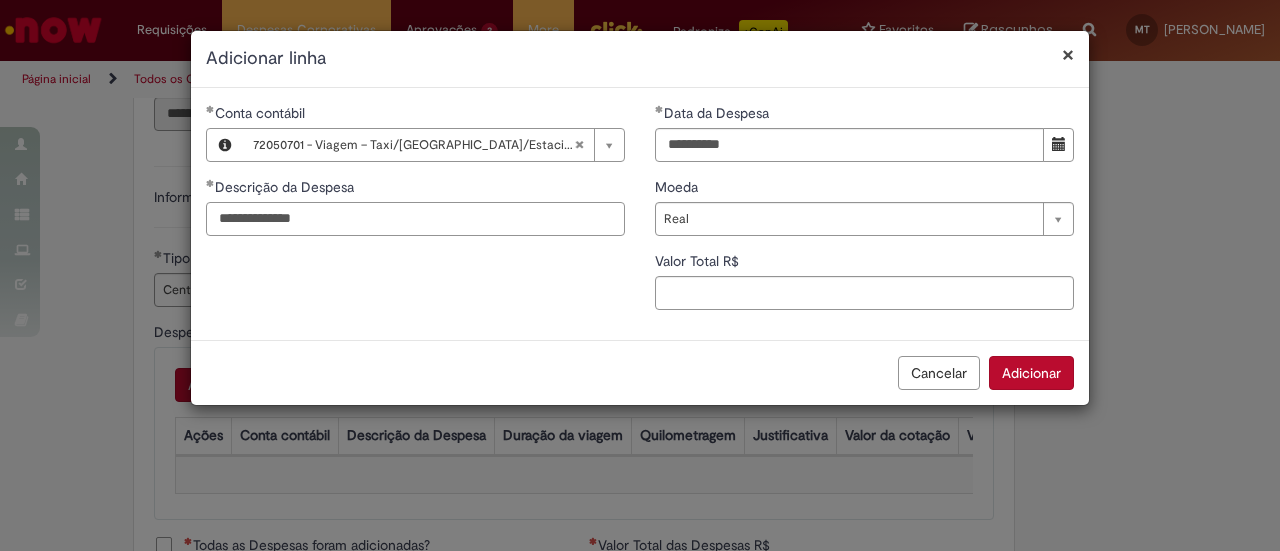 type on "**********" 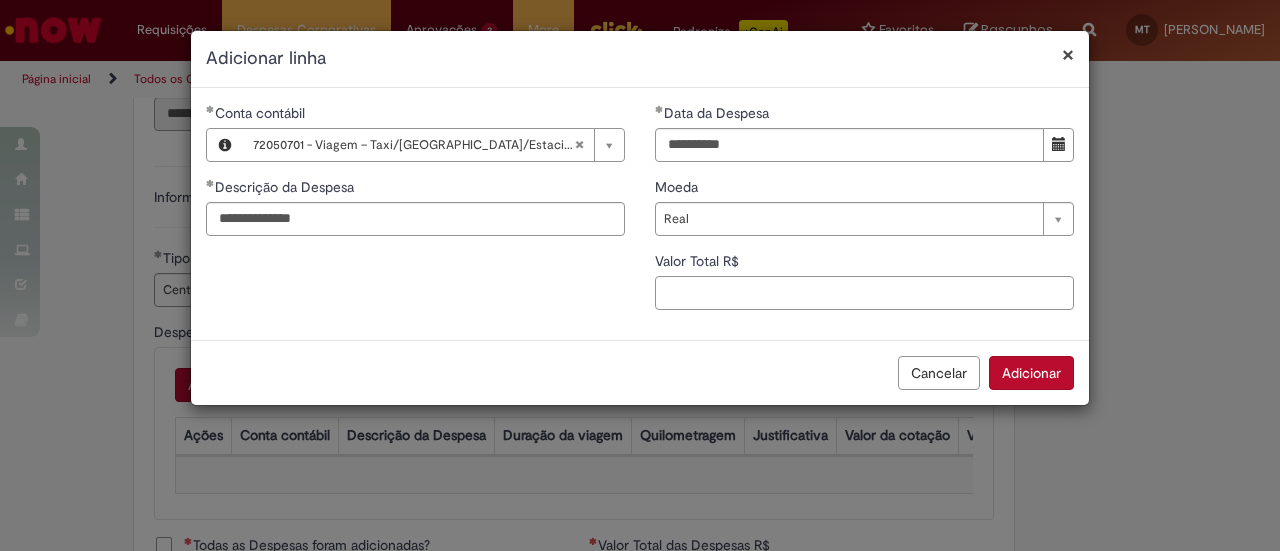 click on "Valor Total R$" at bounding box center [864, 293] 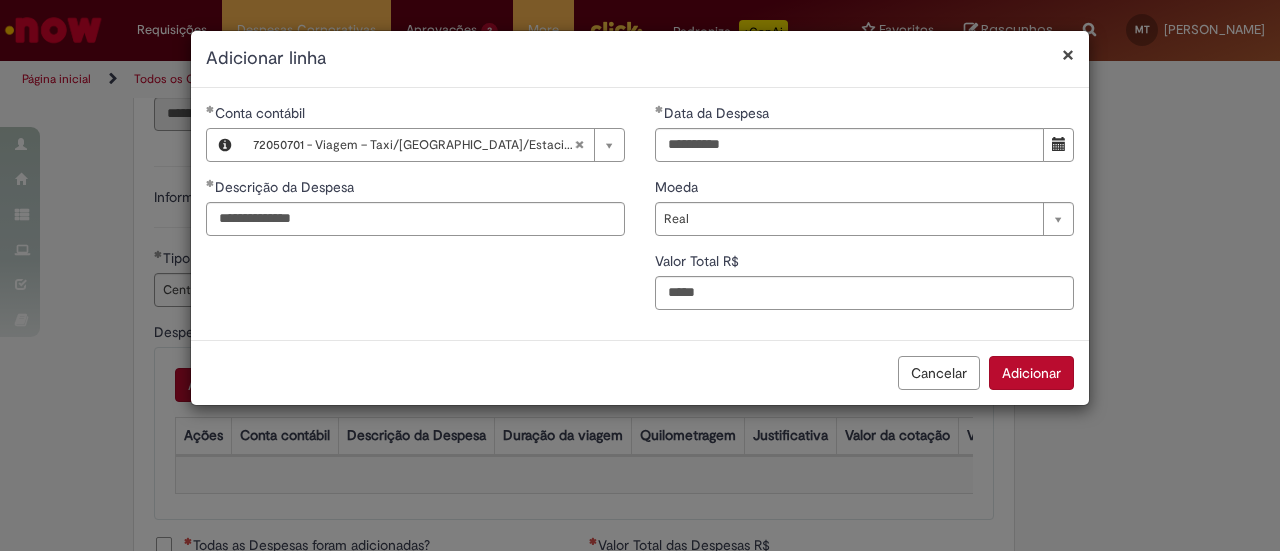 type on "**" 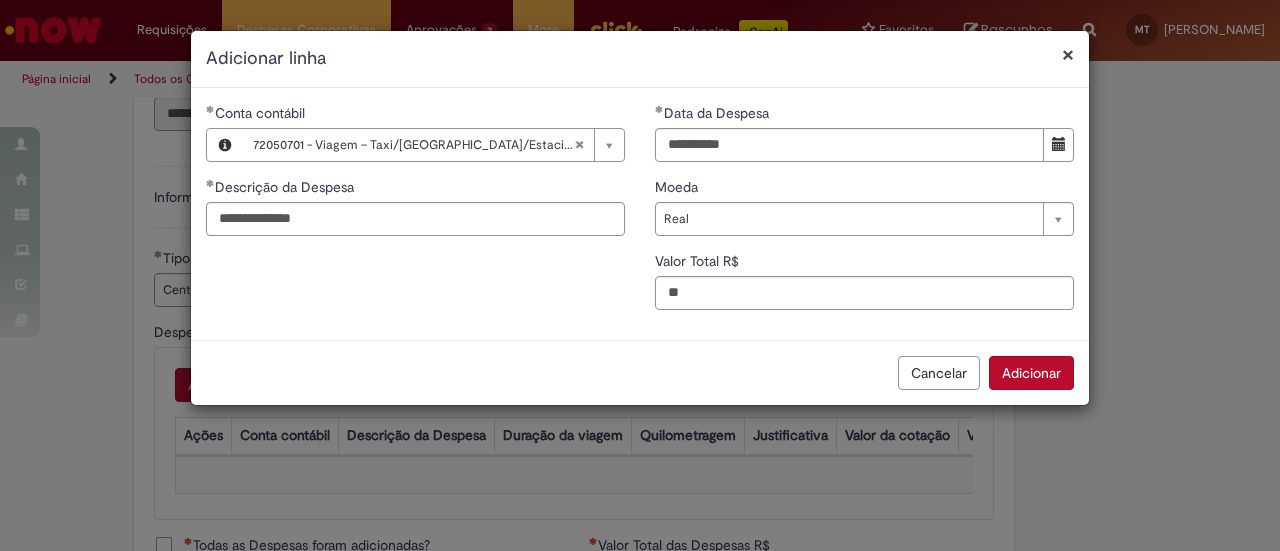 click on "Adicionar" at bounding box center [1031, 373] 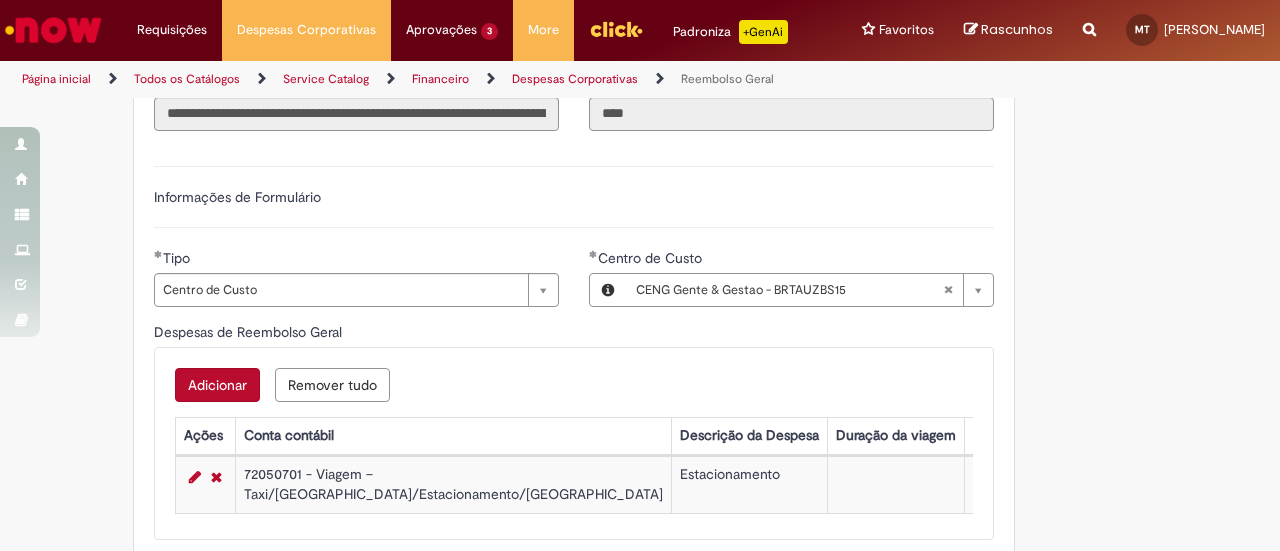 click on "Adicionar" at bounding box center (217, 385) 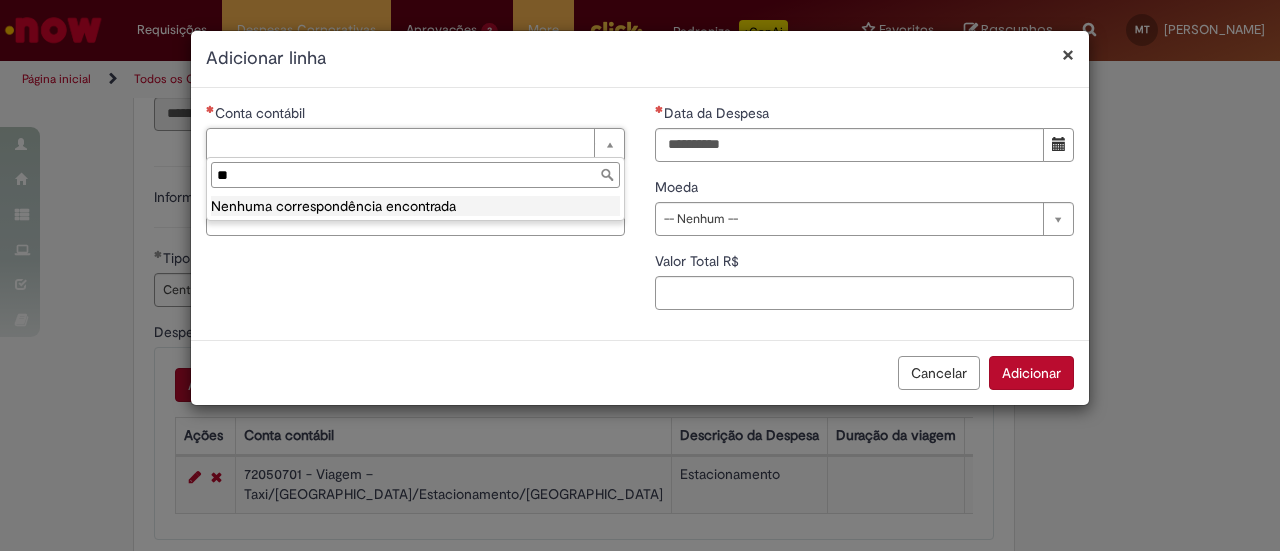 type on "*" 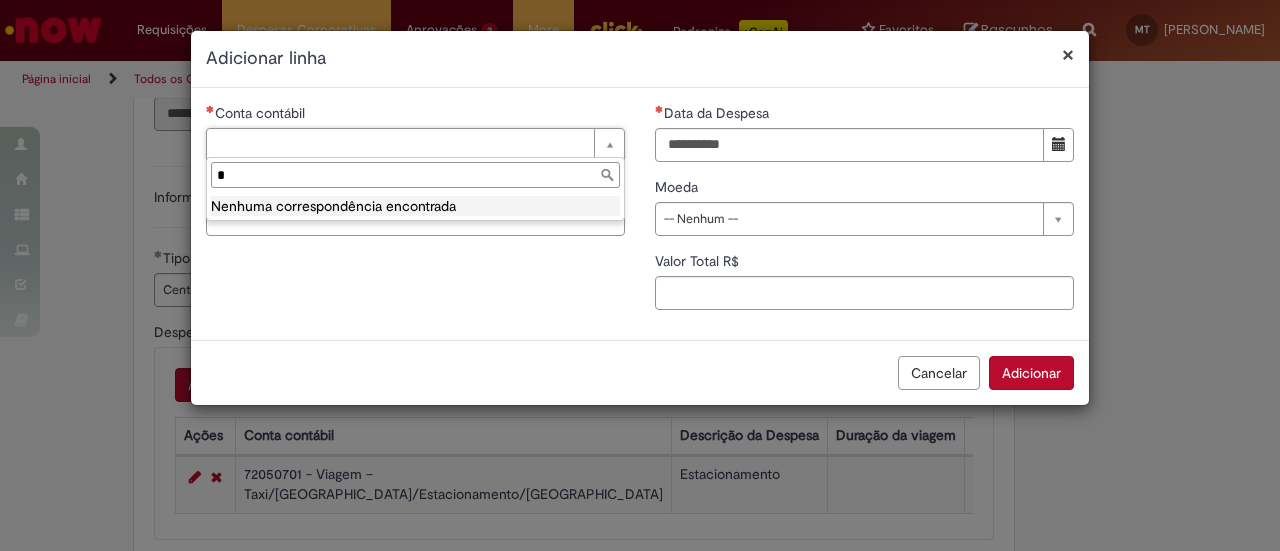 type 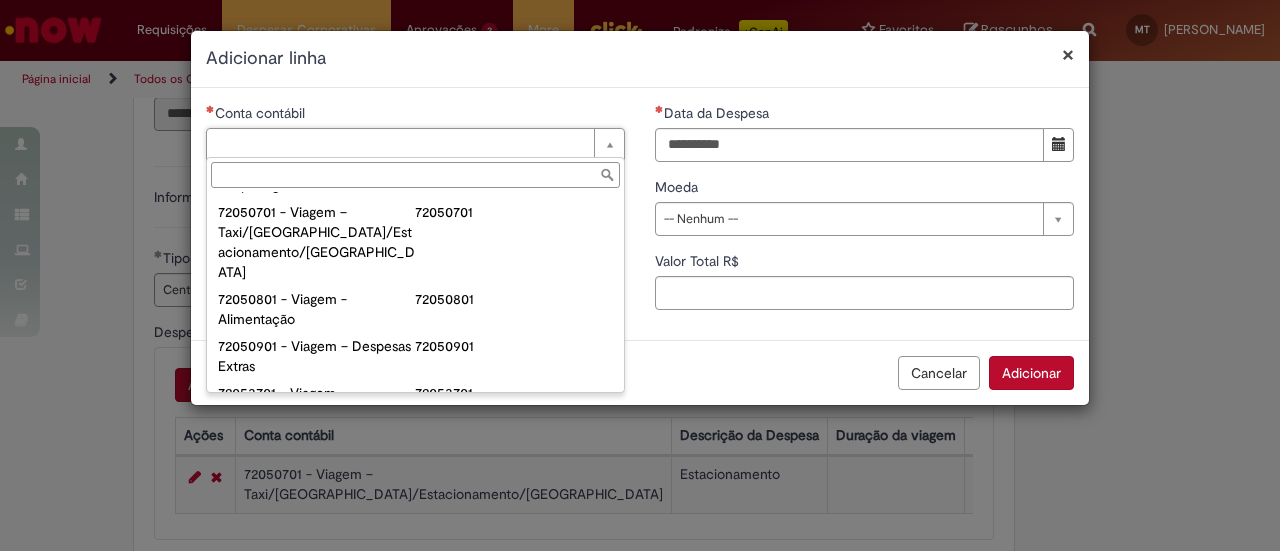 scroll, scrollTop: 1200, scrollLeft: 0, axis: vertical 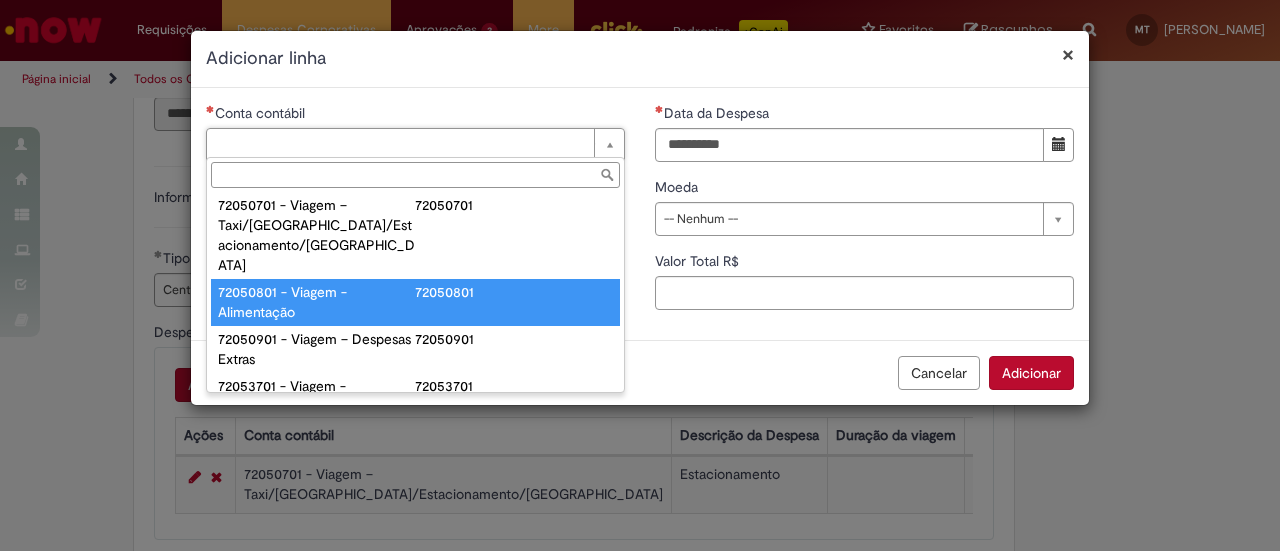 type on "**********" 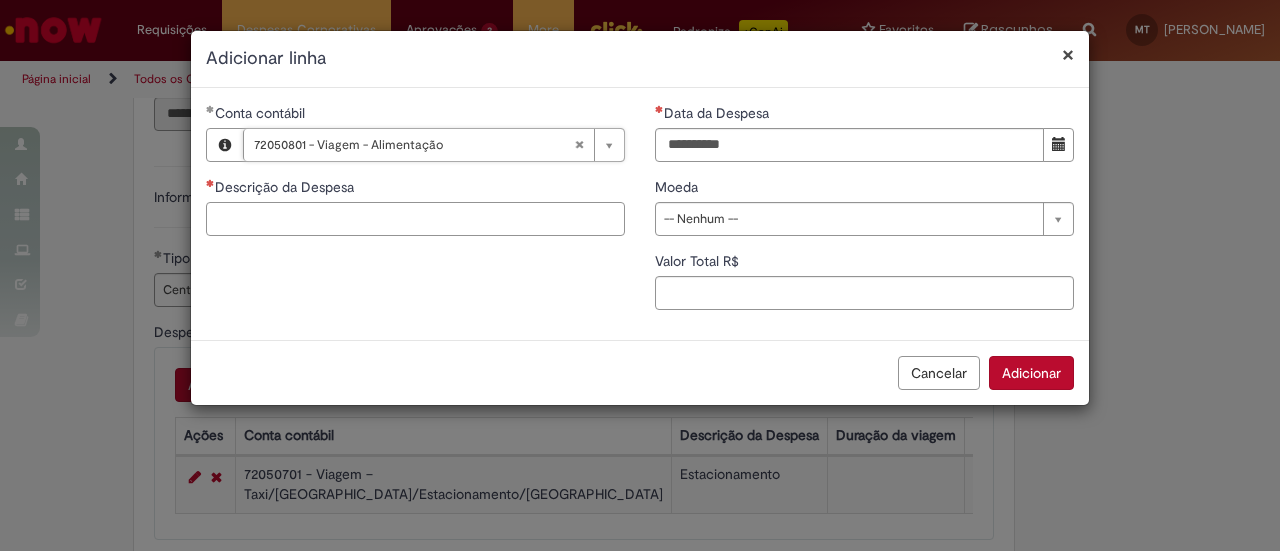 click on "Descrição da Despesa" at bounding box center (415, 219) 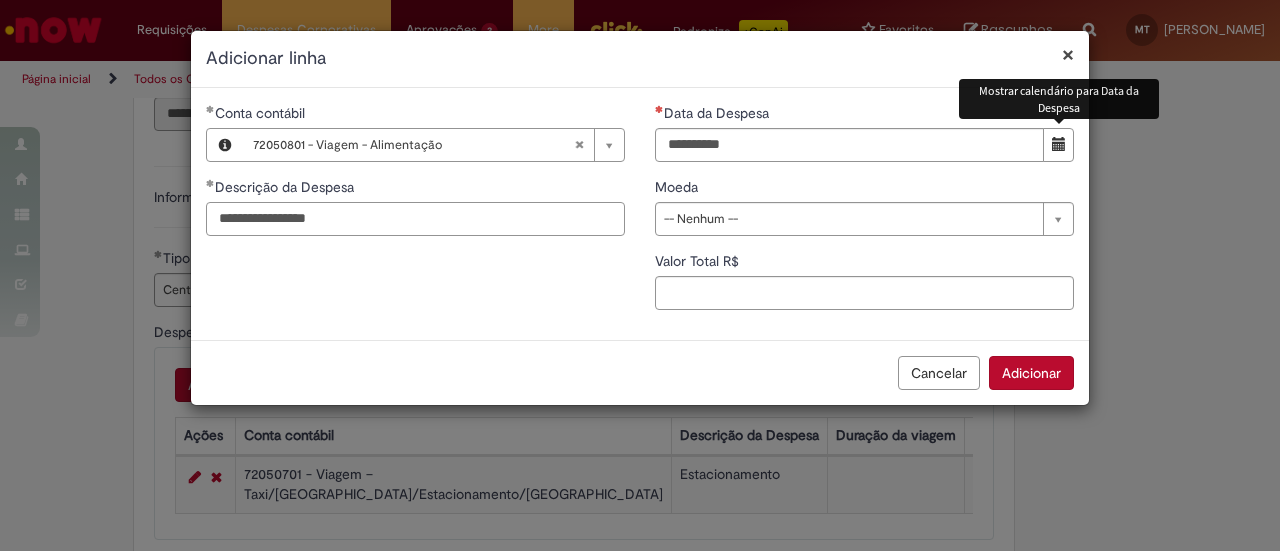 type on "**********" 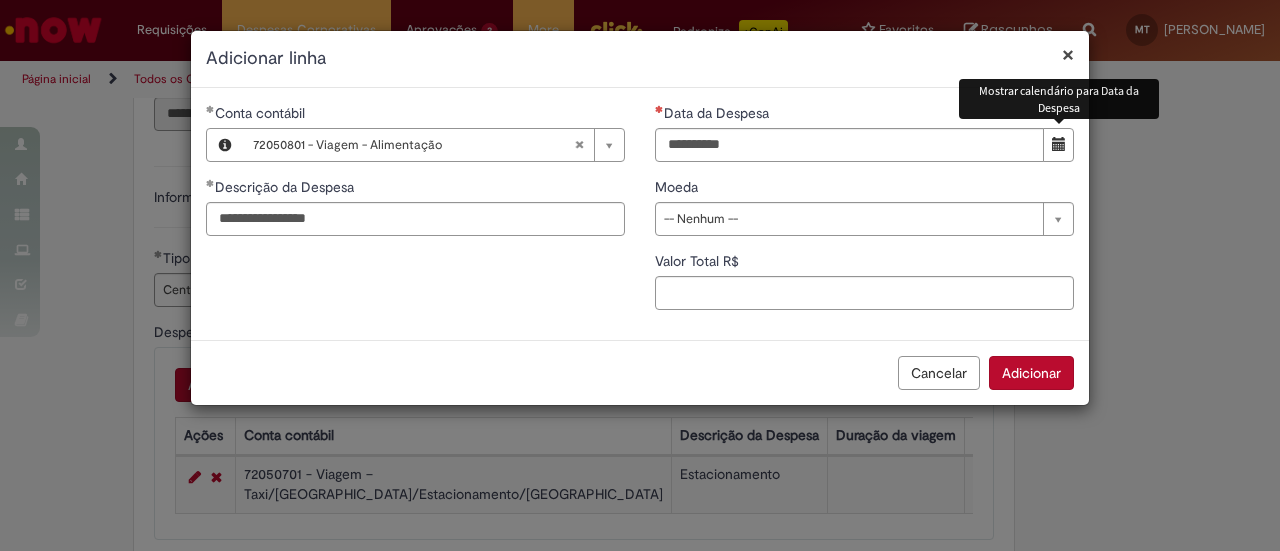 click at bounding box center [1058, 145] 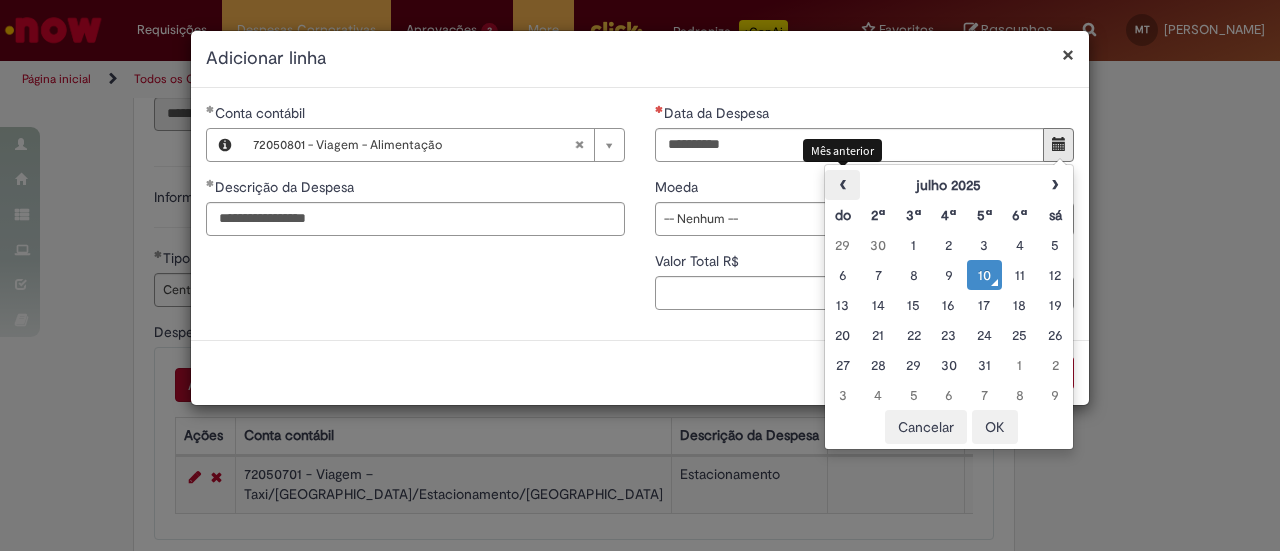 click on "‹" at bounding box center (842, 185) 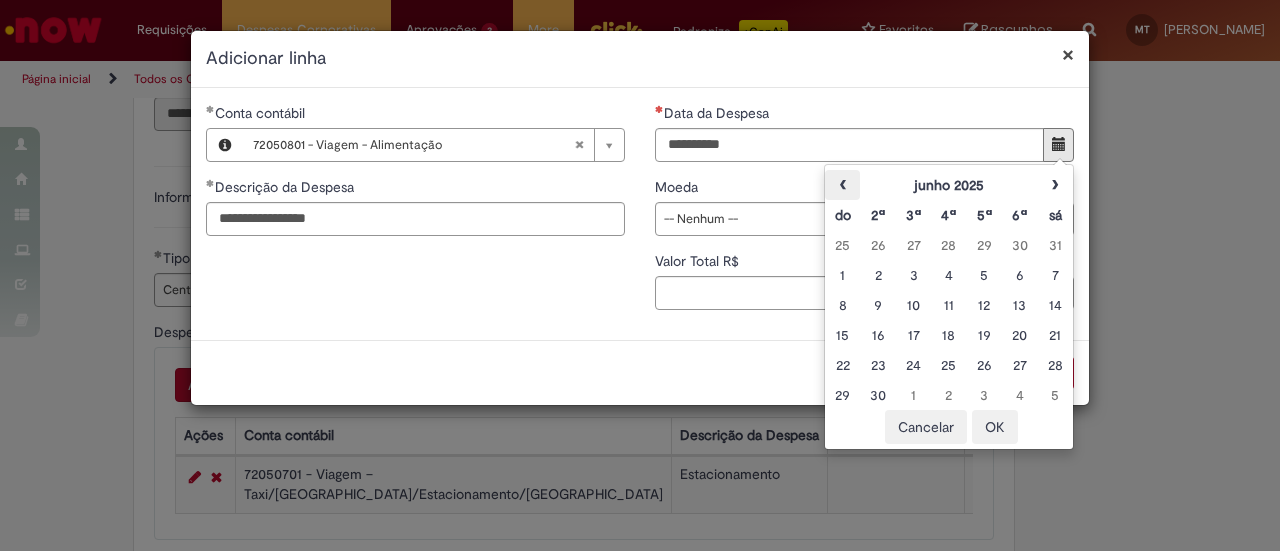 click on "‹" at bounding box center (842, 185) 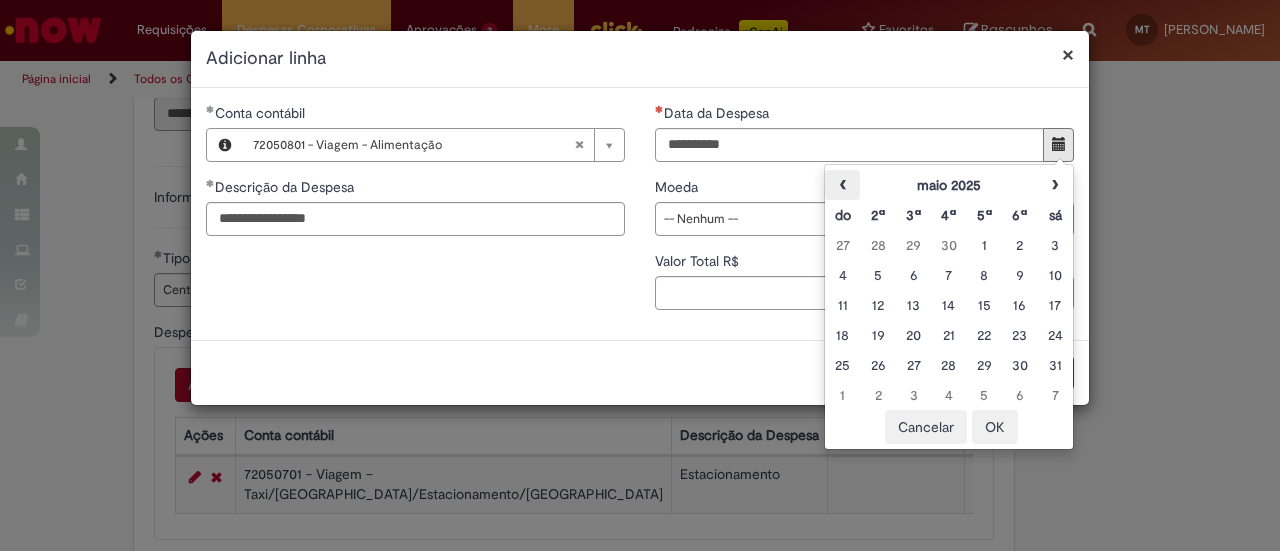 click on "‹" at bounding box center (842, 185) 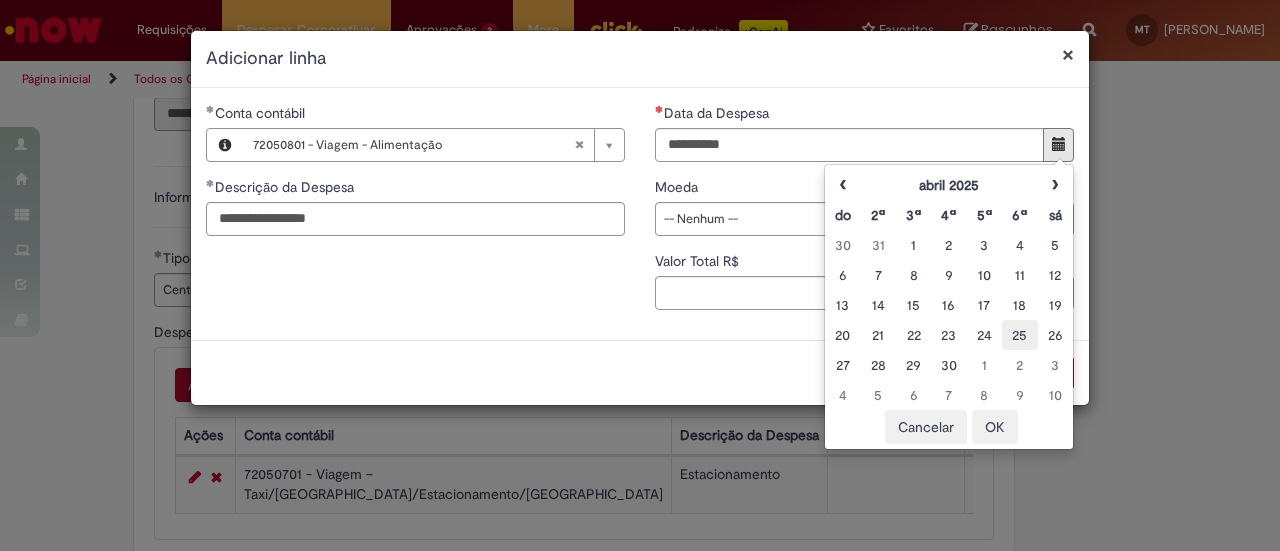 click on "25" at bounding box center [1019, 335] 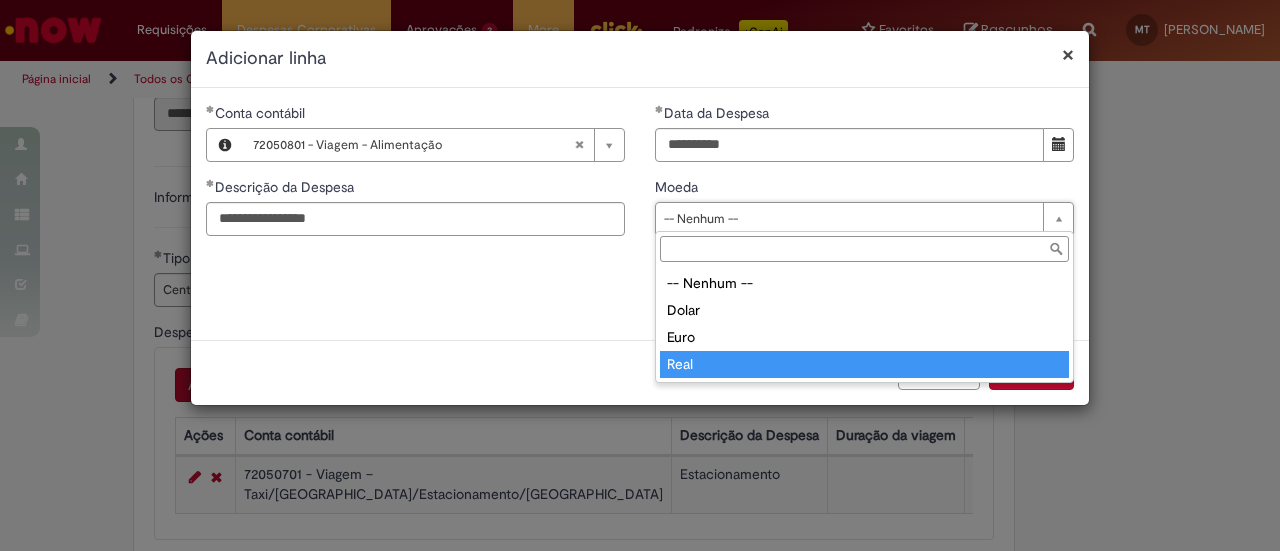 type on "****" 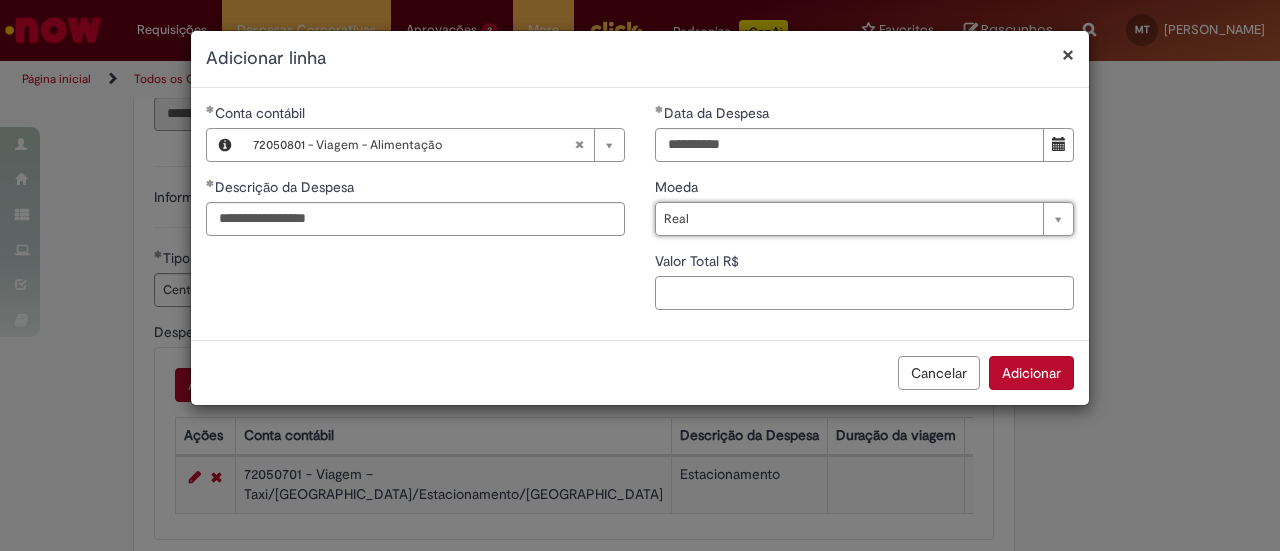 click on "Valor Total R$" at bounding box center [864, 293] 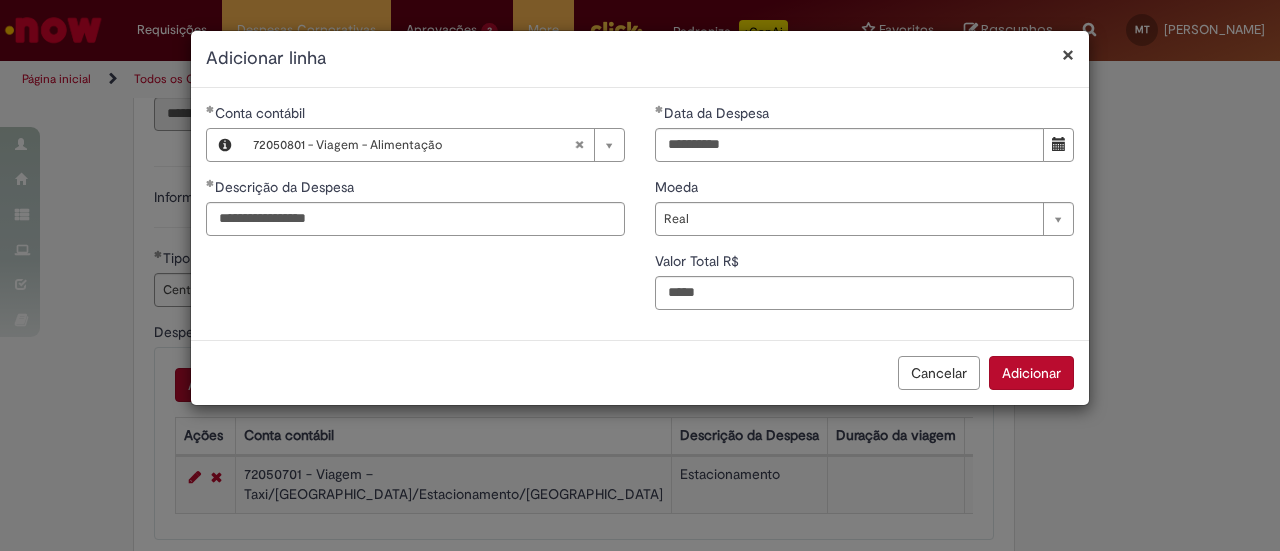 type on "****" 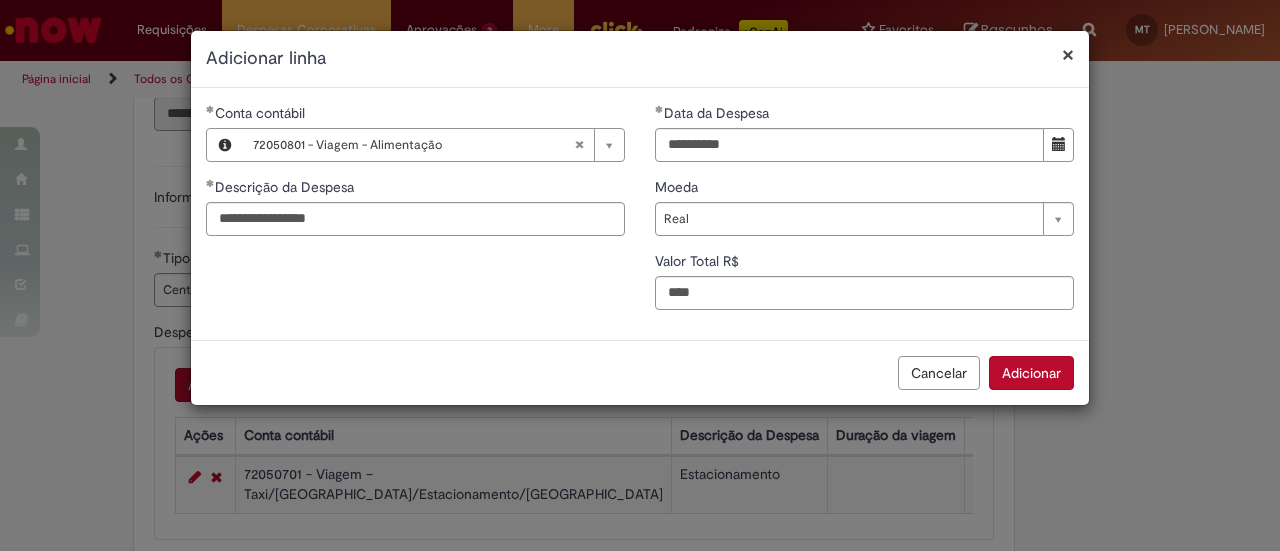 click on "Adicionar" at bounding box center (1031, 373) 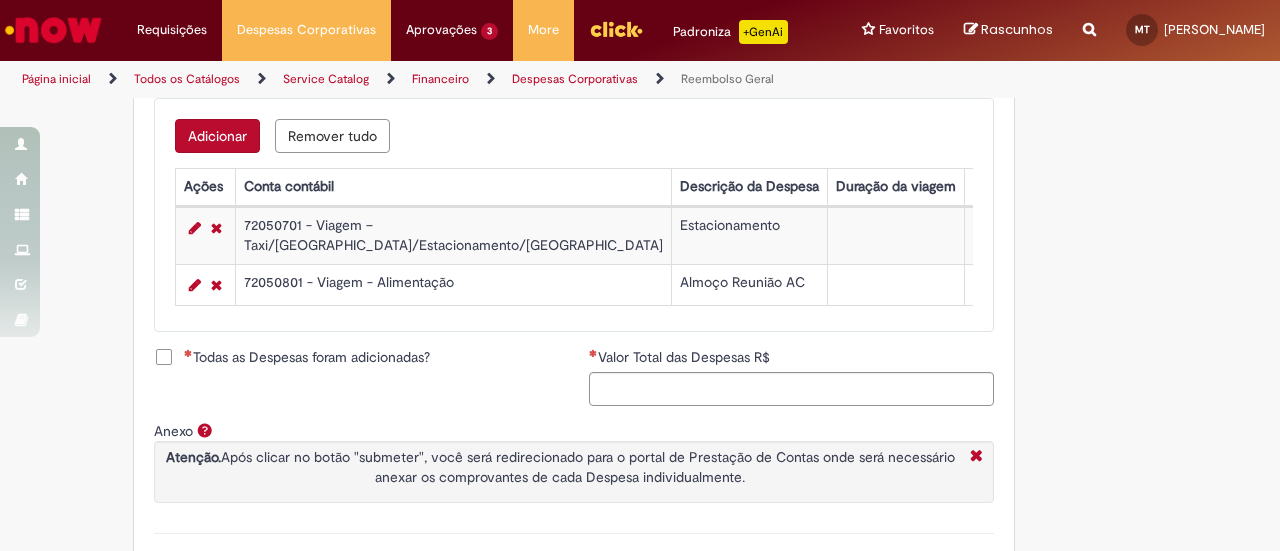 scroll, scrollTop: 900, scrollLeft: 0, axis: vertical 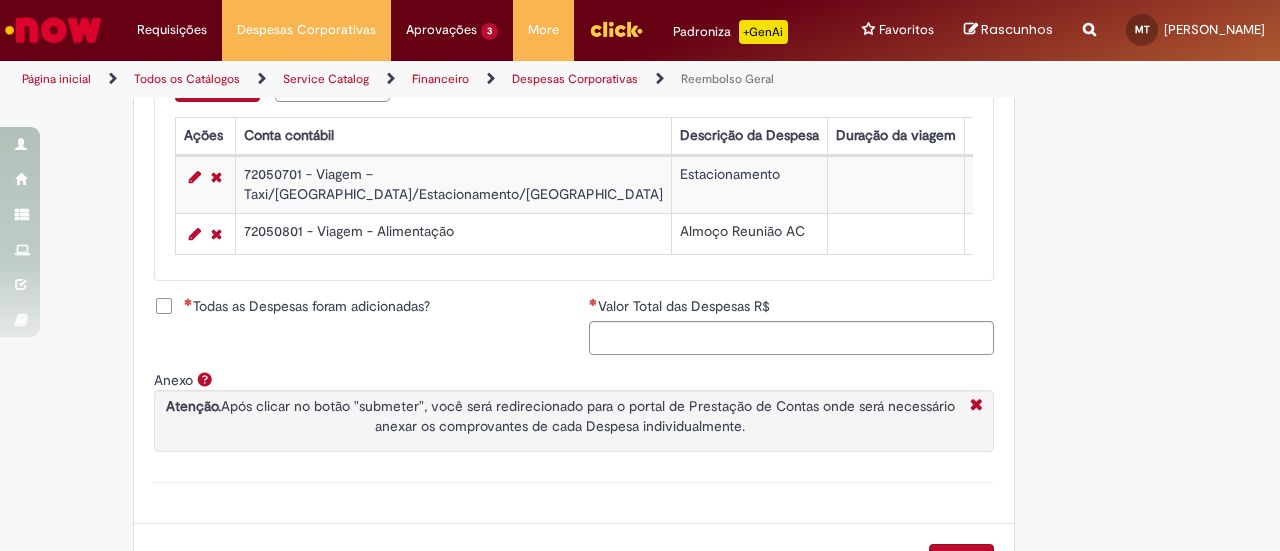 click on "Todas as Despesas foram adicionadas?" at bounding box center (292, 306) 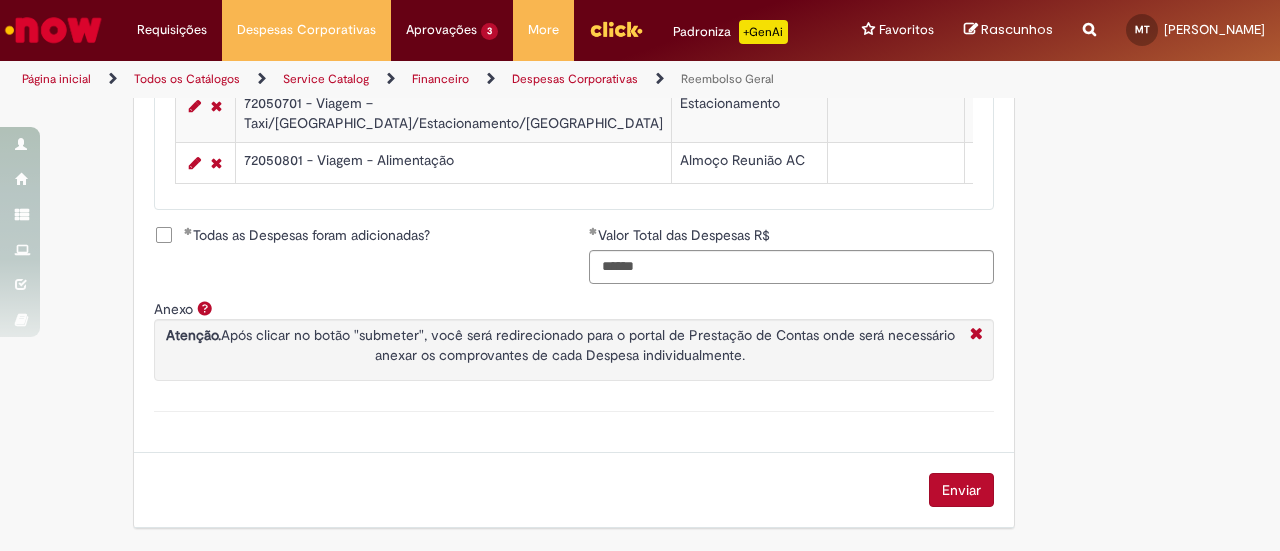 scroll, scrollTop: 1036, scrollLeft: 0, axis: vertical 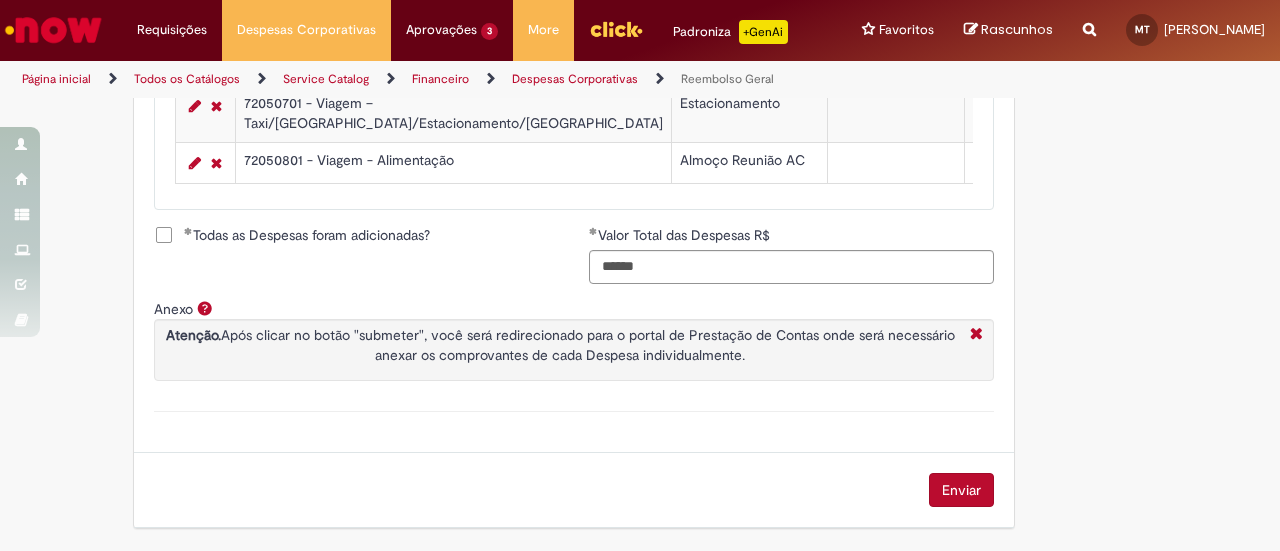click on "Enviar" at bounding box center [961, 490] 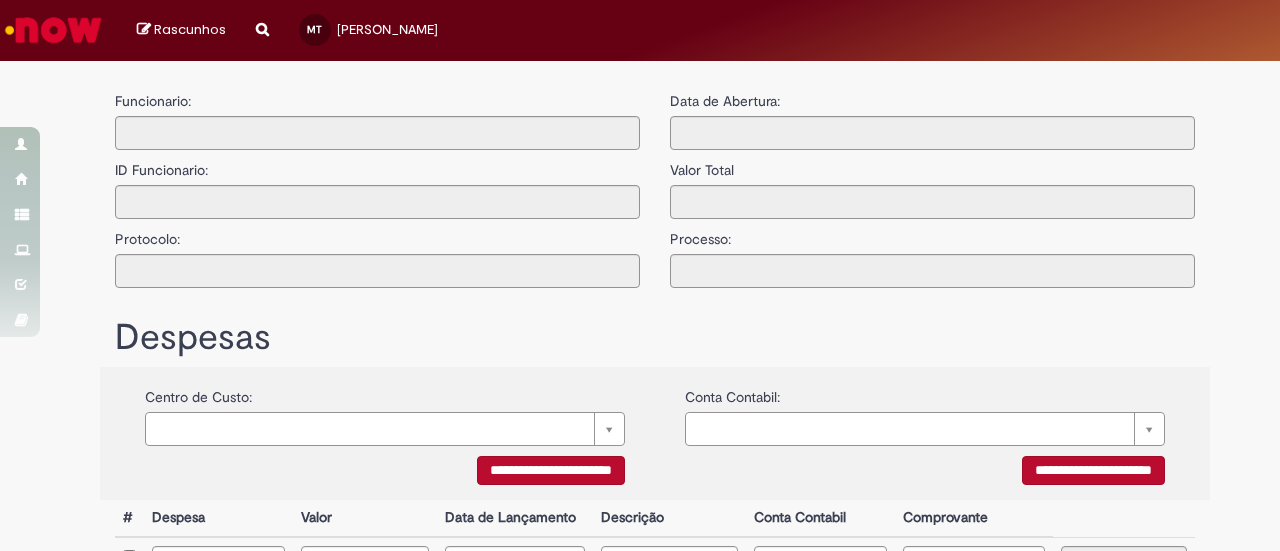 type on "**********" 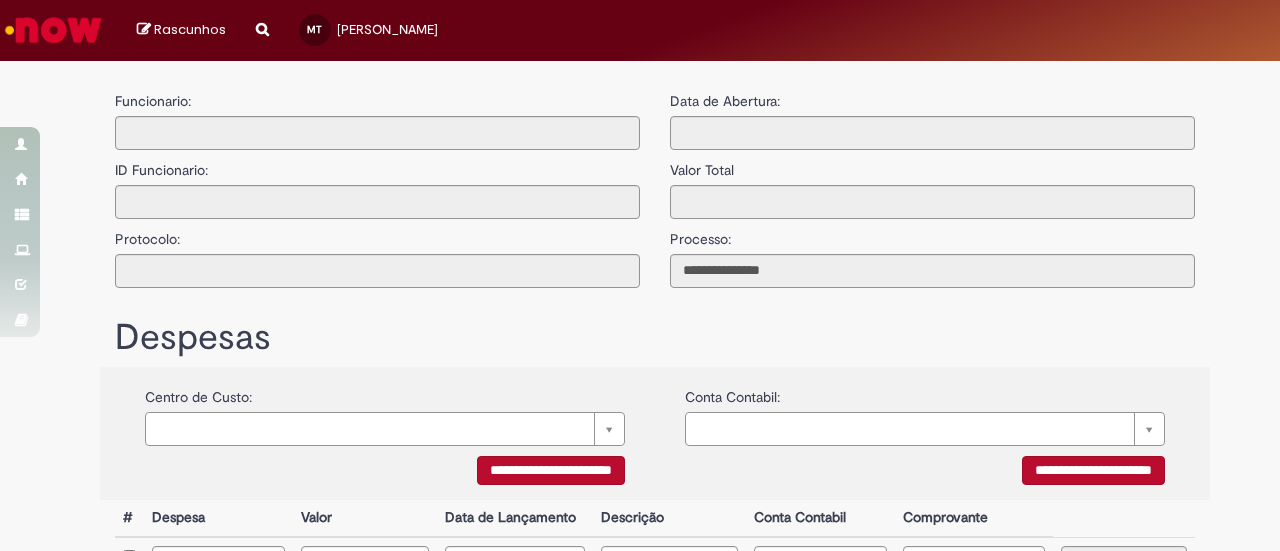 scroll, scrollTop: 0, scrollLeft: 0, axis: both 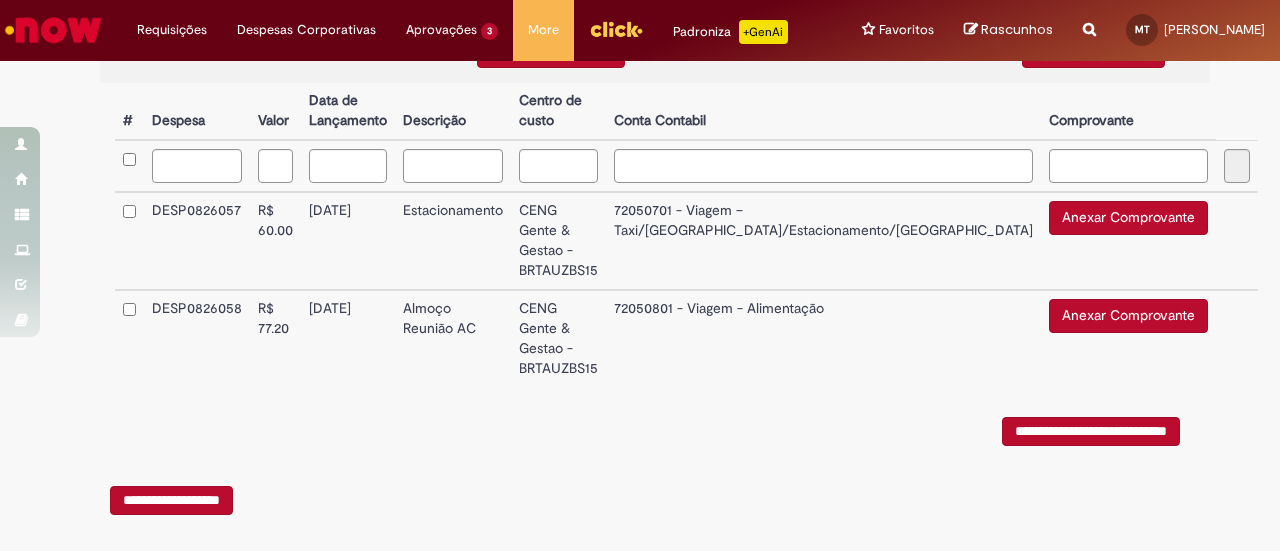 click on "Anexar Comprovante" at bounding box center (1128, 218) 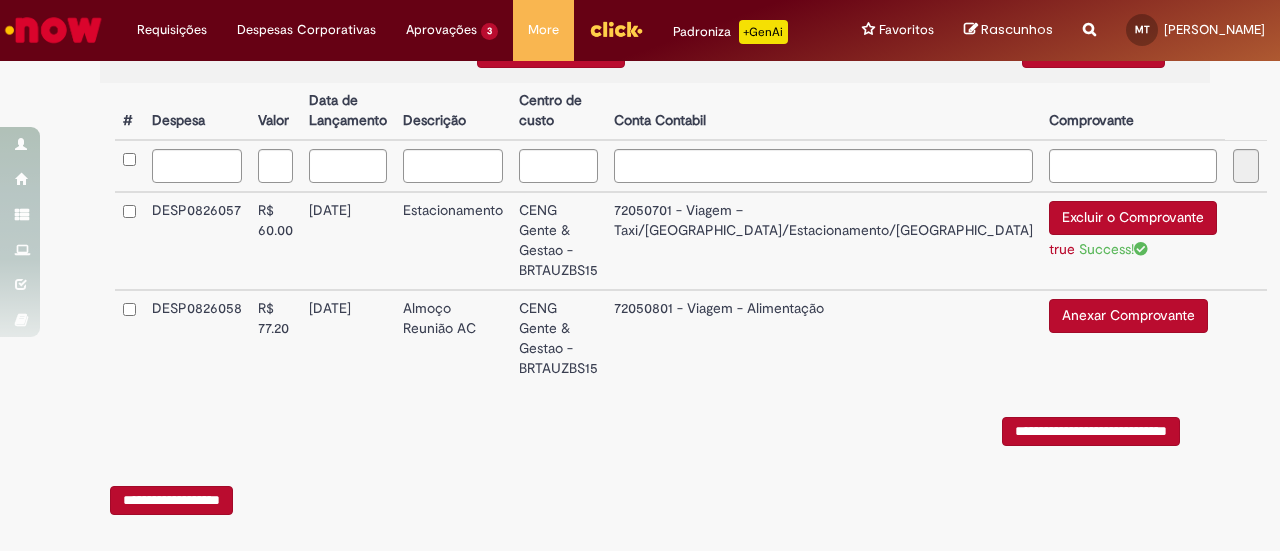 click on "Anexar Comprovante" at bounding box center (1128, 316) 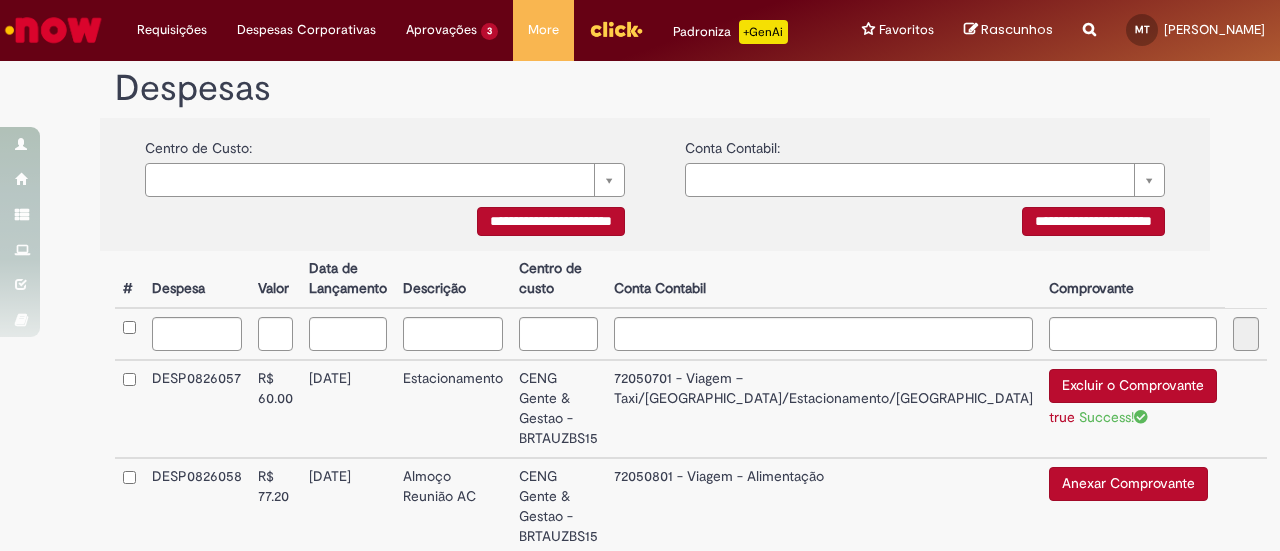 scroll, scrollTop: 324, scrollLeft: 0, axis: vertical 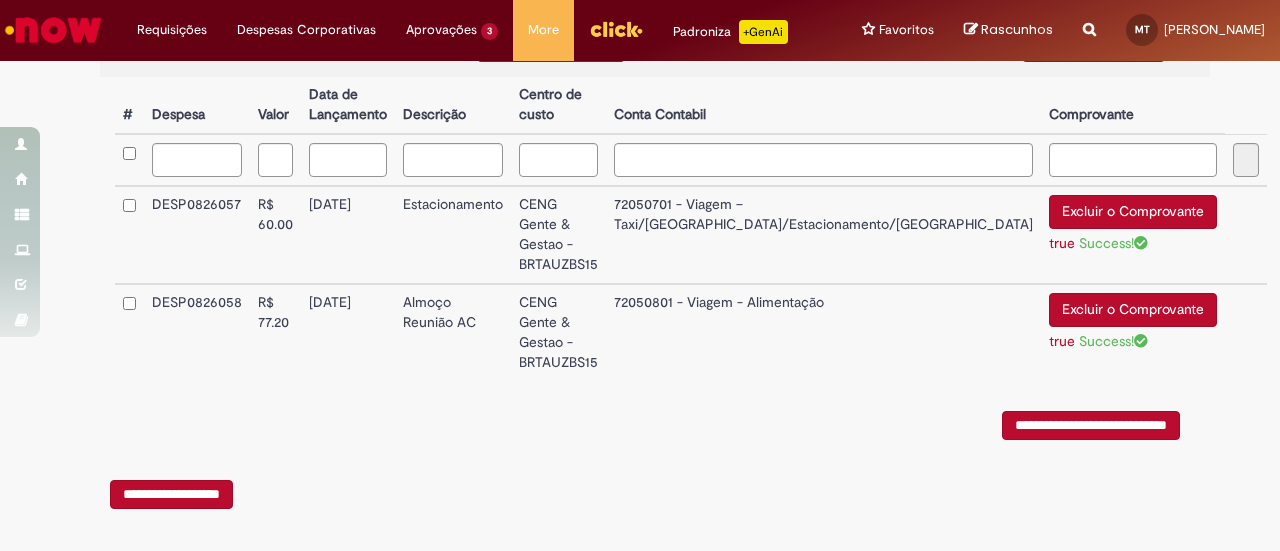 click on "**********" at bounding box center (1091, 425) 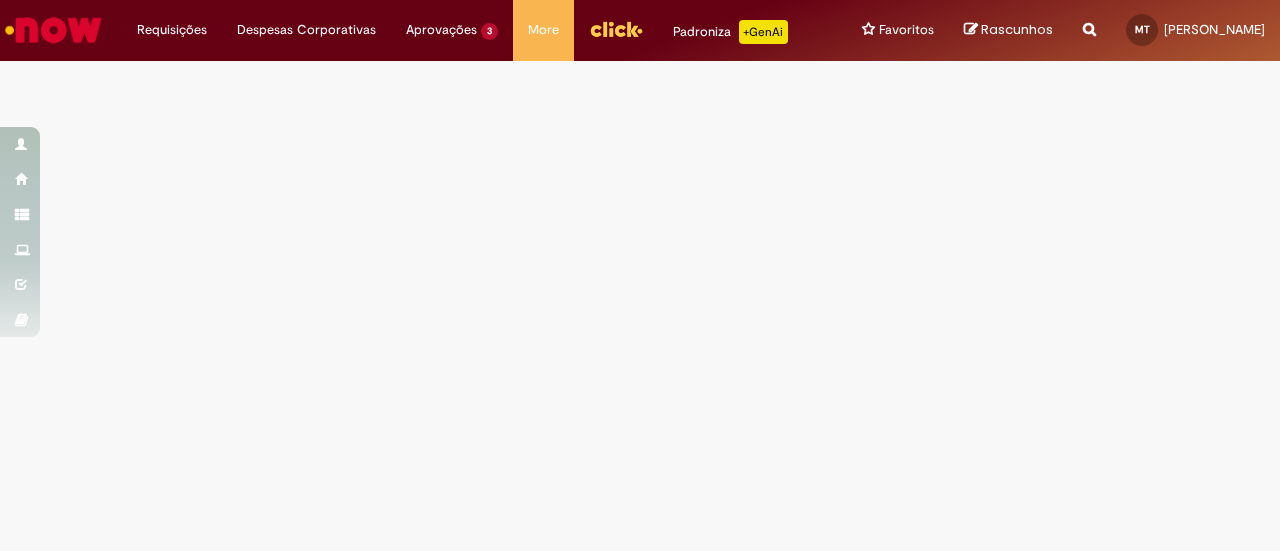 scroll, scrollTop: 0, scrollLeft: 0, axis: both 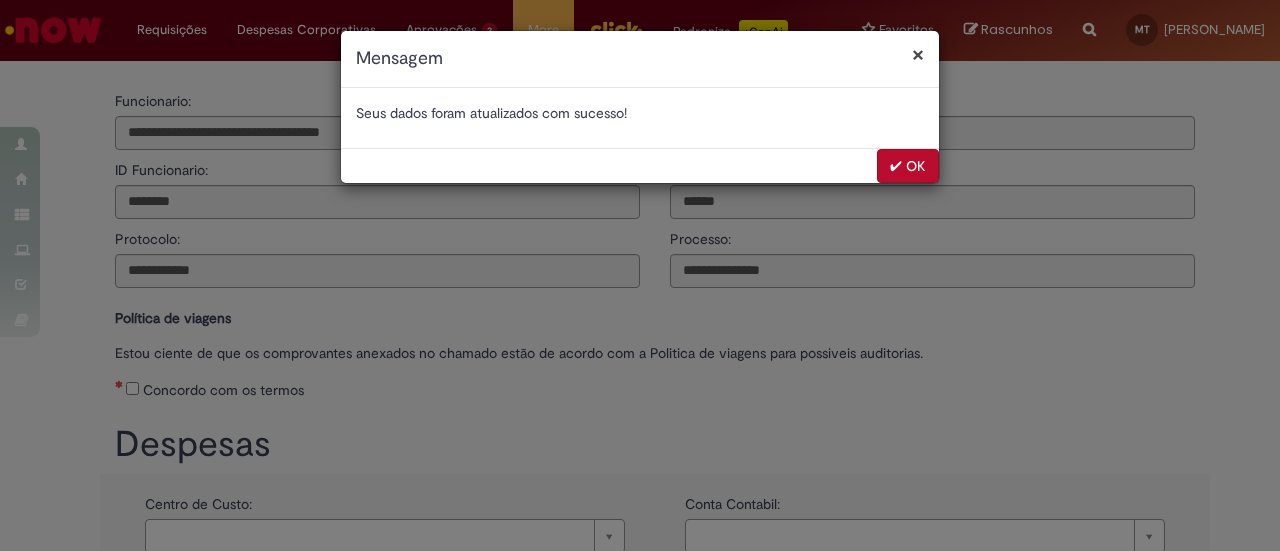 click on "✔ OK" at bounding box center [908, 166] 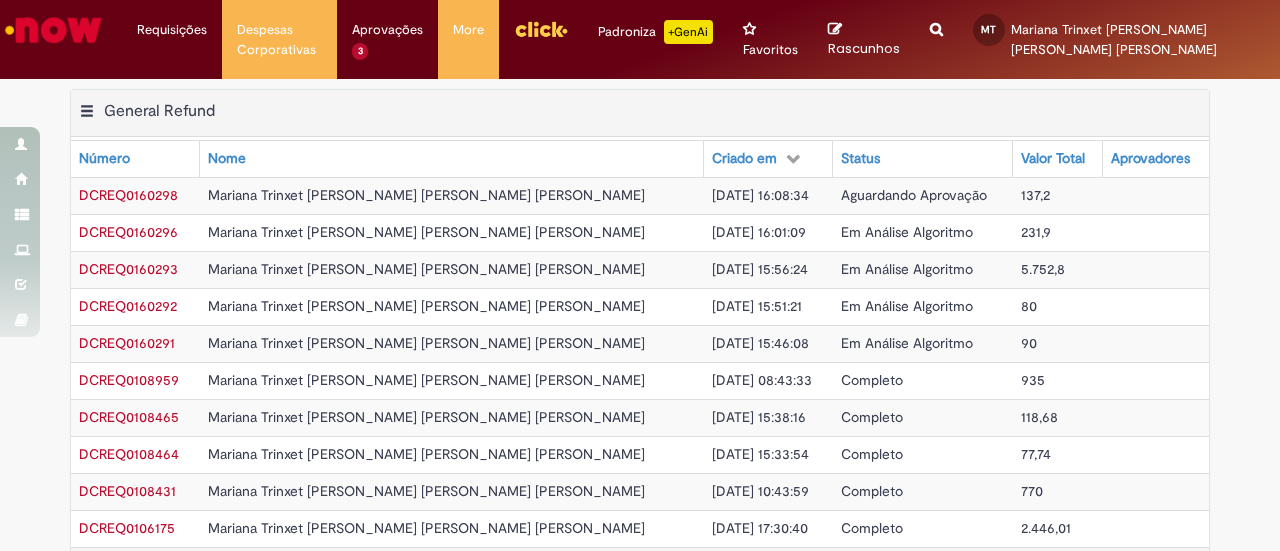 scroll, scrollTop: 0, scrollLeft: 0, axis: both 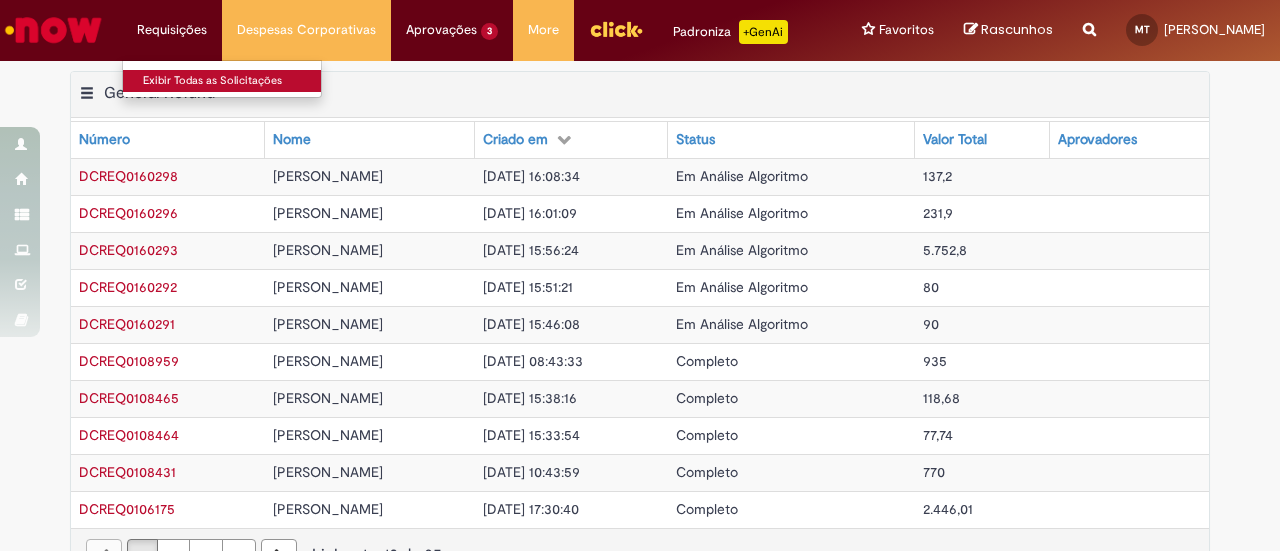 click on "Exibir Todas as Solicitações" at bounding box center [233, 81] 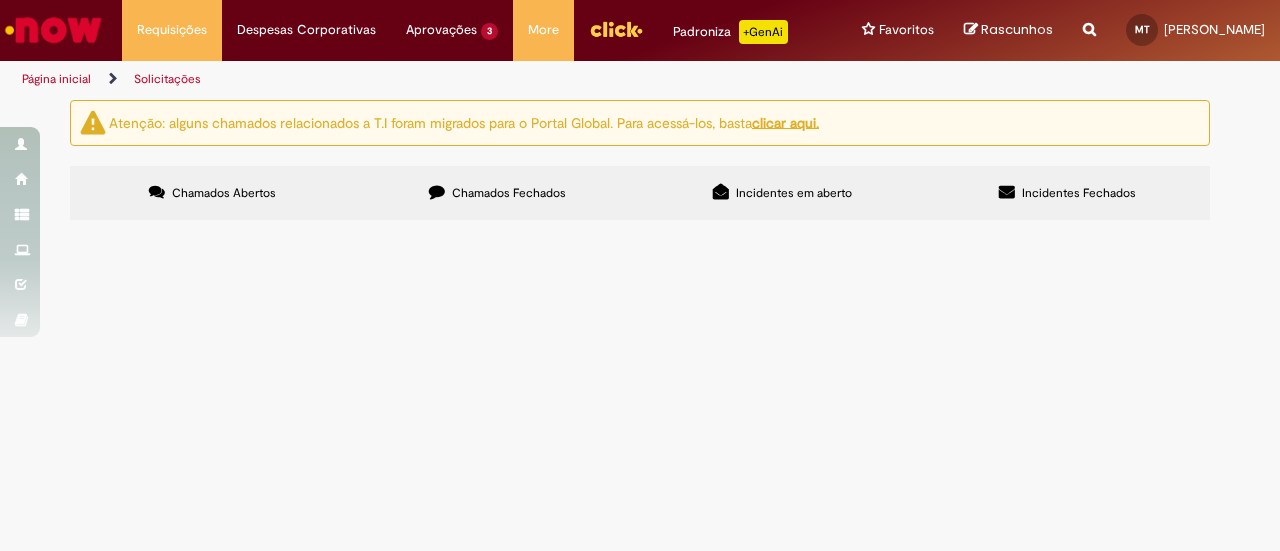 click at bounding box center (53, 30) 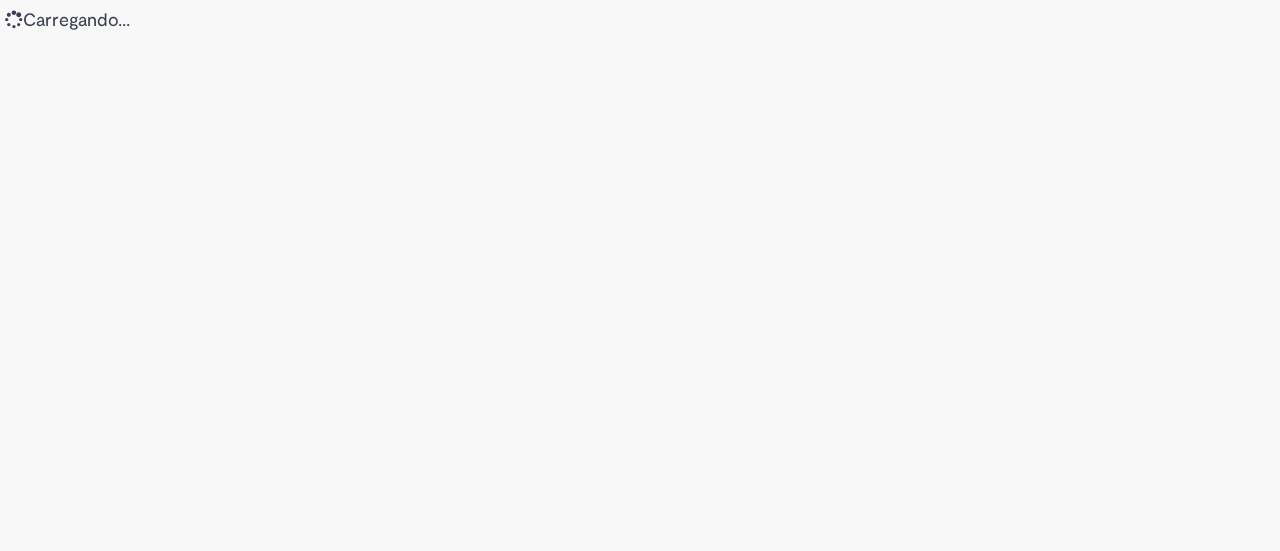 scroll, scrollTop: 0, scrollLeft: 0, axis: both 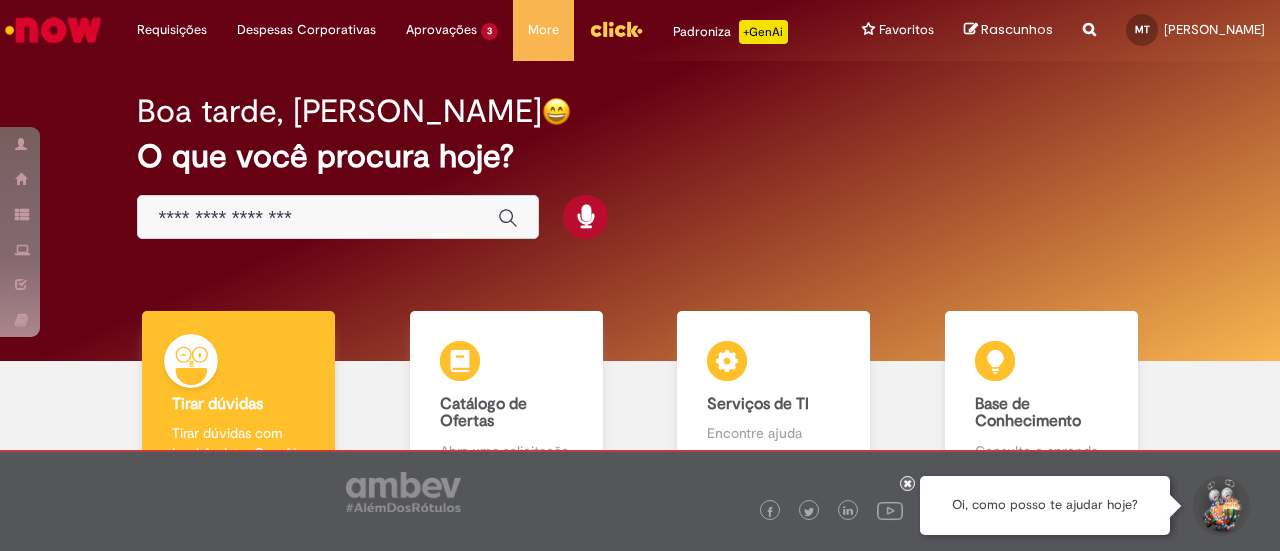 click at bounding box center [318, 218] 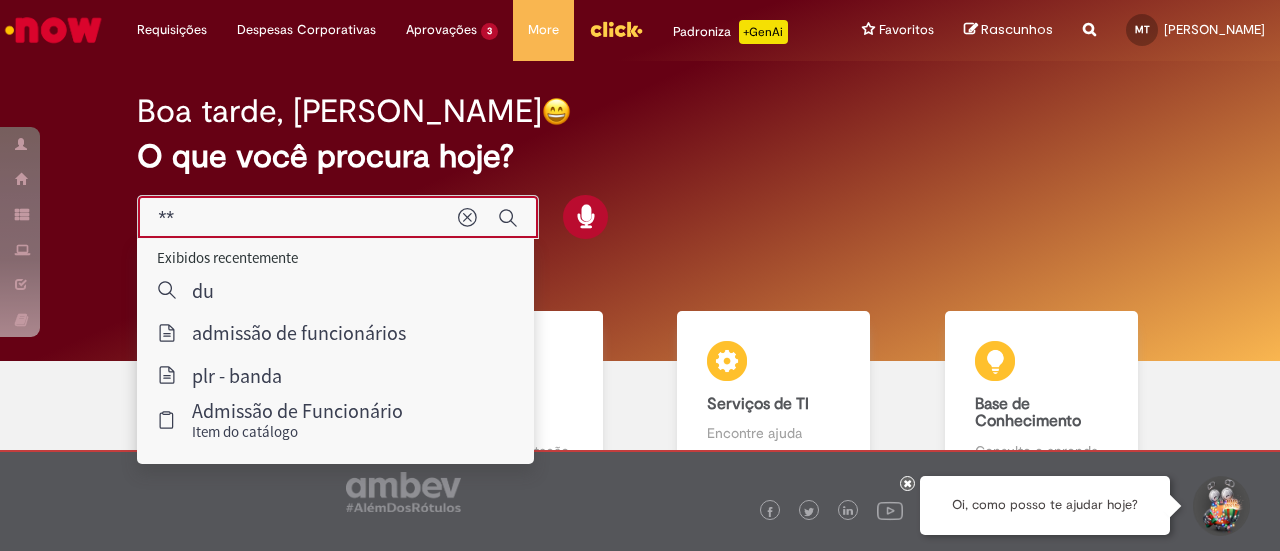 type on "***" 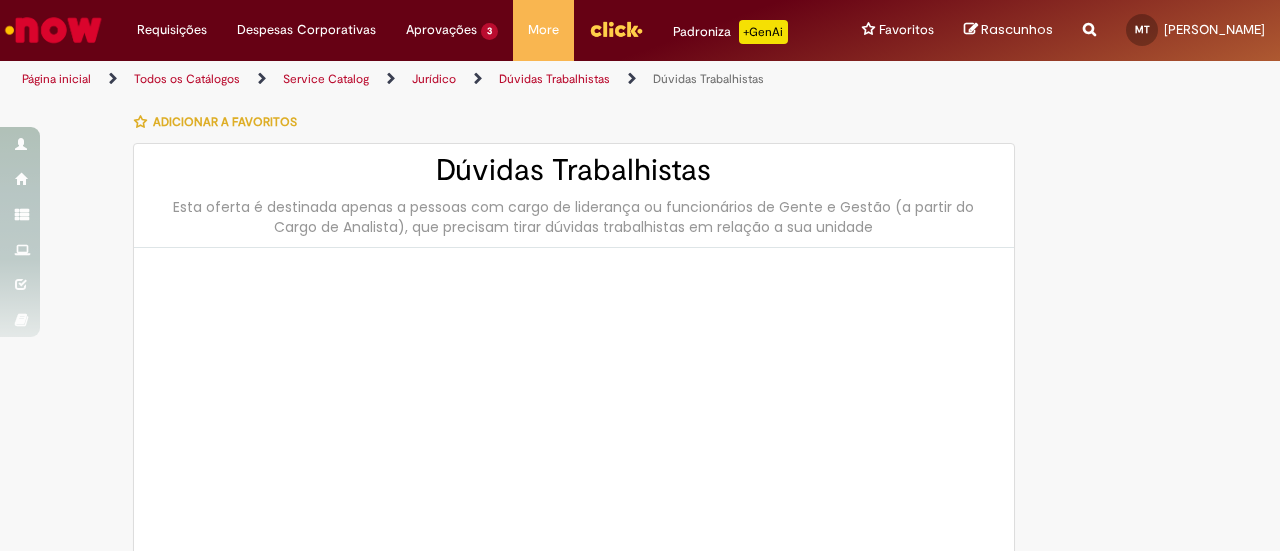 type on "********" 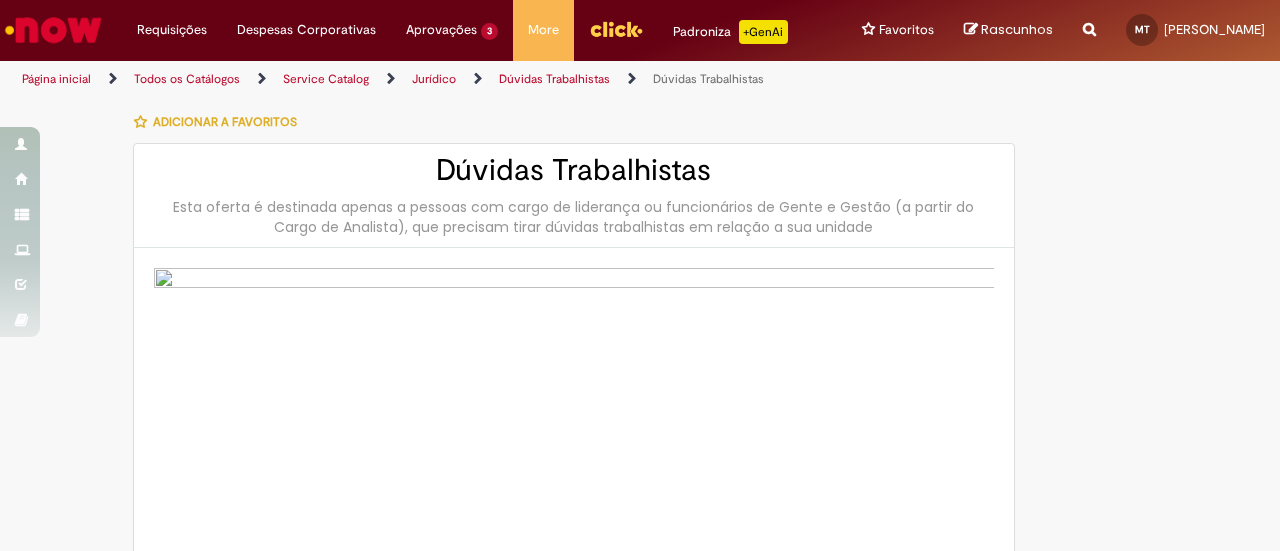 type on "**********" 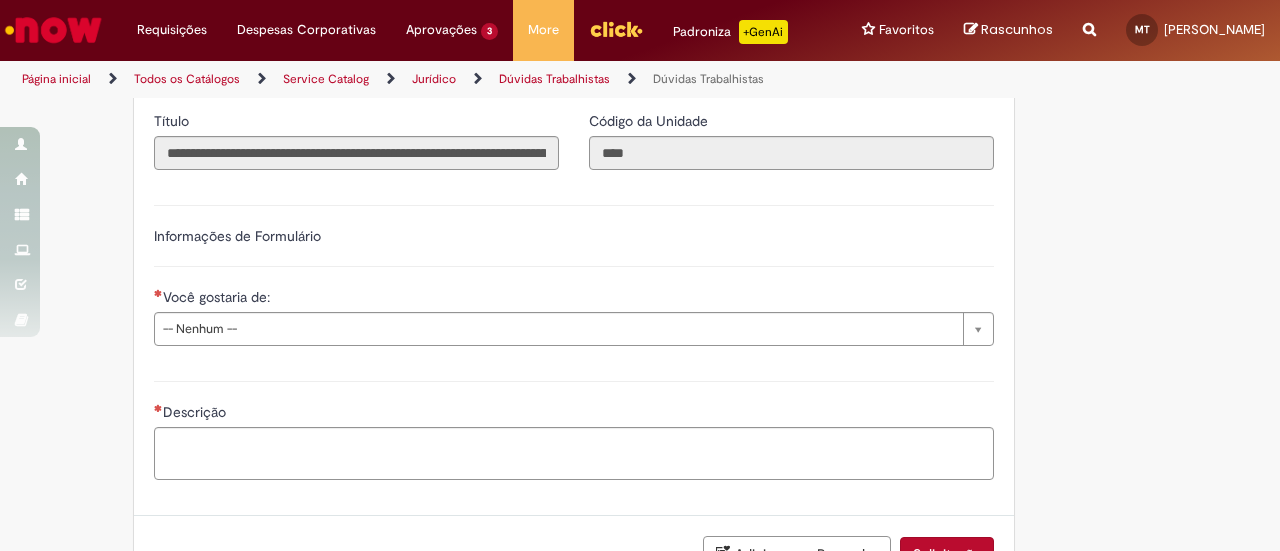 scroll, scrollTop: 1100, scrollLeft: 0, axis: vertical 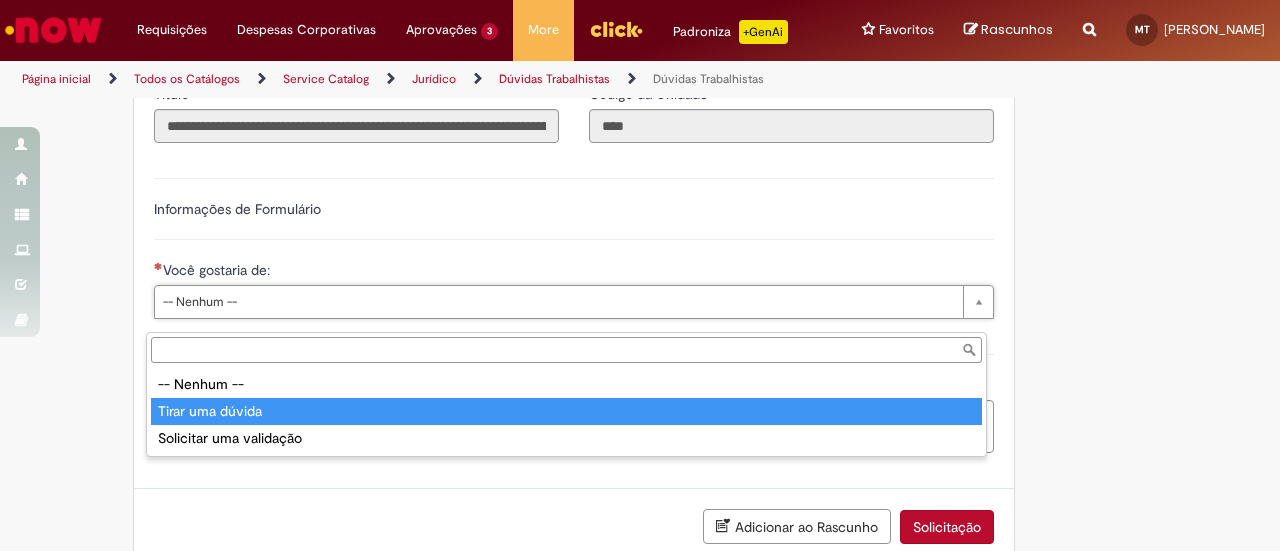 type on "**********" 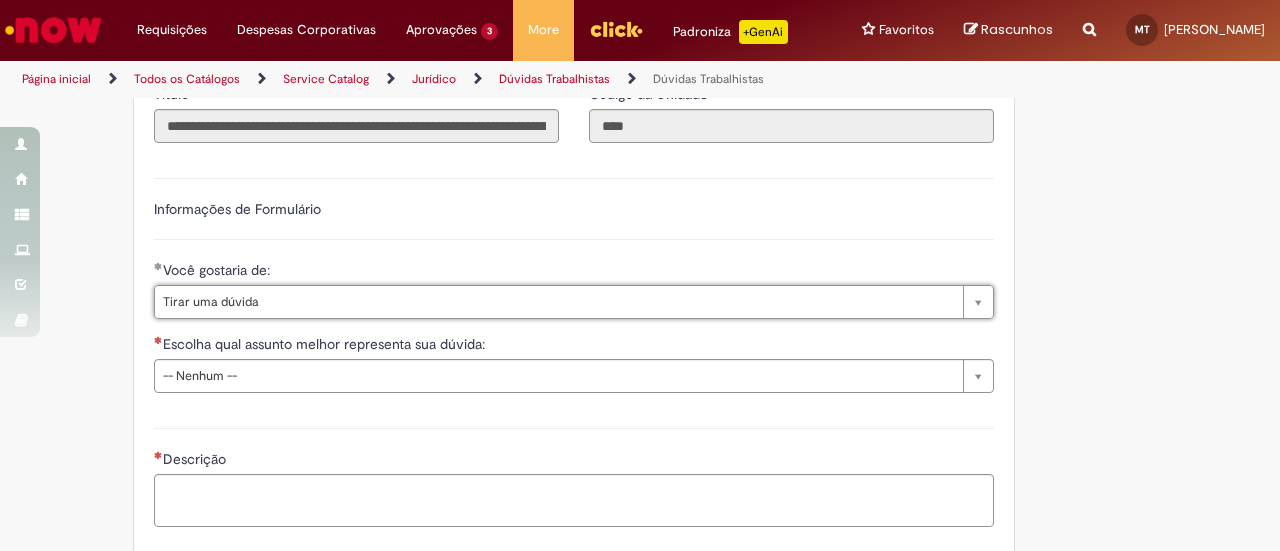 click on "Adicionar a Favoritos
Dúvidas Trabalhistas
Esta oferta é destinada apenas a pessoas com cargo de liderança ou funcionários de Gente e Gestão (a partir do Cargo de Analista), que precisam tirar dúvidas trabalhistas em relação a sua unidade
Para  dúvidas sobre férias , favor abrir "Chamado Férias de Funcionário”,  clicando aqui.
Para  dúvidas sobre férias a termo , acessar a CI,  clicando aqui.
Para  inconsistências na automação de férias a termo , favor abrir o incidente  clicando aqui .
Para  dúvidas sobre Ética, Compliance e Código de Conduta , abrir o chamado no Canal Compliance,  clicando aqui.
Para  Denúncias e Ouvidorias , abrir o chamado no Canal Ouvidoria  clicando aqui  ou, se preferir, você também pode fazer a denúncia pelo telefone [PHONE_NUMBER].
Country Code ** Favorecido" at bounding box center [640, -126] 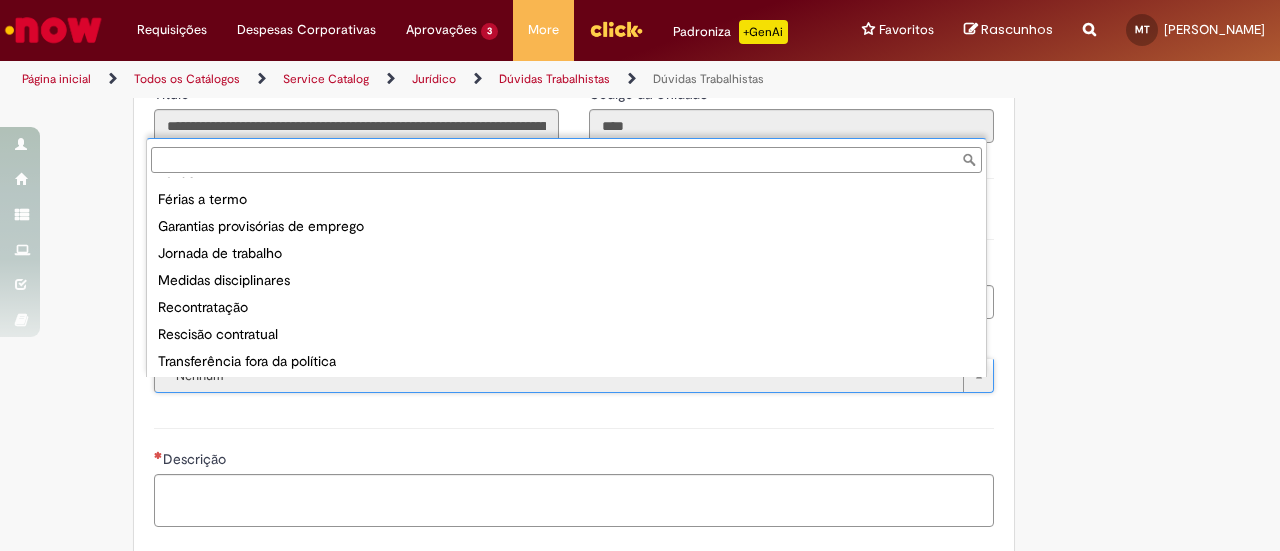 scroll, scrollTop: 212, scrollLeft: 0, axis: vertical 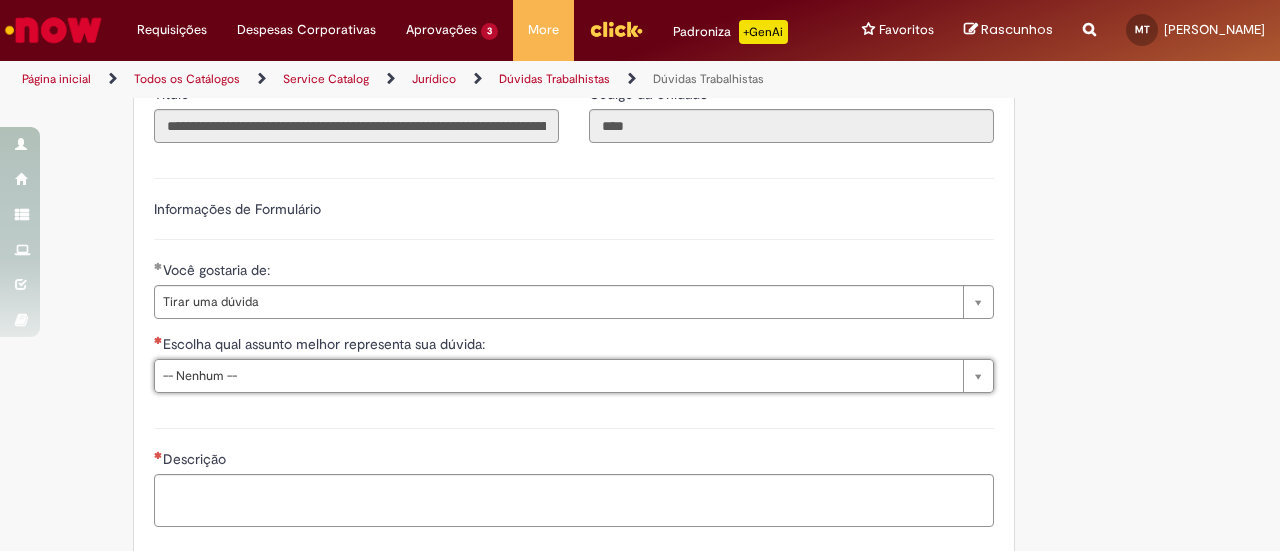 drag, startPoint x: 1264, startPoint y: 399, endPoint x: 1242, endPoint y: 399, distance: 22 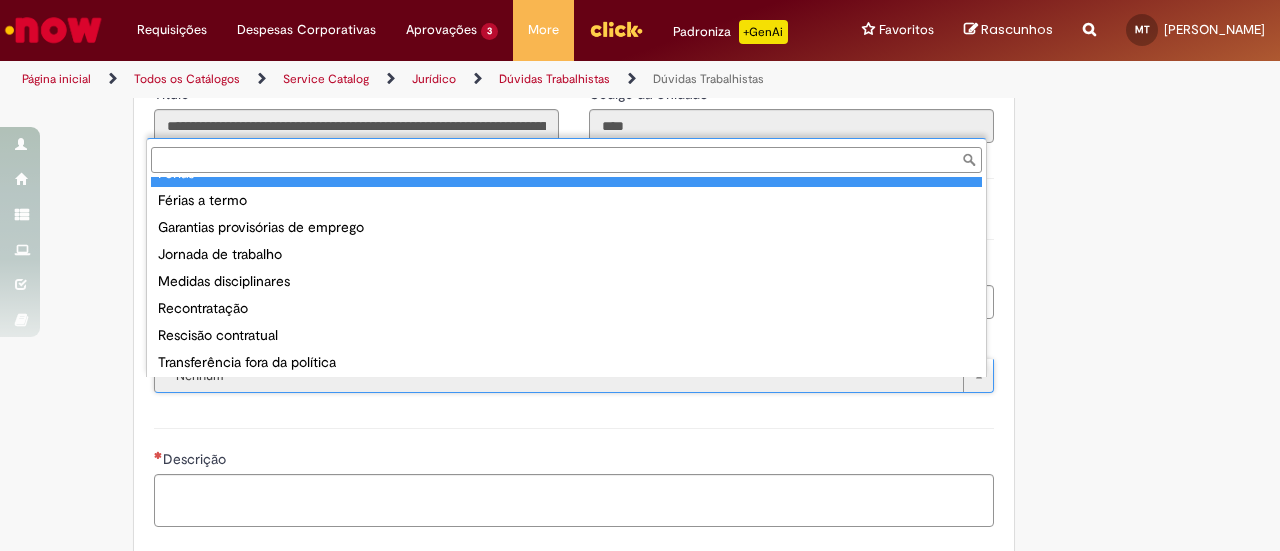 scroll, scrollTop: 212, scrollLeft: 0, axis: vertical 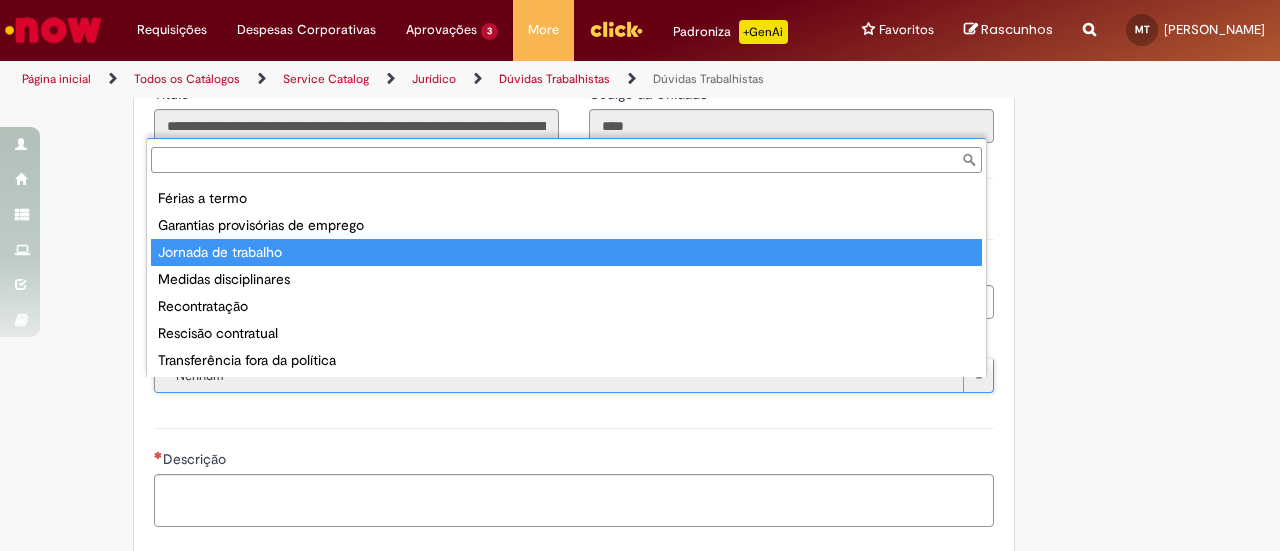 type on "**********" 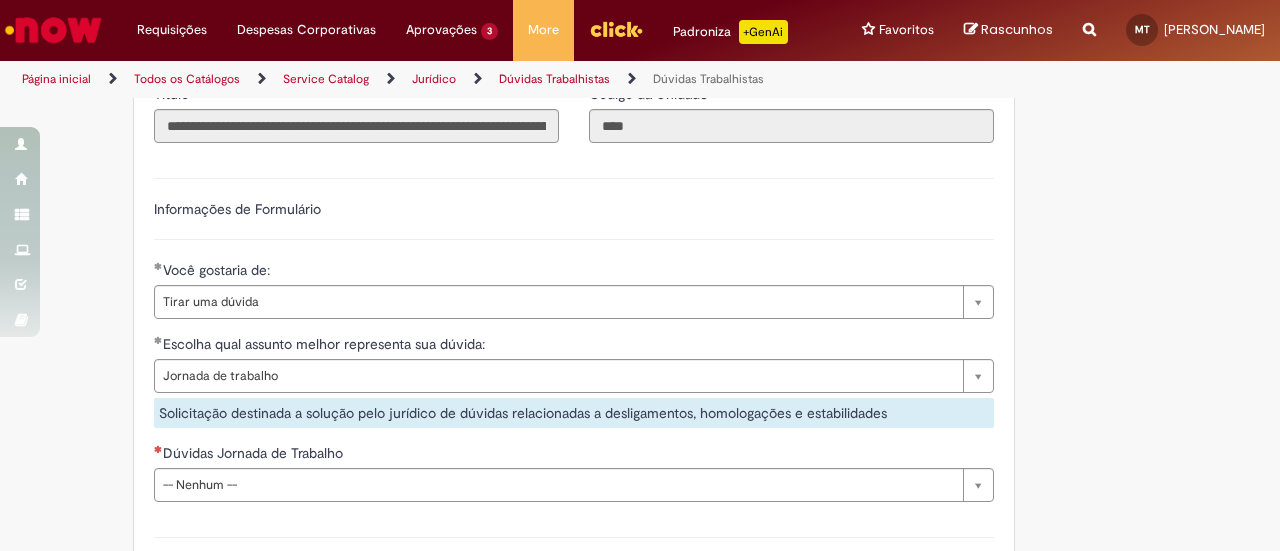 click on "Adicionar a Favoritos
Dúvidas Trabalhistas
Esta oferta é destinada apenas a pessoas com cargo de liderança ou funcionários de Gente e Gestão (a partir do Cargo de Analista), que precisam tirar dúvidas trabalhistas em relação a sua unidade
Para  dúvidas sobre férias , favor abrir "Chamado Férias de Funcionário”,  clicando aqui.
Para  dúvidas sobre férias a termo , acessar a CI,  clicando aqui.
Para  inconsistências na automação de férias a termo , favor abrir o incidente  clicando aqui .
Para  dúvidas sobre Ética, Compliance e Código de Conduta , abrir o chamado no Canal Compliance,  clicando aqui.
Para  Denúncias e Ouvidorias , abrir o chamado no Canal Ouvidoria  clicando aqui  ou, se preferir, você também pode fazer a denúncia pelo telefone [PHONE_NUMBER].
Country Code ** Favorecido" at bounding box center (640, -72) 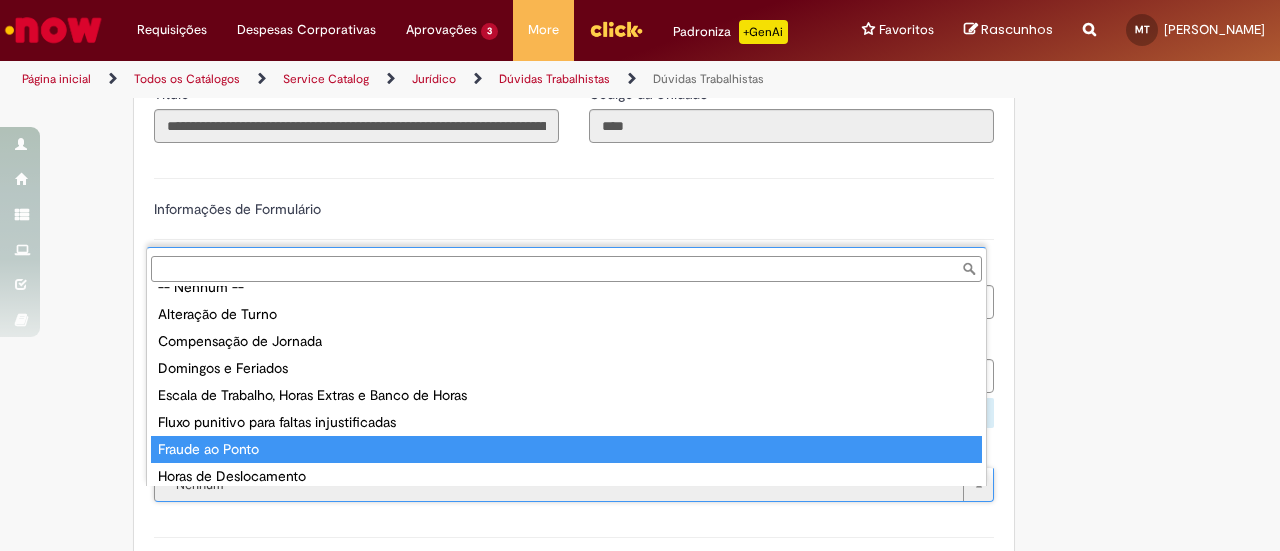 scroll, scrollTop: 105, scrollLeft: 0, axis: vertical 